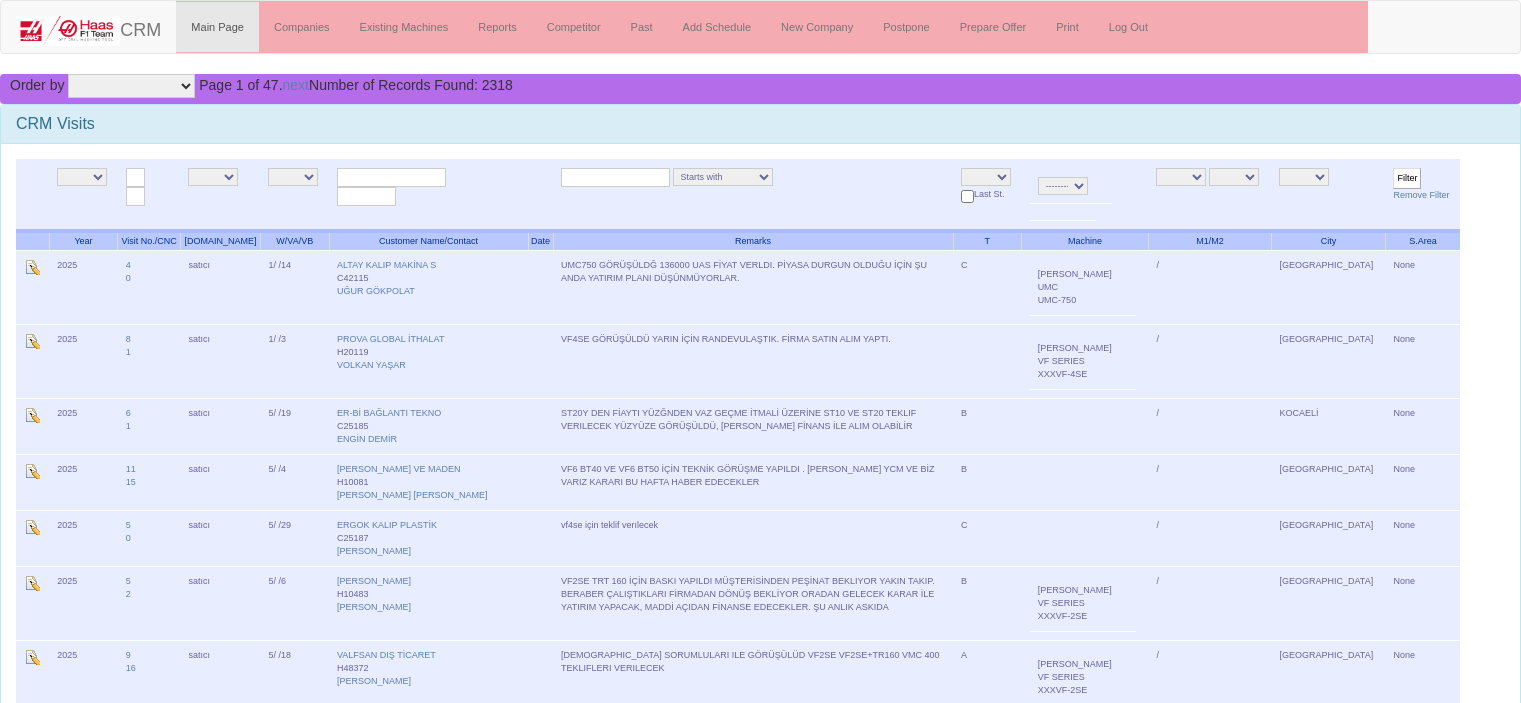 scroll, scrollTop: 0, scrollLeft: 0, axis: both 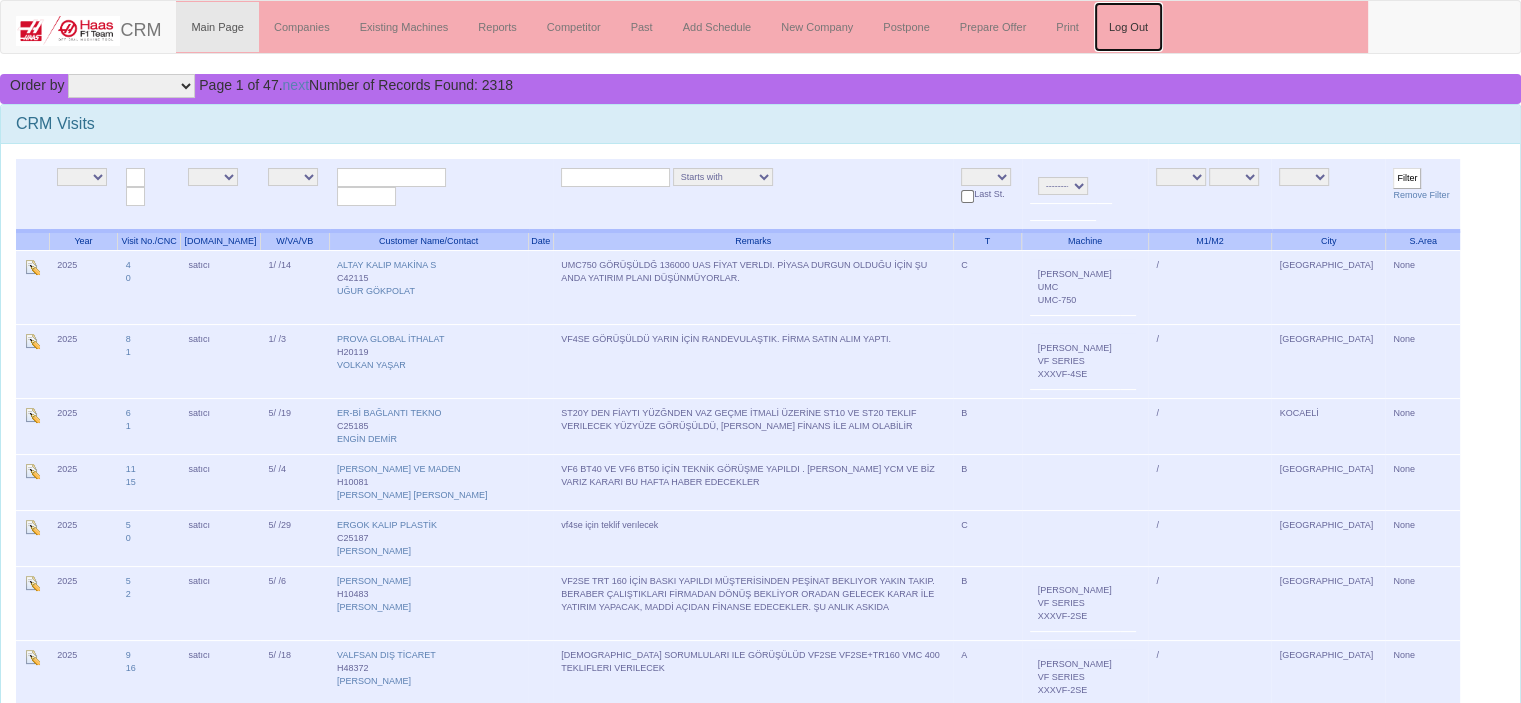 click on "Log Out" at bounding box center [1128, 27] 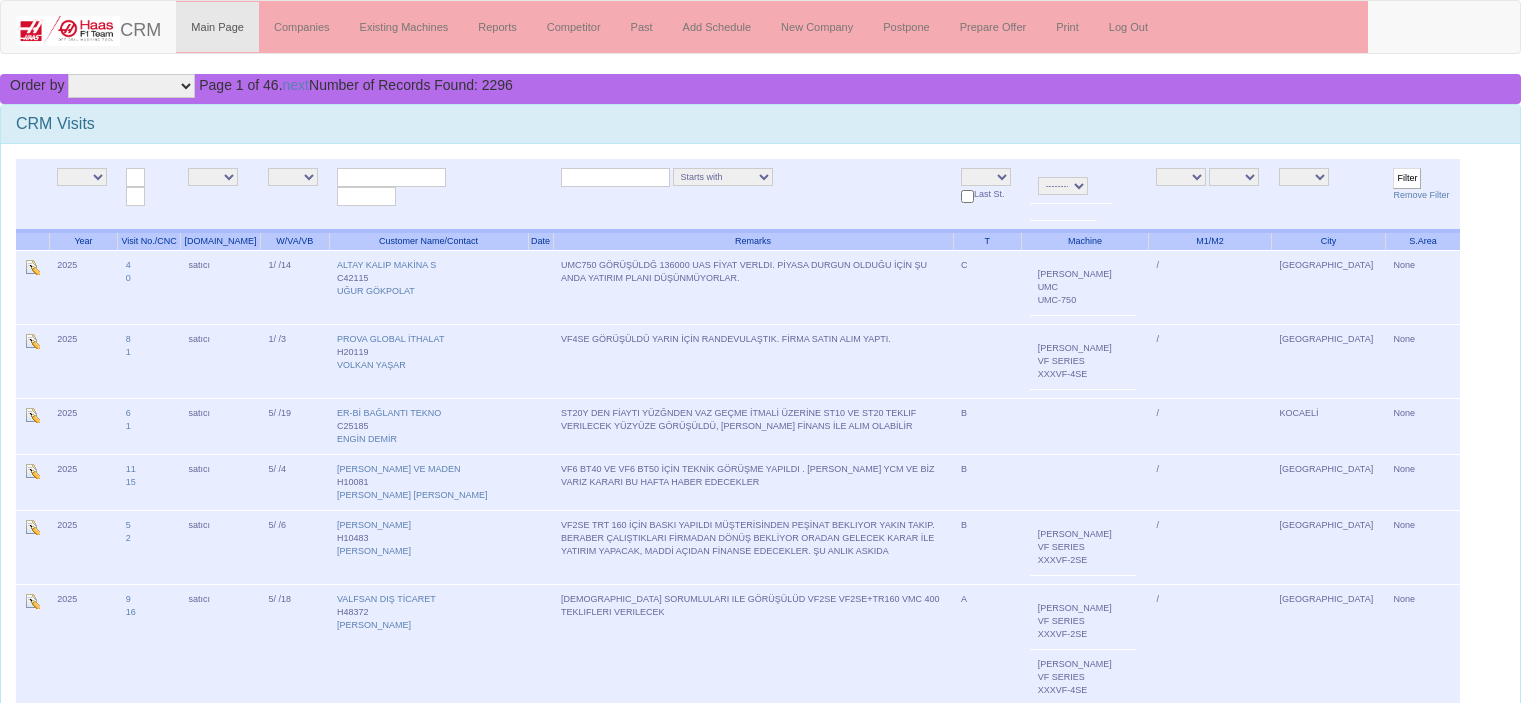 scroll, scrollTop: 0, scrollLeft: 0, axis: both 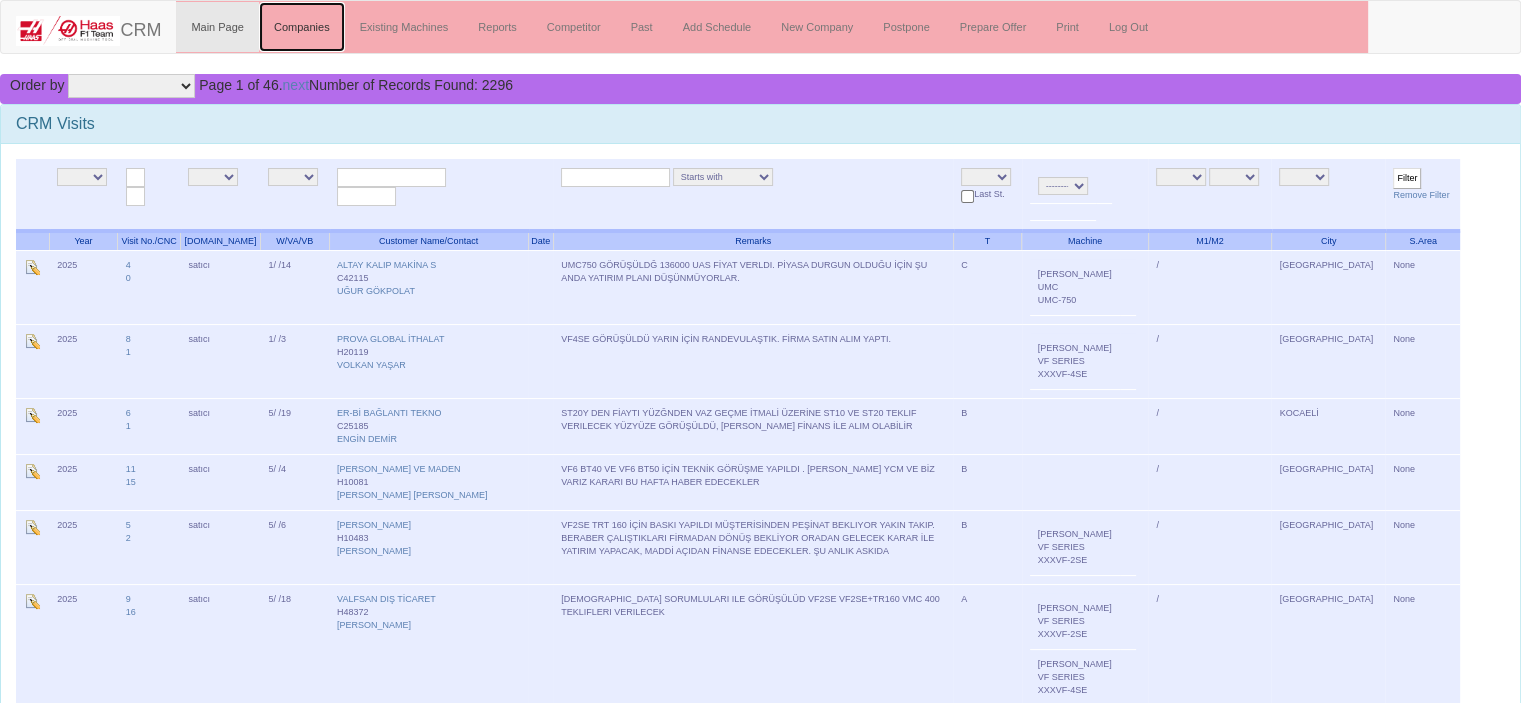 click on "Companies" at bounding box center (302, 27) 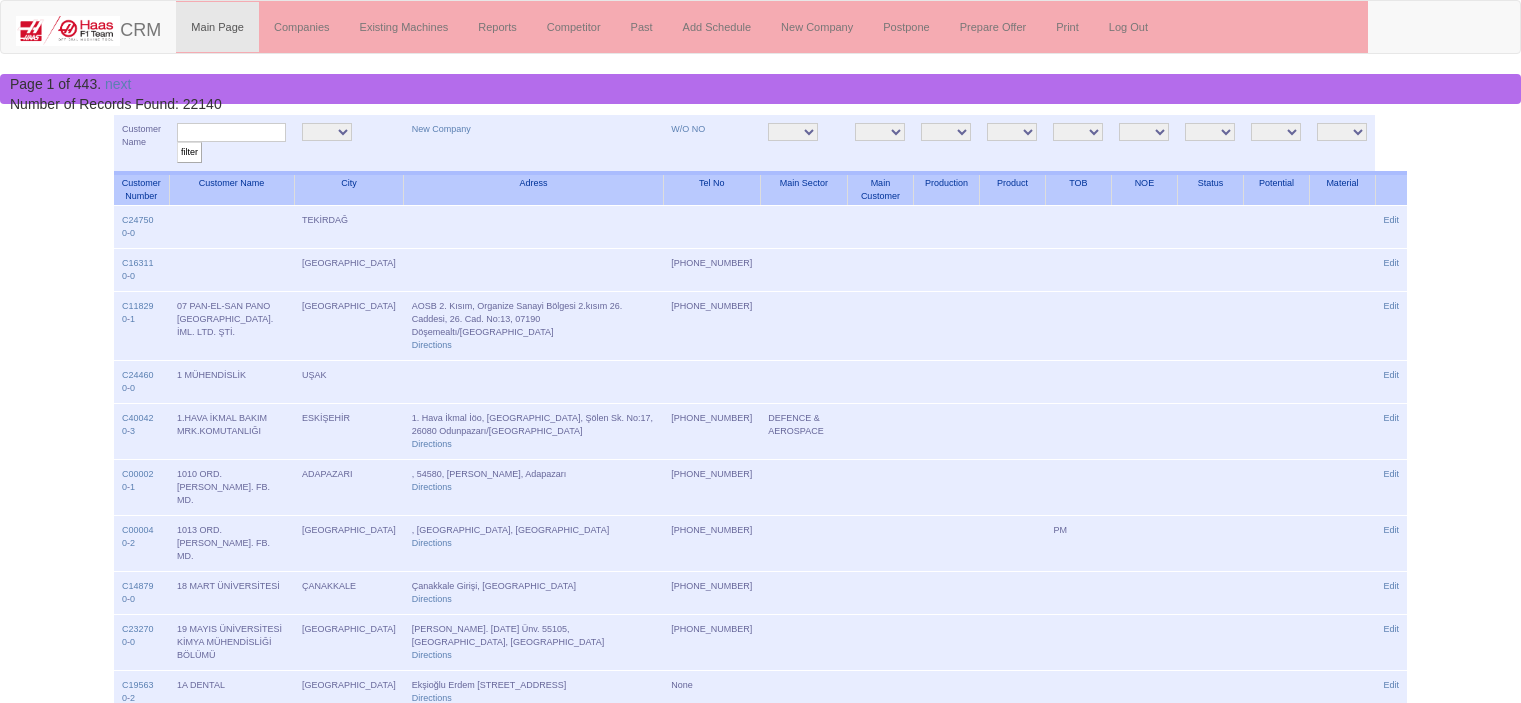 scroll, scrollTop: 0, scrollLeft: 0, axis: both 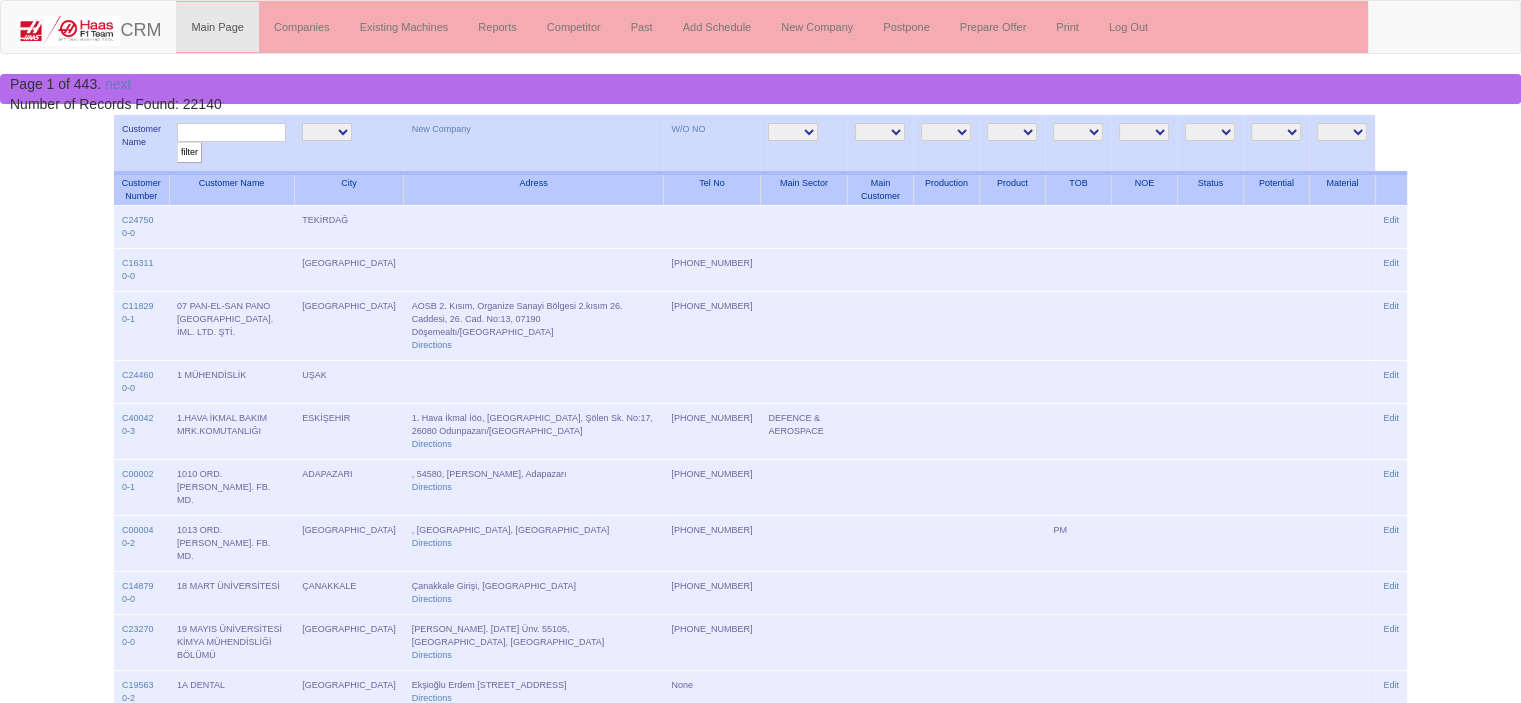 click at bounding box center (231, 132) 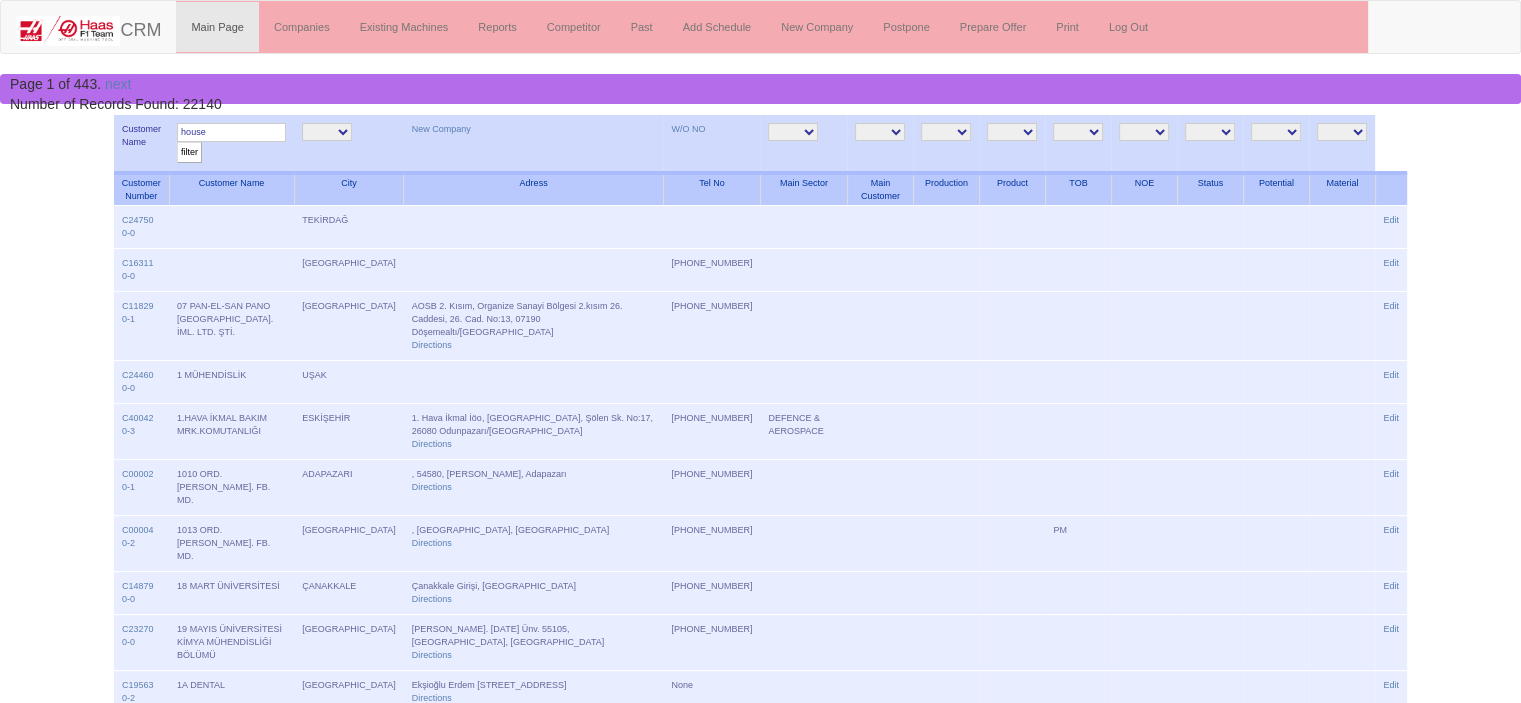 type on "house" 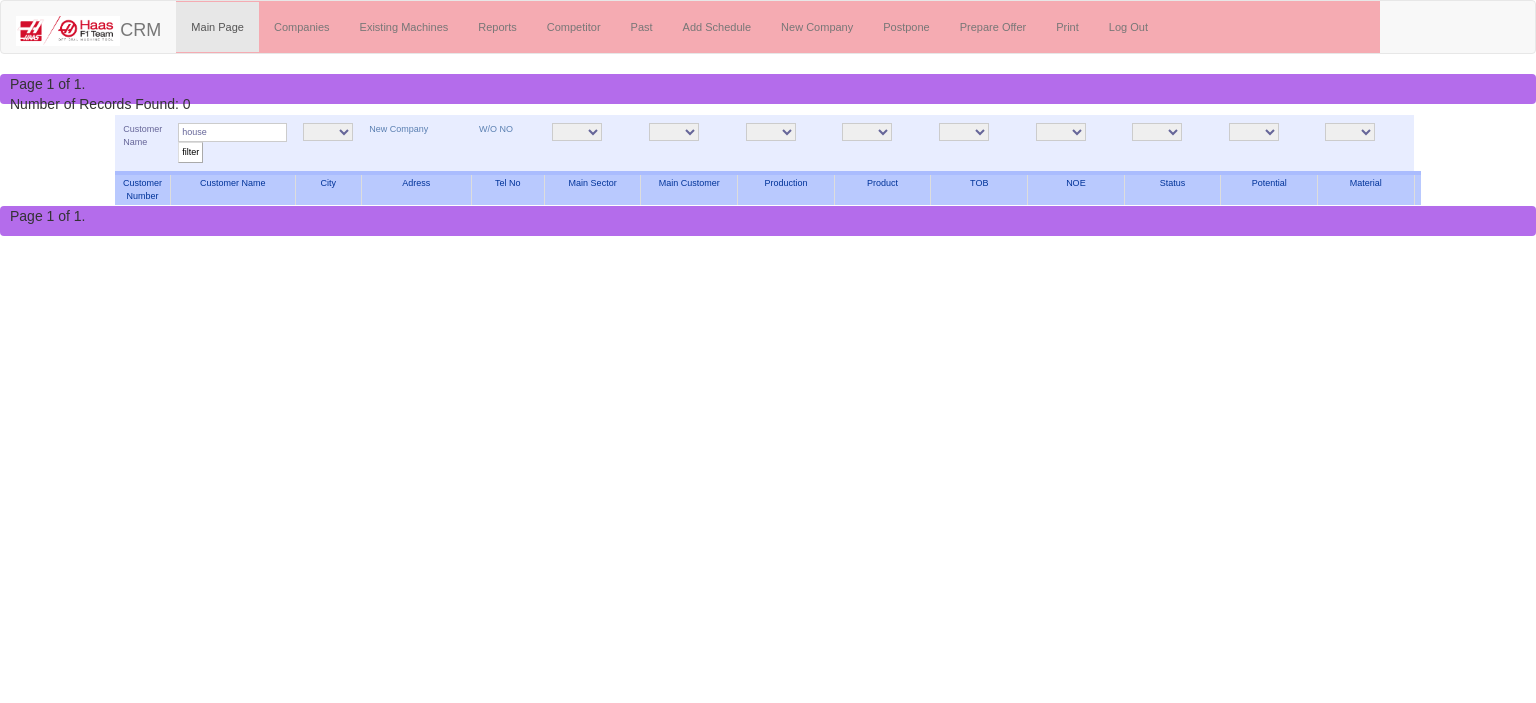 scroll, scrollTop: 0, scrollLeft: 0, axis: both 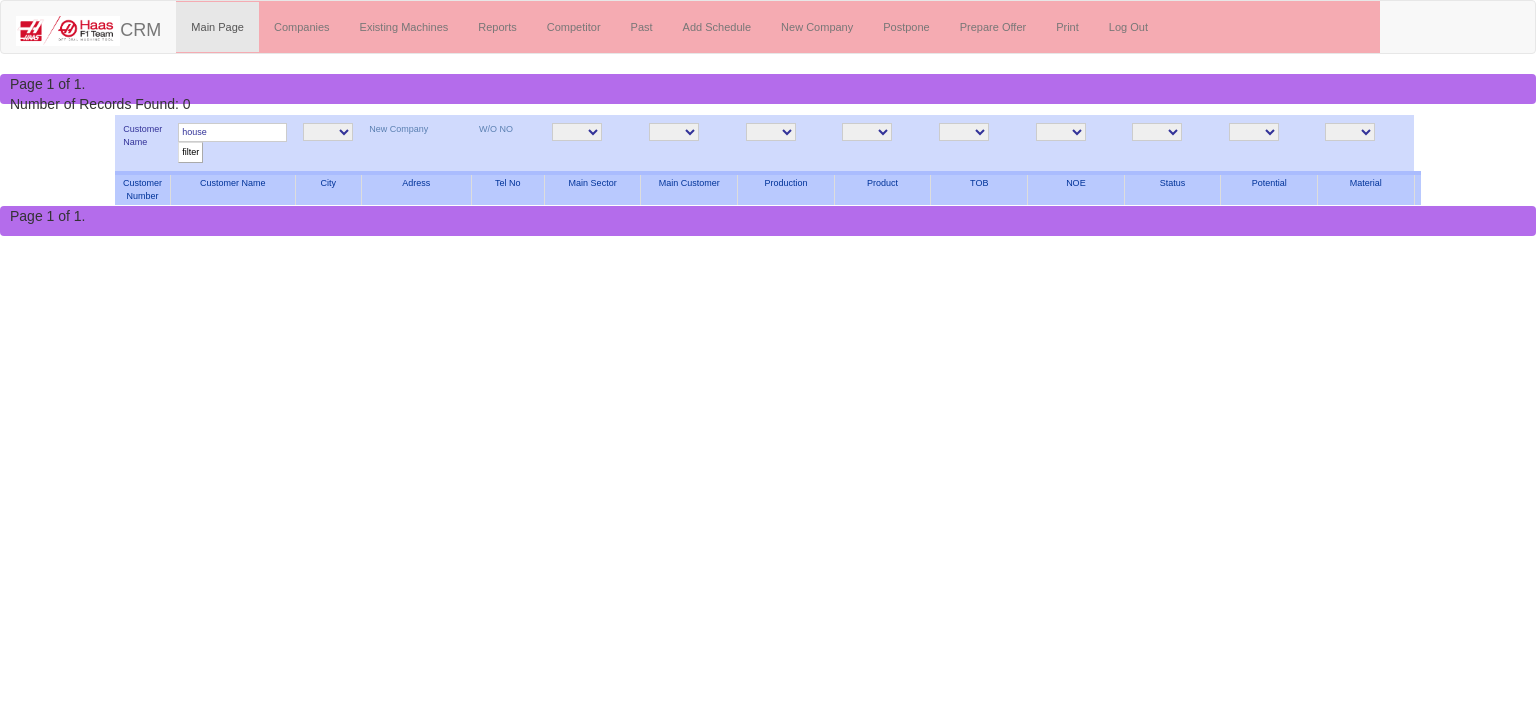 click on "house" at bounding box center [232, 132] 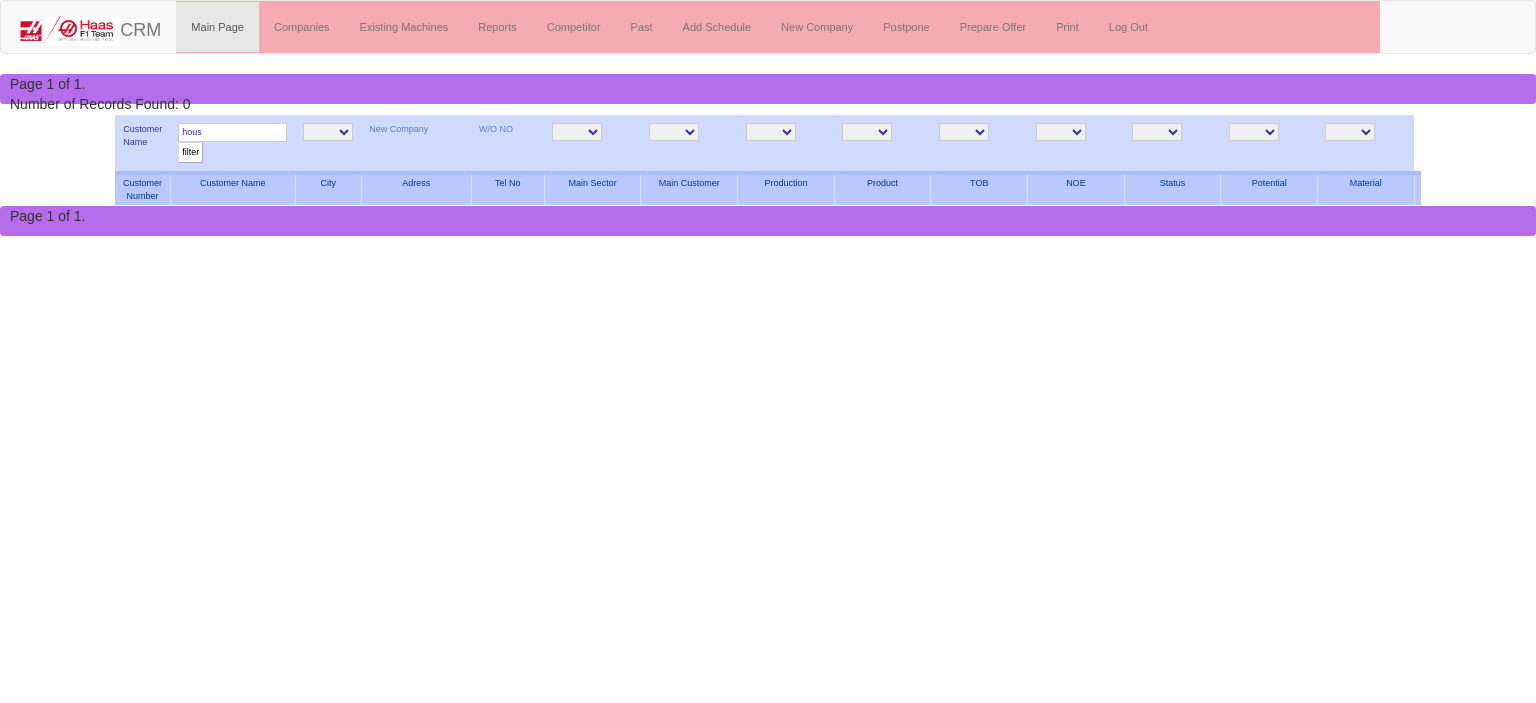 type on "house" 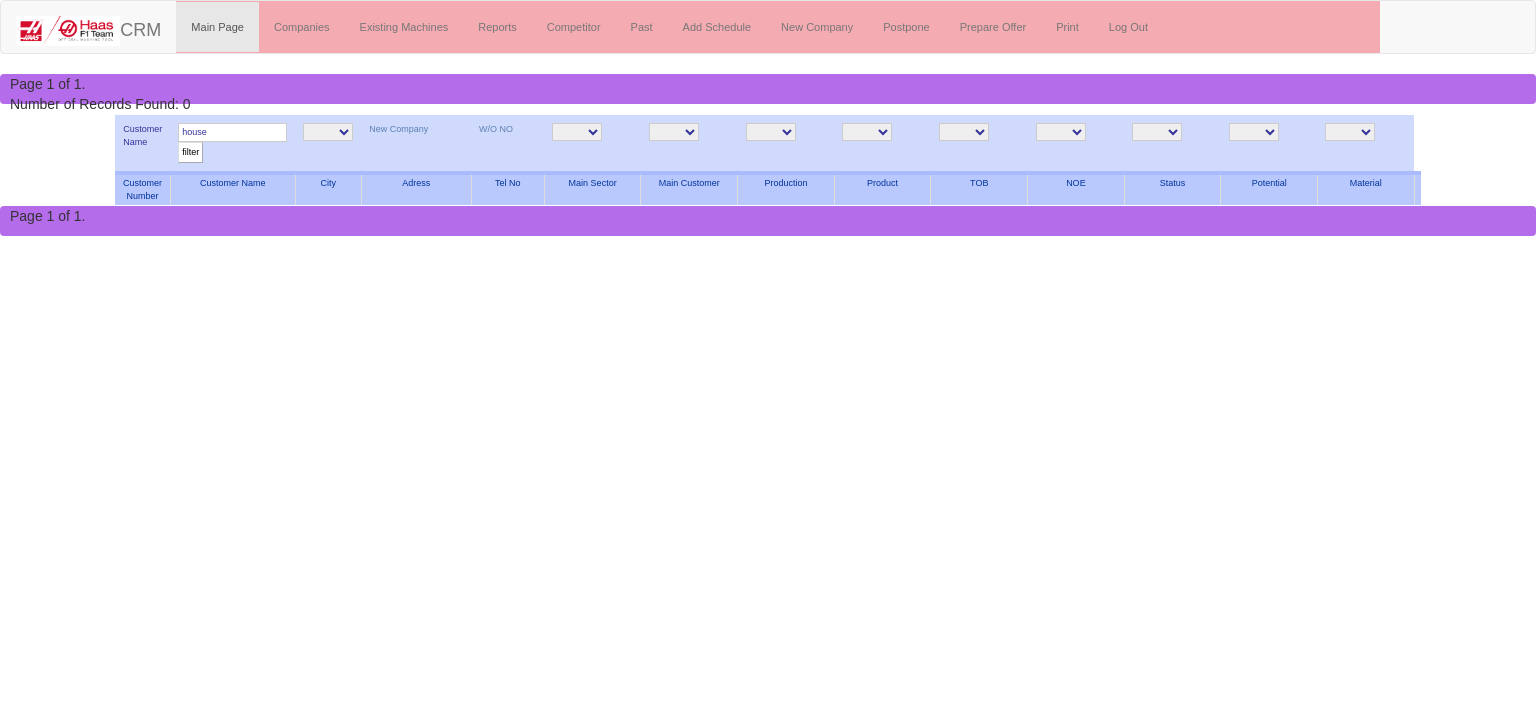 click on "filter" at bounding box center [190, 152] 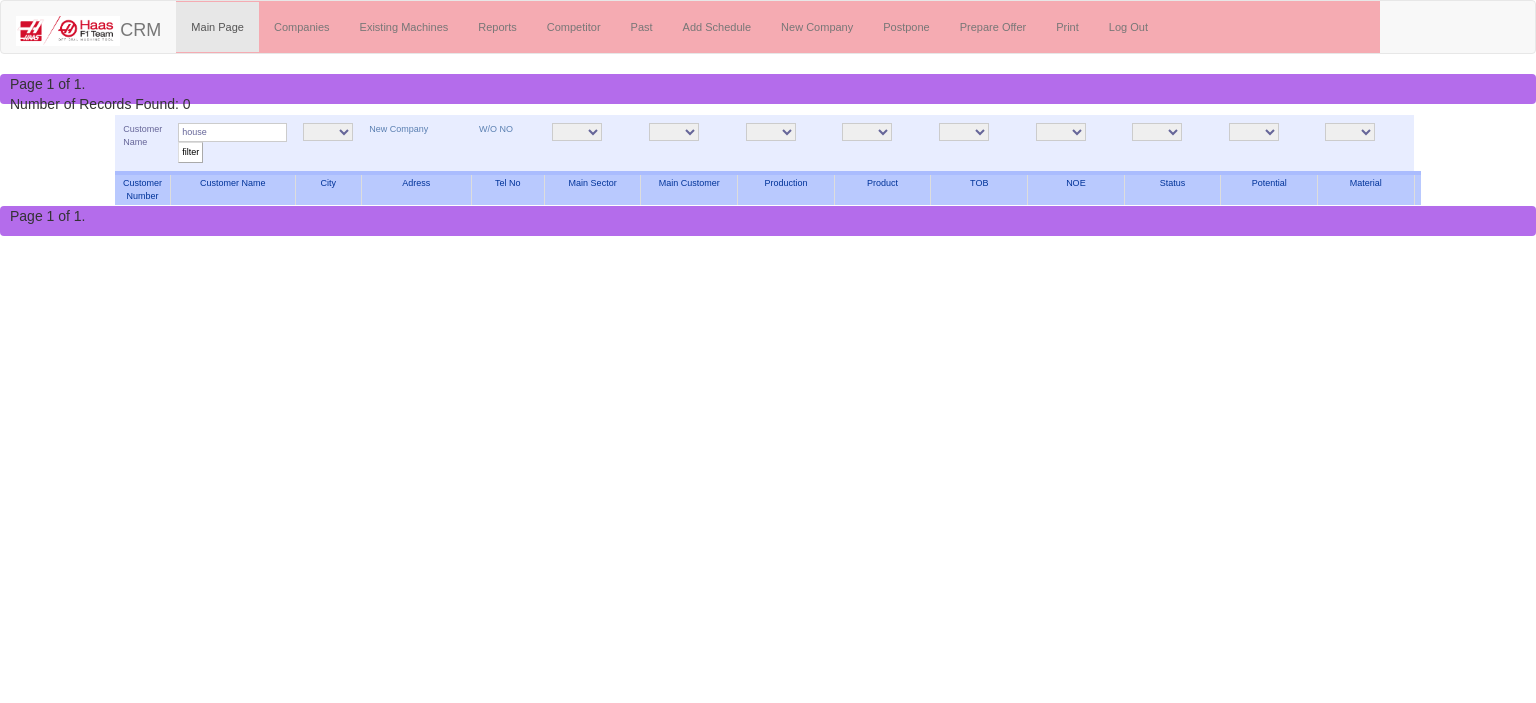 scroll, scrollTop: 0, scrollLeft: 0, axis: both 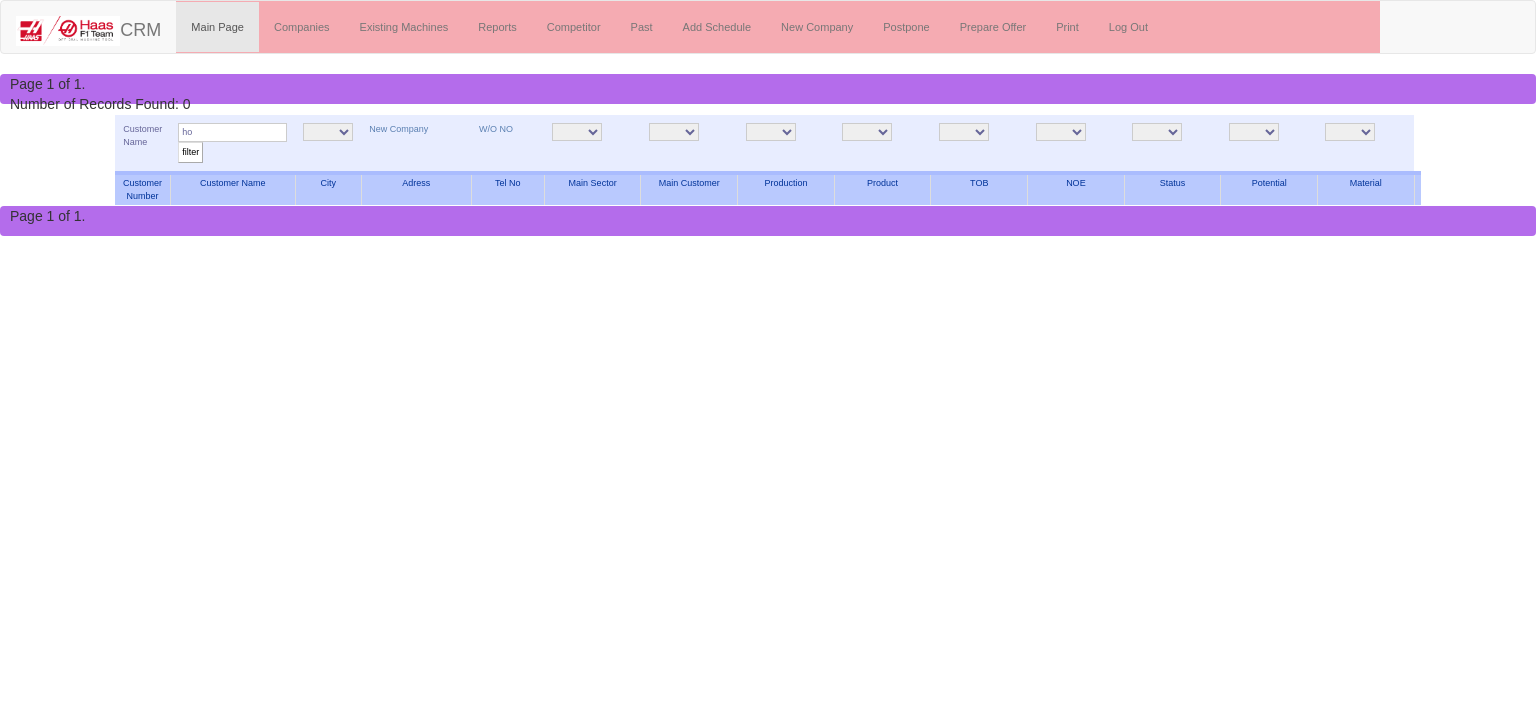 type on "h" 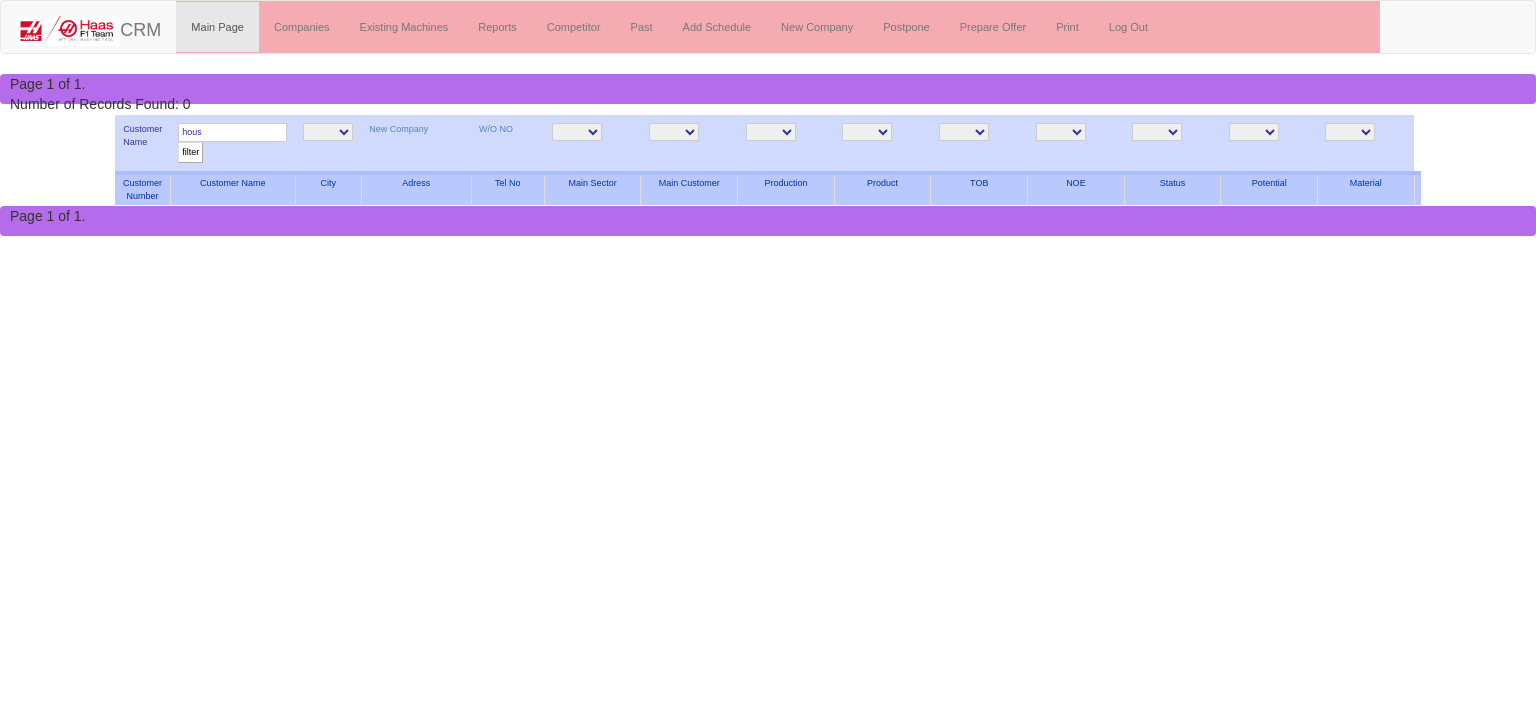 type on "house" 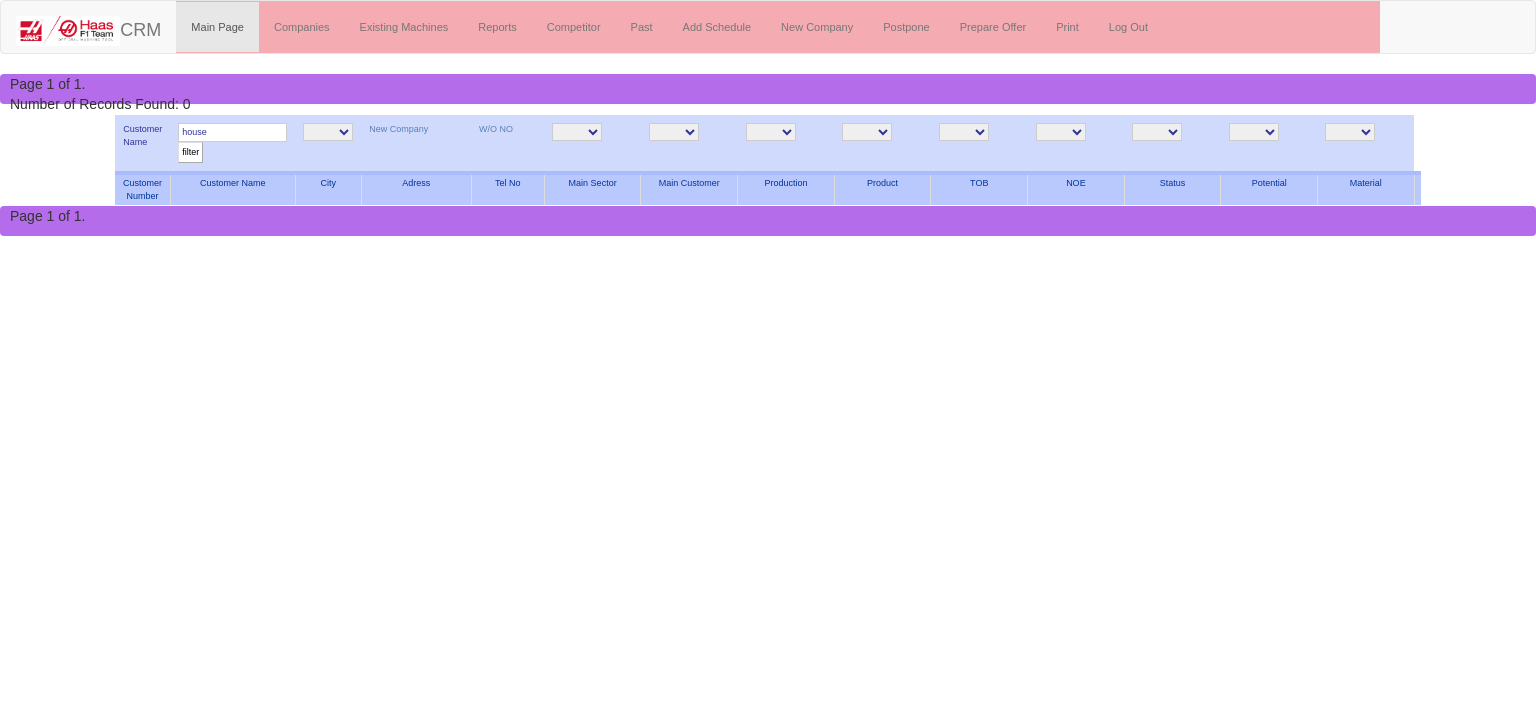 click on "filter" at bounding box center (190, 152) 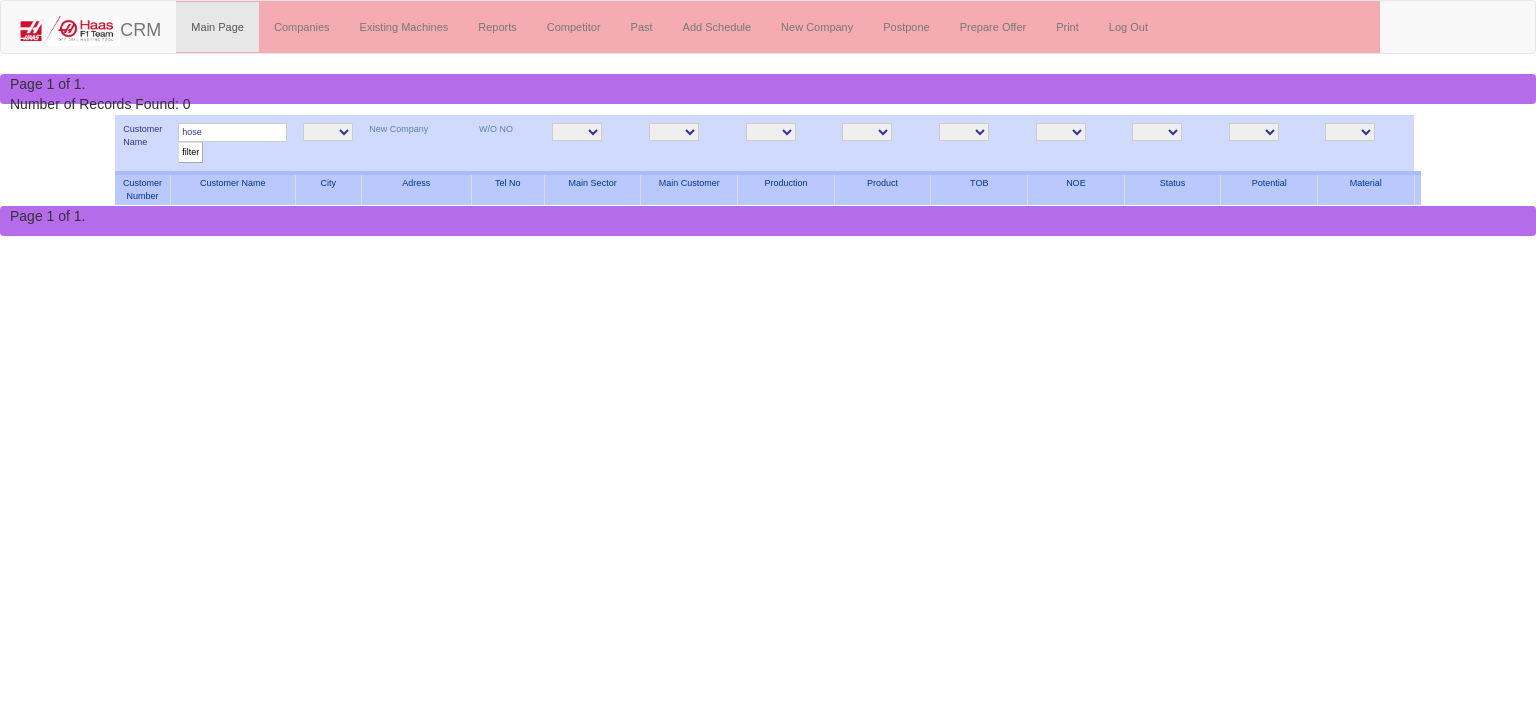 type on "hose" 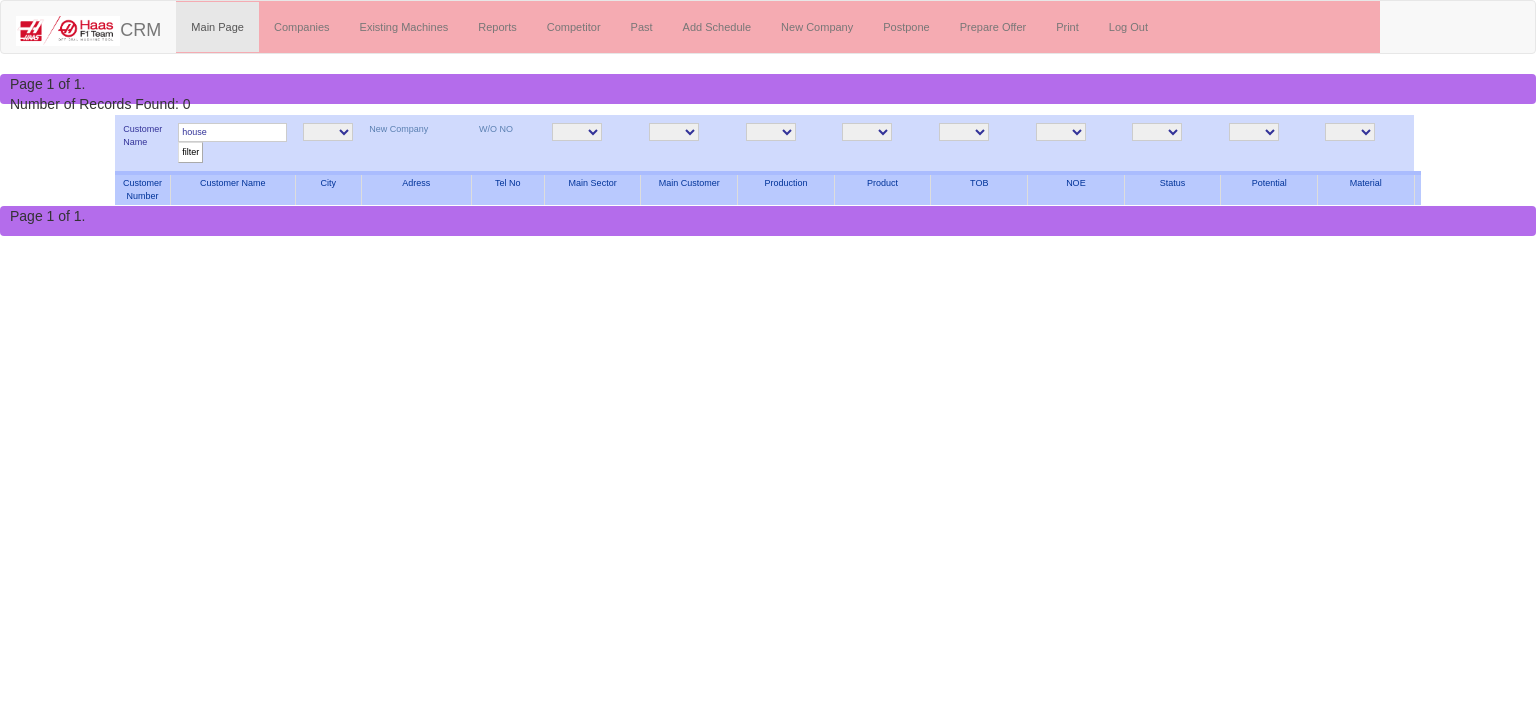 type on "house" 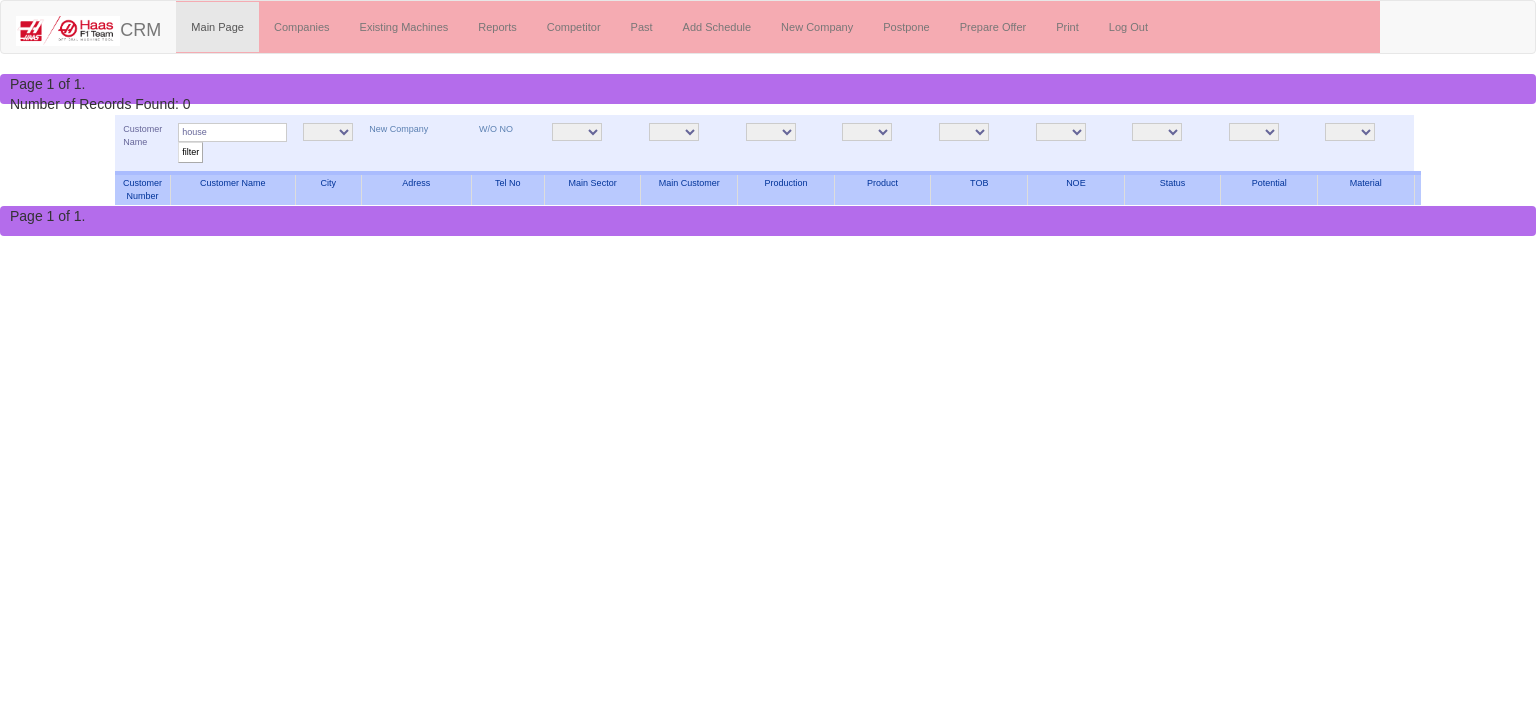 scroll, scrollTop: 0, scrollLeft: 0, axis: both 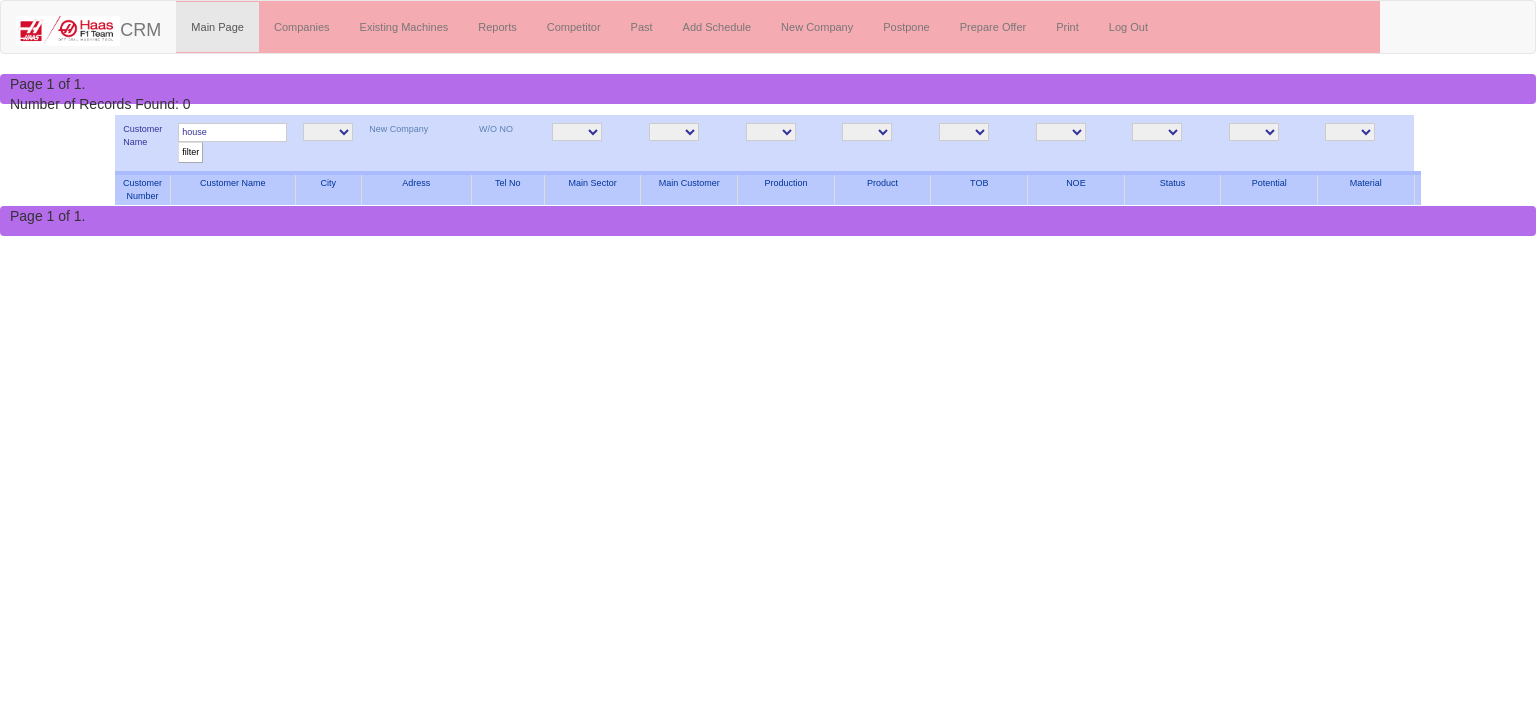 click on "house" at bounding box center (232, 132) 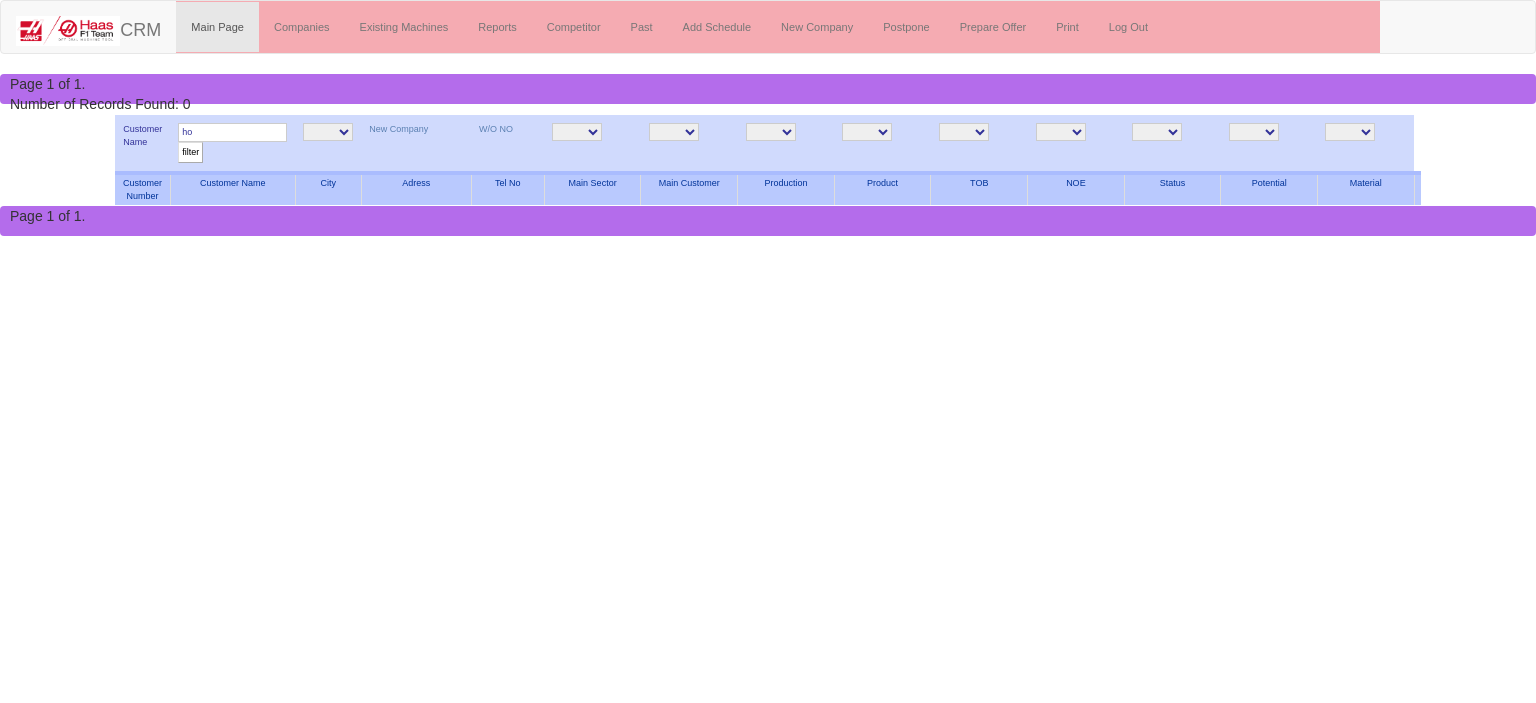 type on "h" 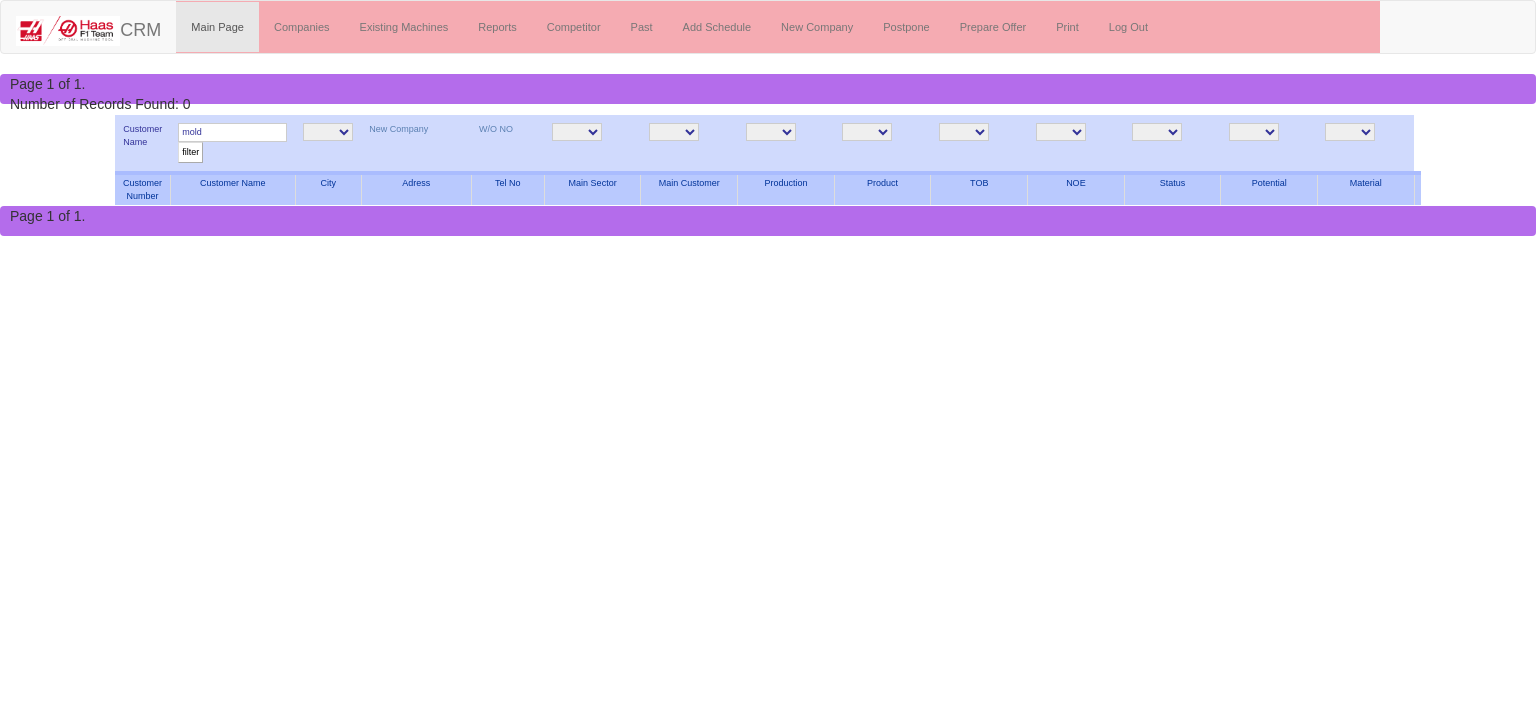type on "mold" 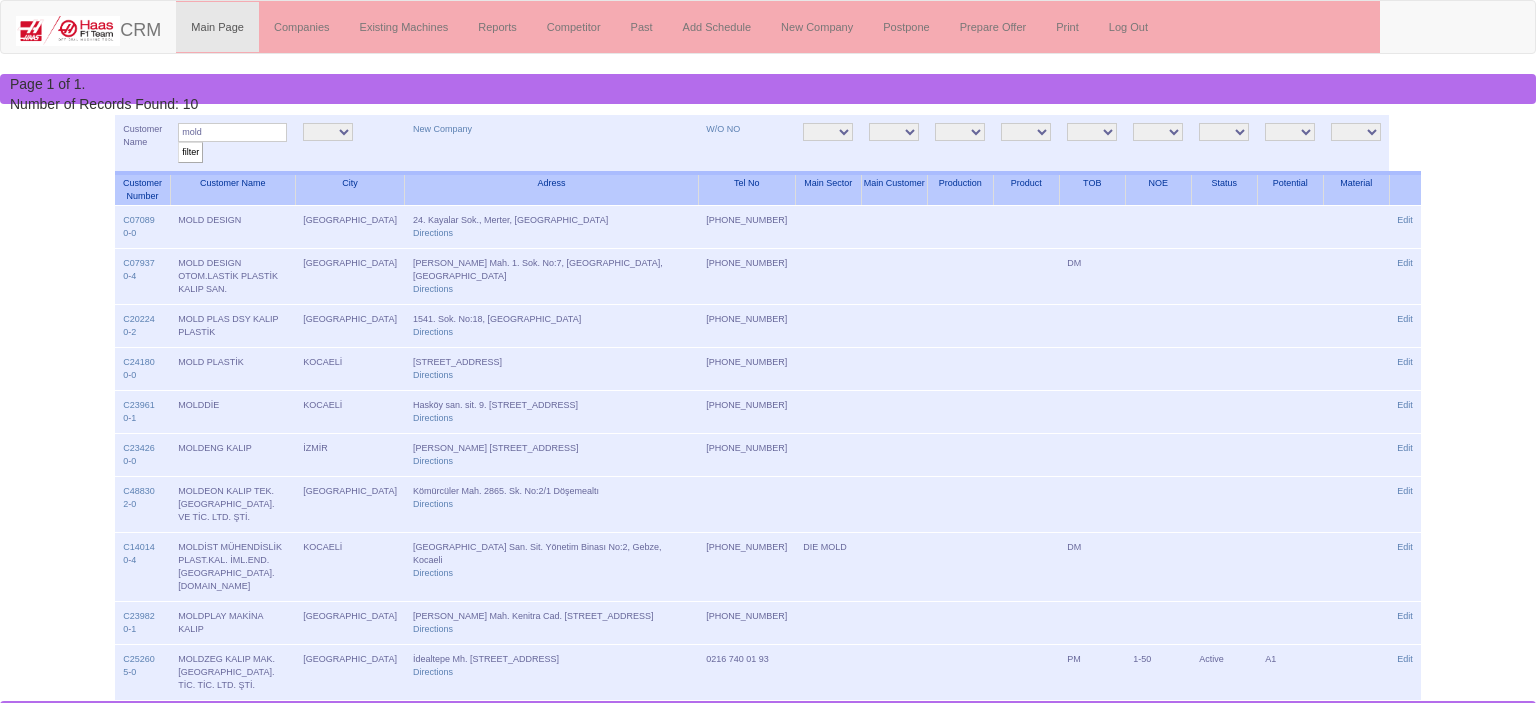 scroll, scrollTop: 0, scrollLeft: 0, axis: both 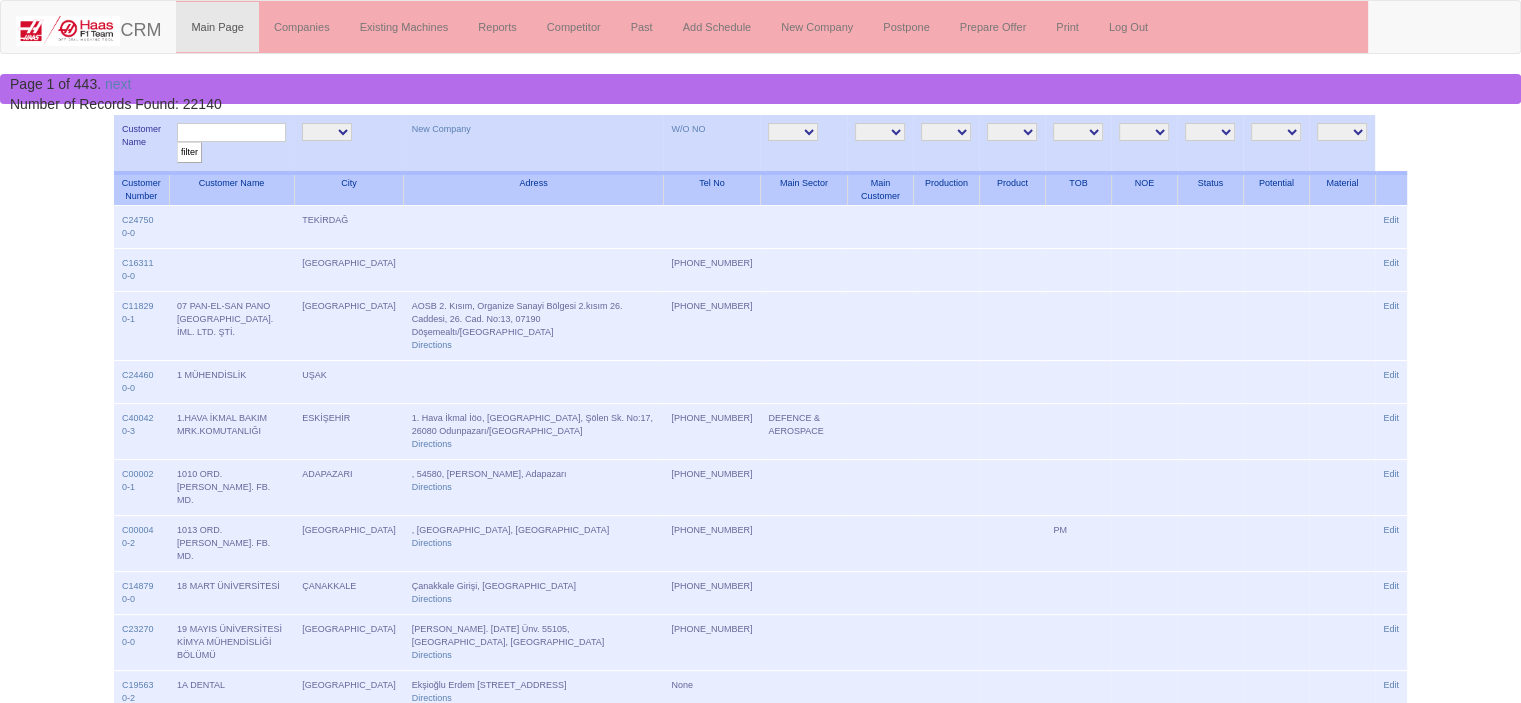 click at bounding box center [231, 132] 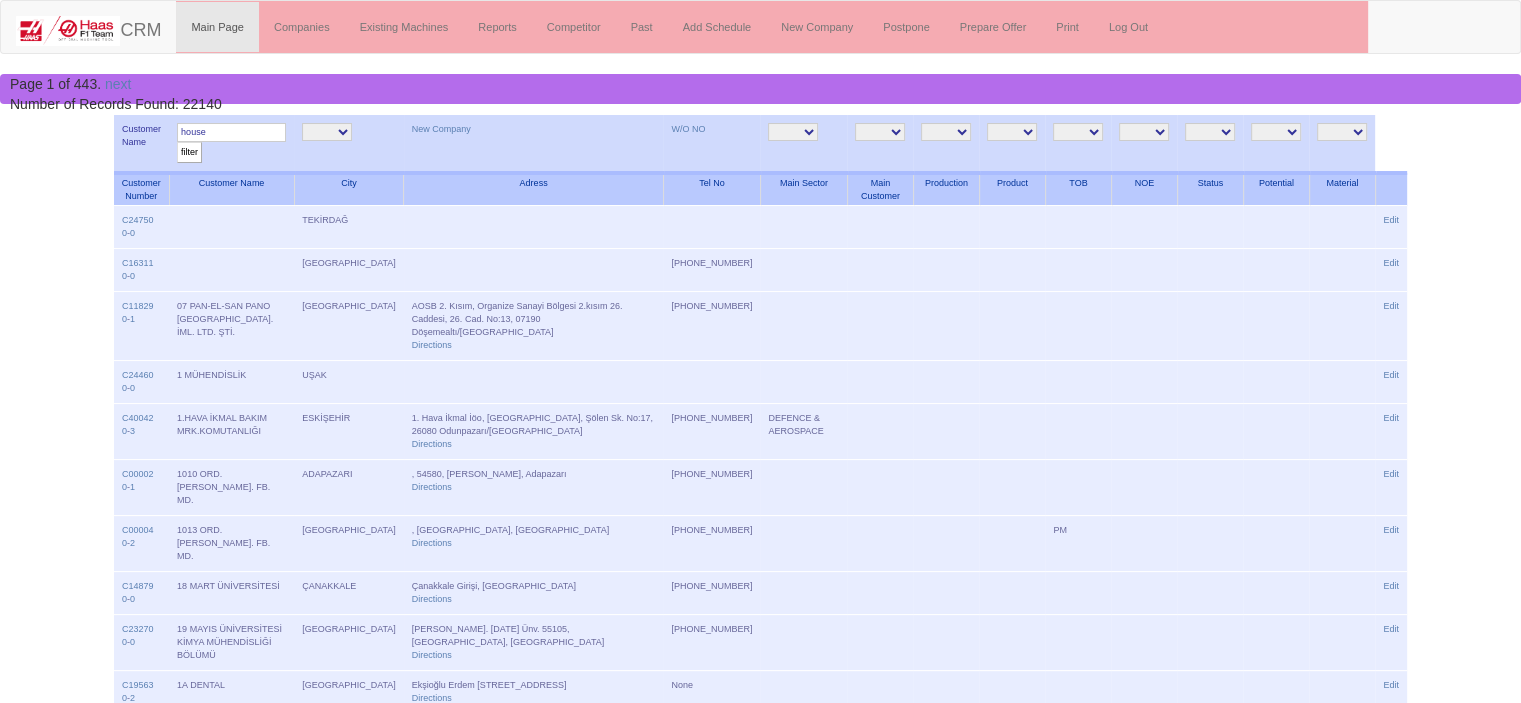 type on "house" 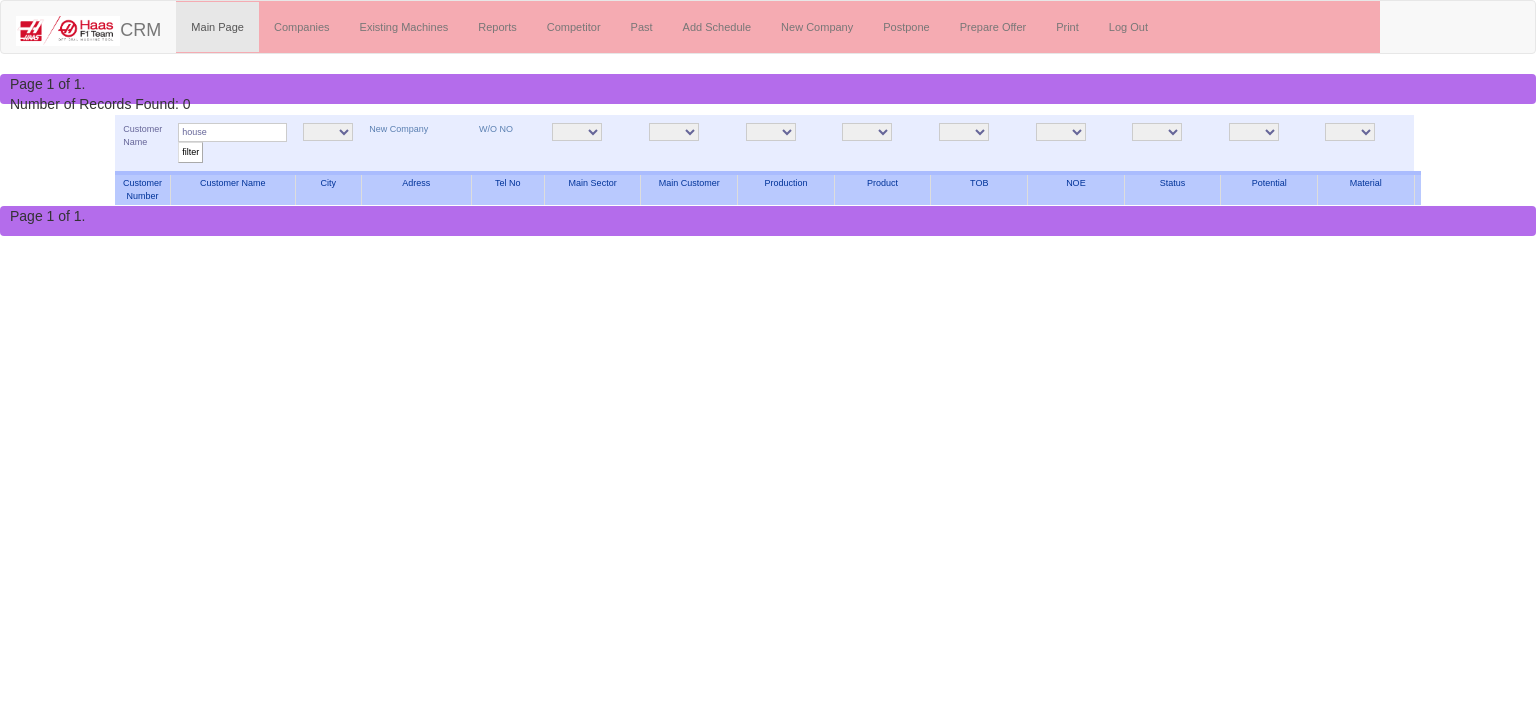 scroll, scrollTop: 0, scrollLeft: 0, axis: both 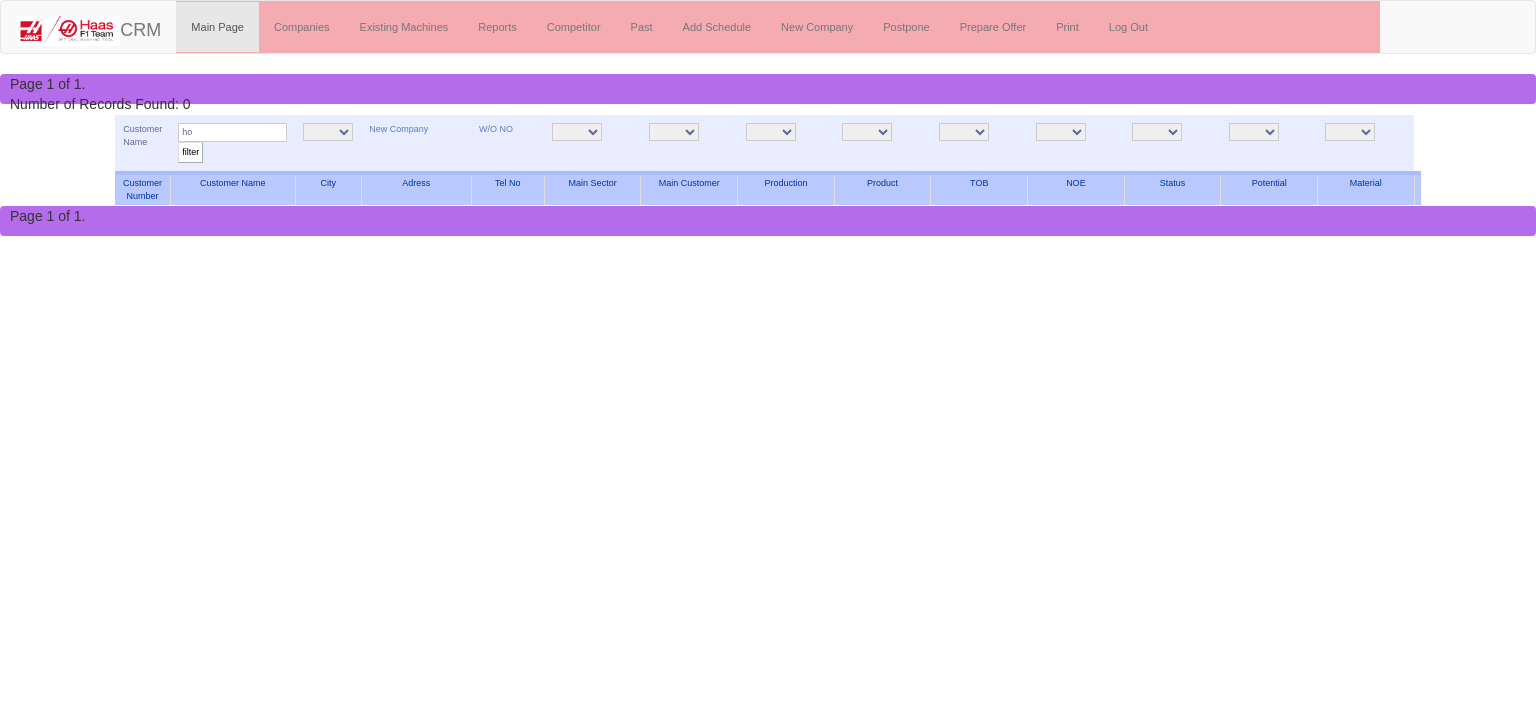 type on "h" 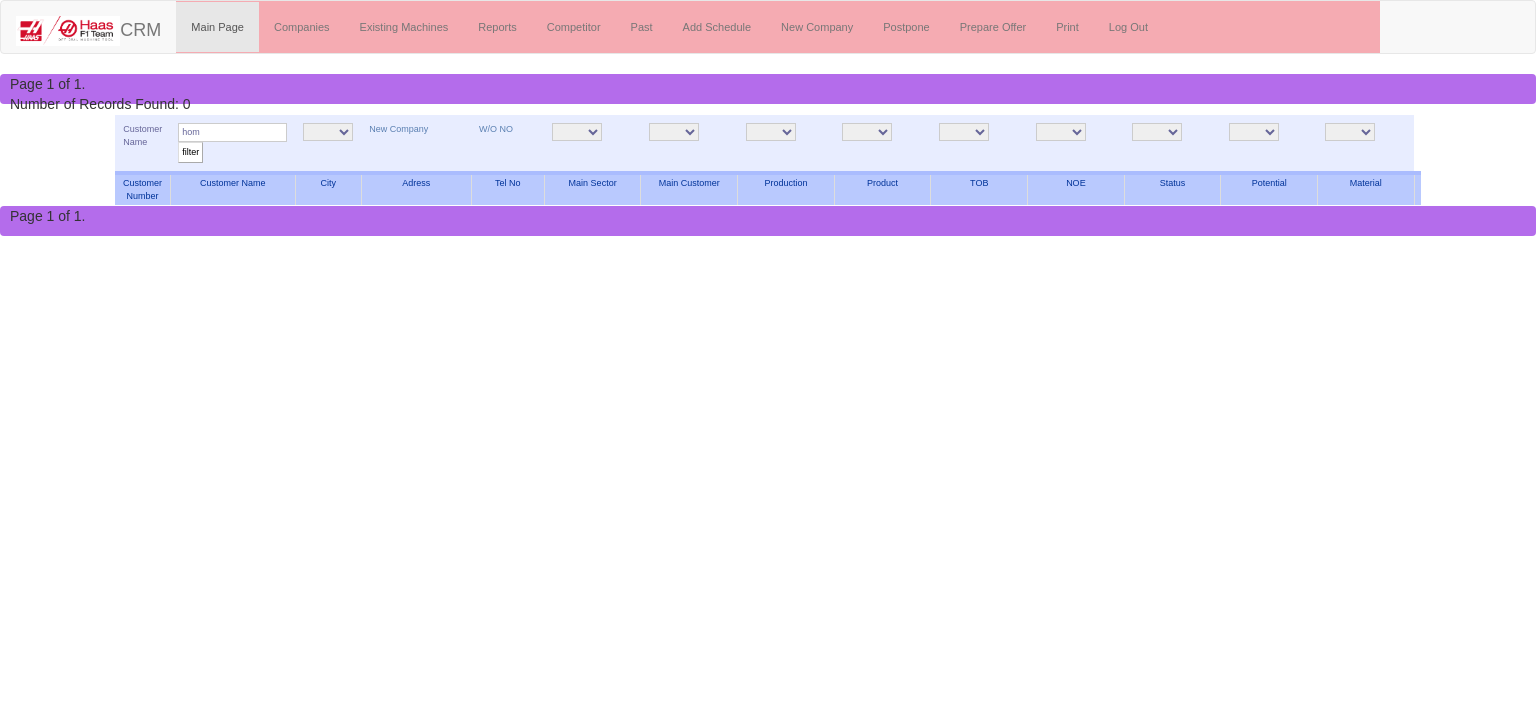type on "hom" 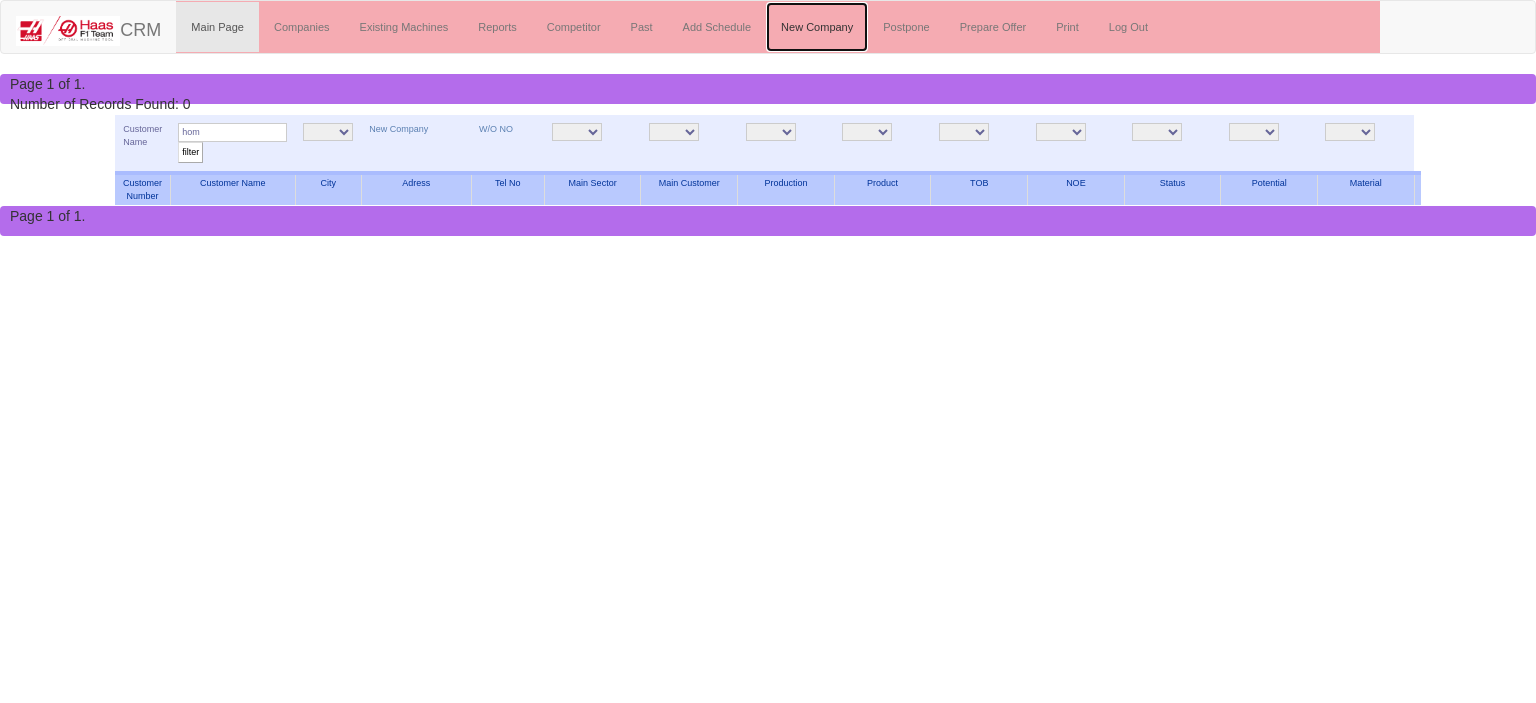 click on "New Company" at bounding box center [817, 27] 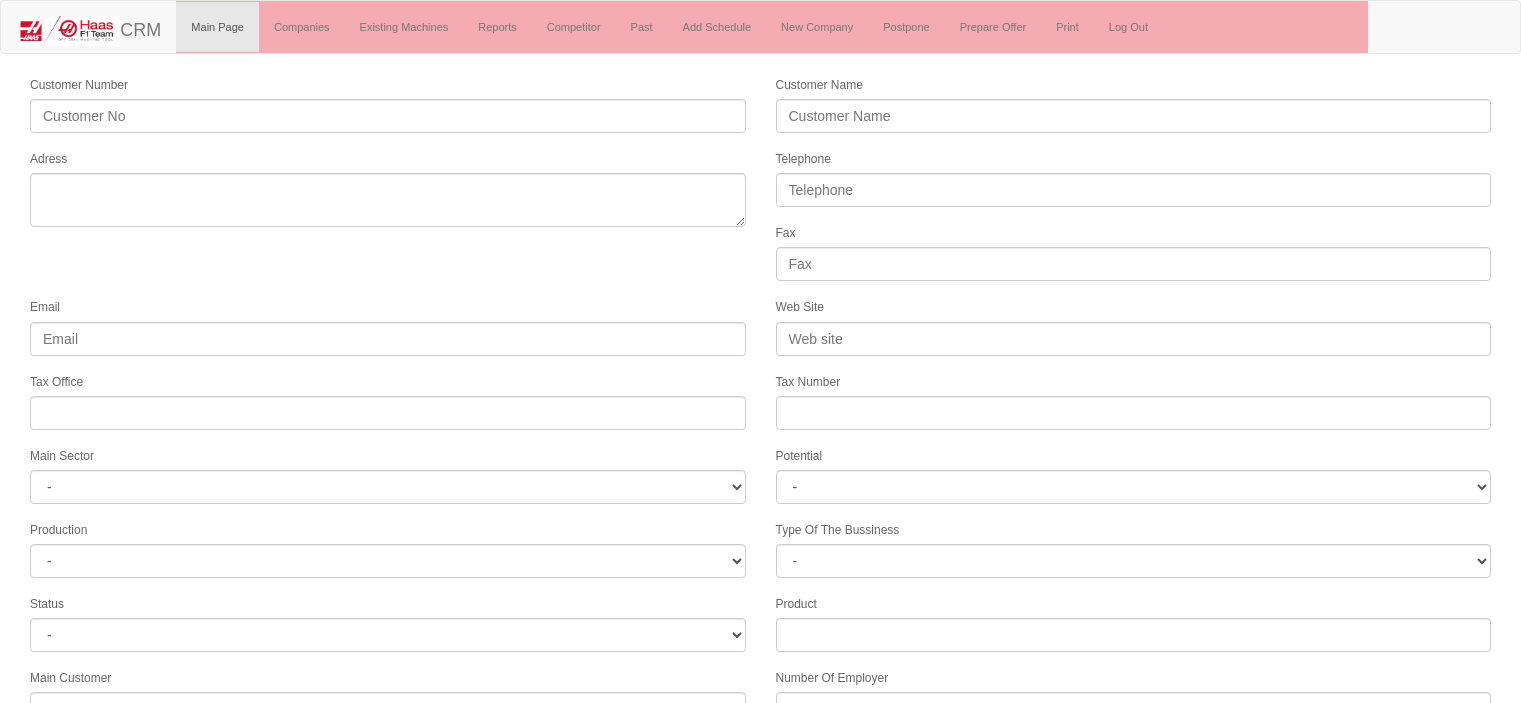 select 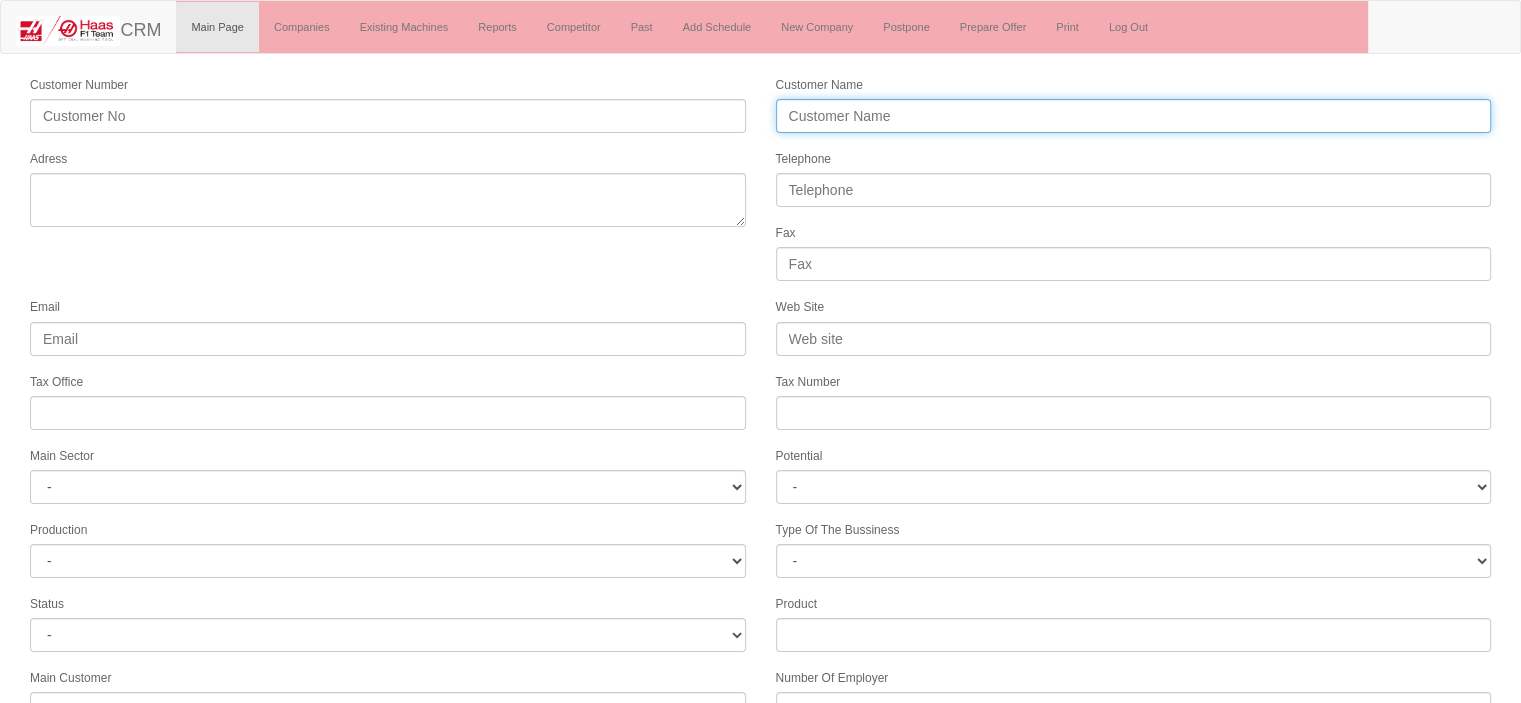 click on "Customer Name" at bounding box center [1134, 116] 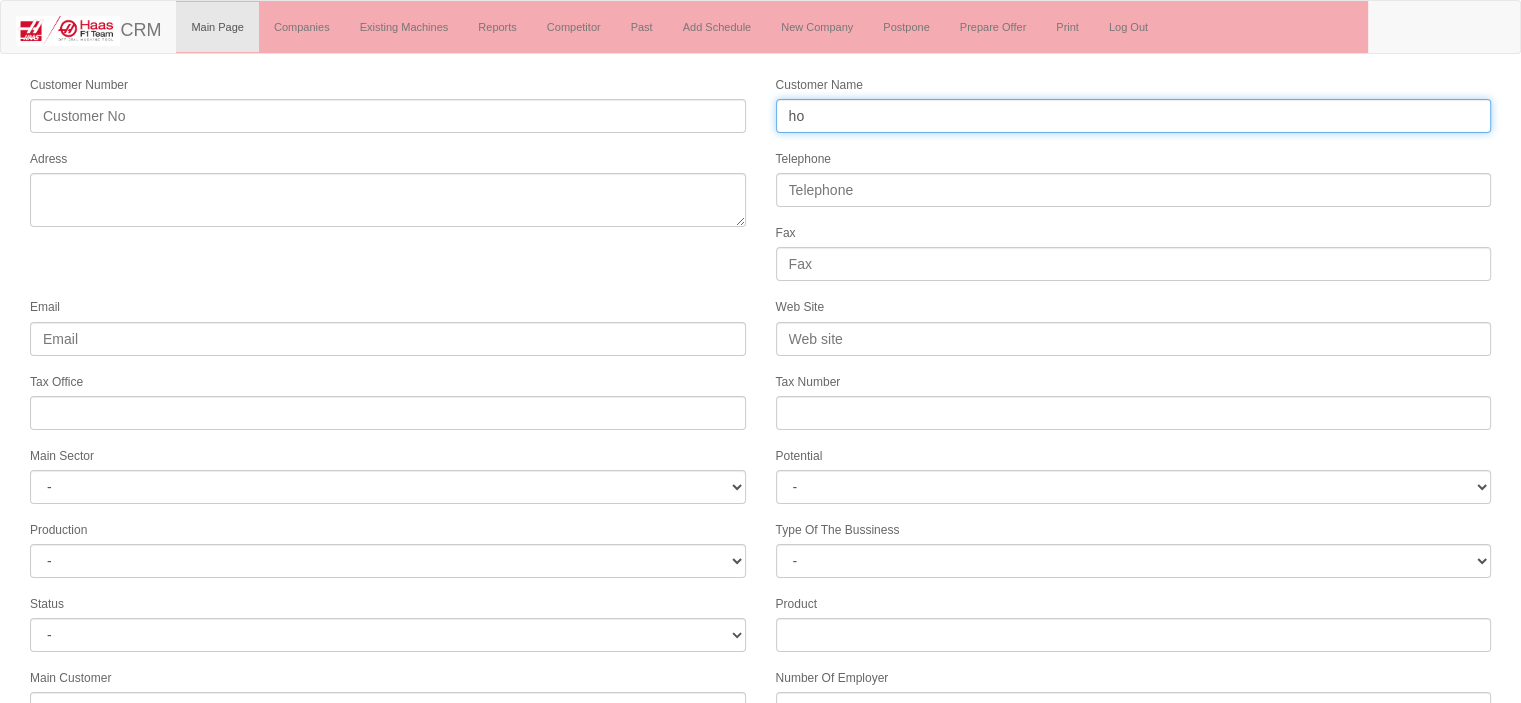 type on "h" 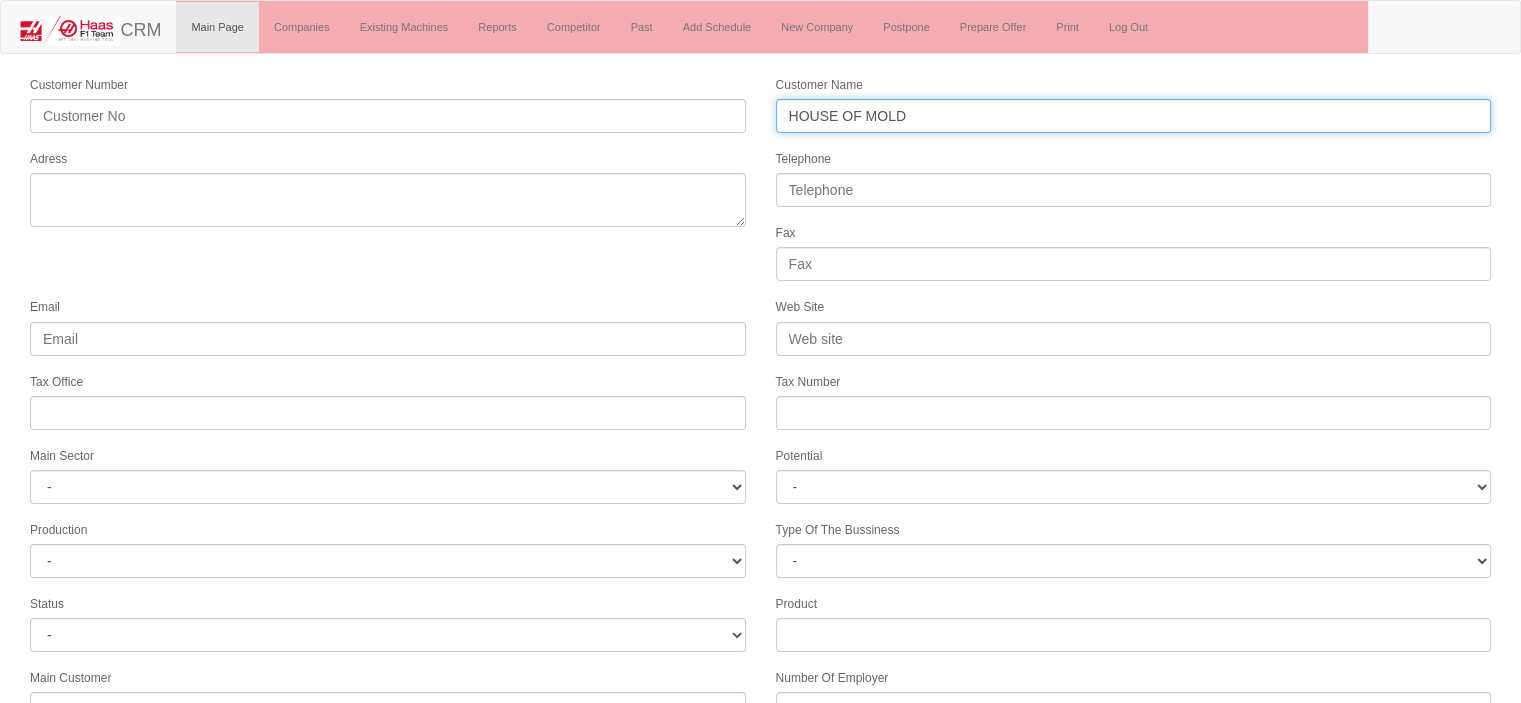 type on "HOUSE OF MOLD" 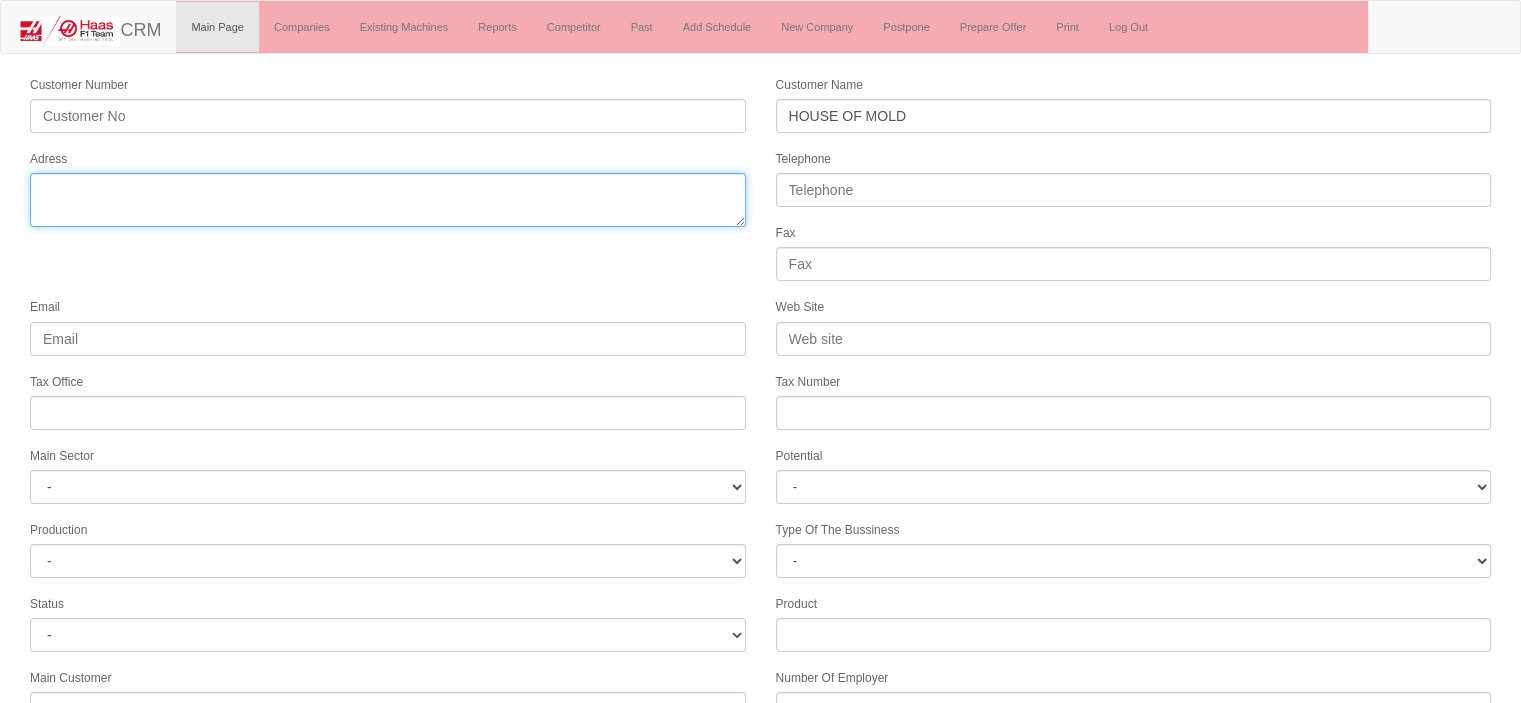 click on "Adress" at bounding box center [388, 200] 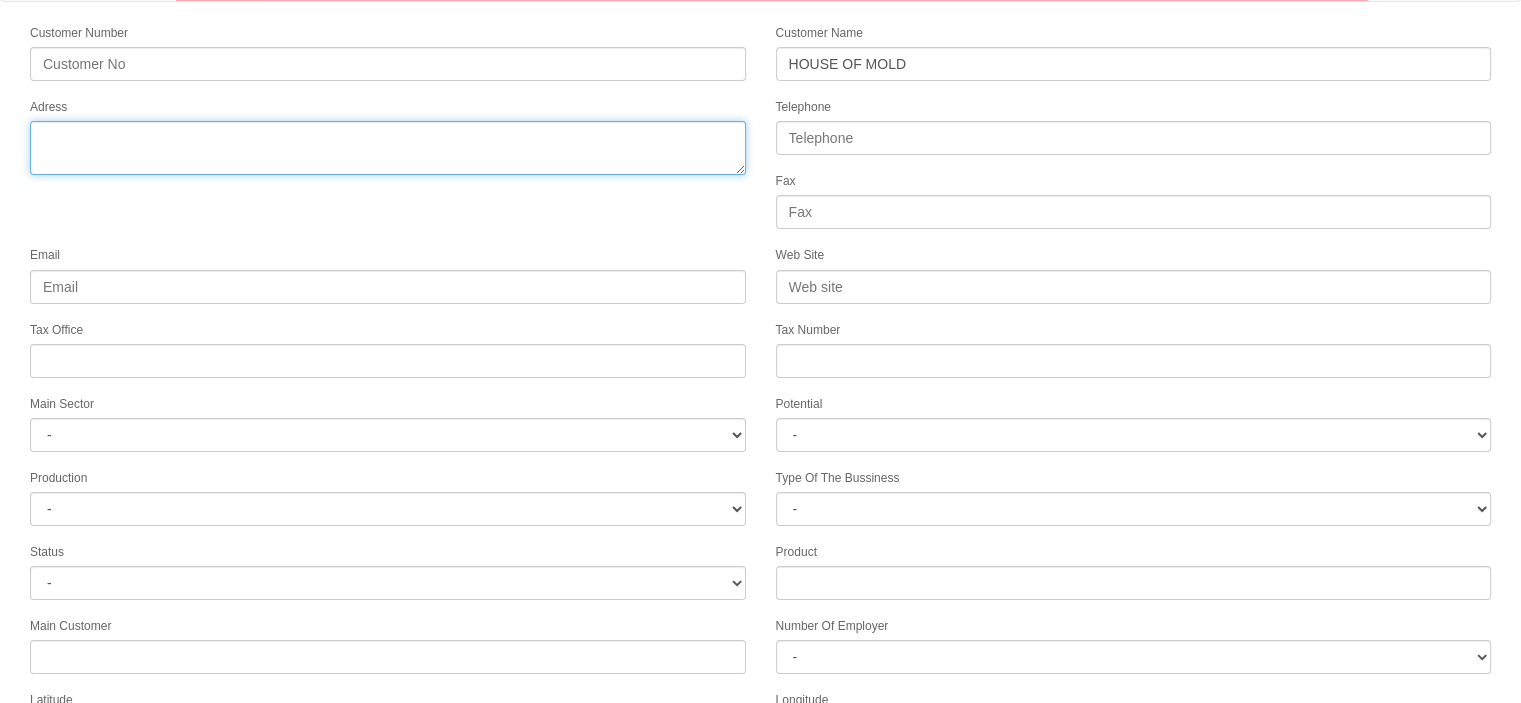 scroll, scrollTop: 60, scrollLeft: 0, axis: vertical 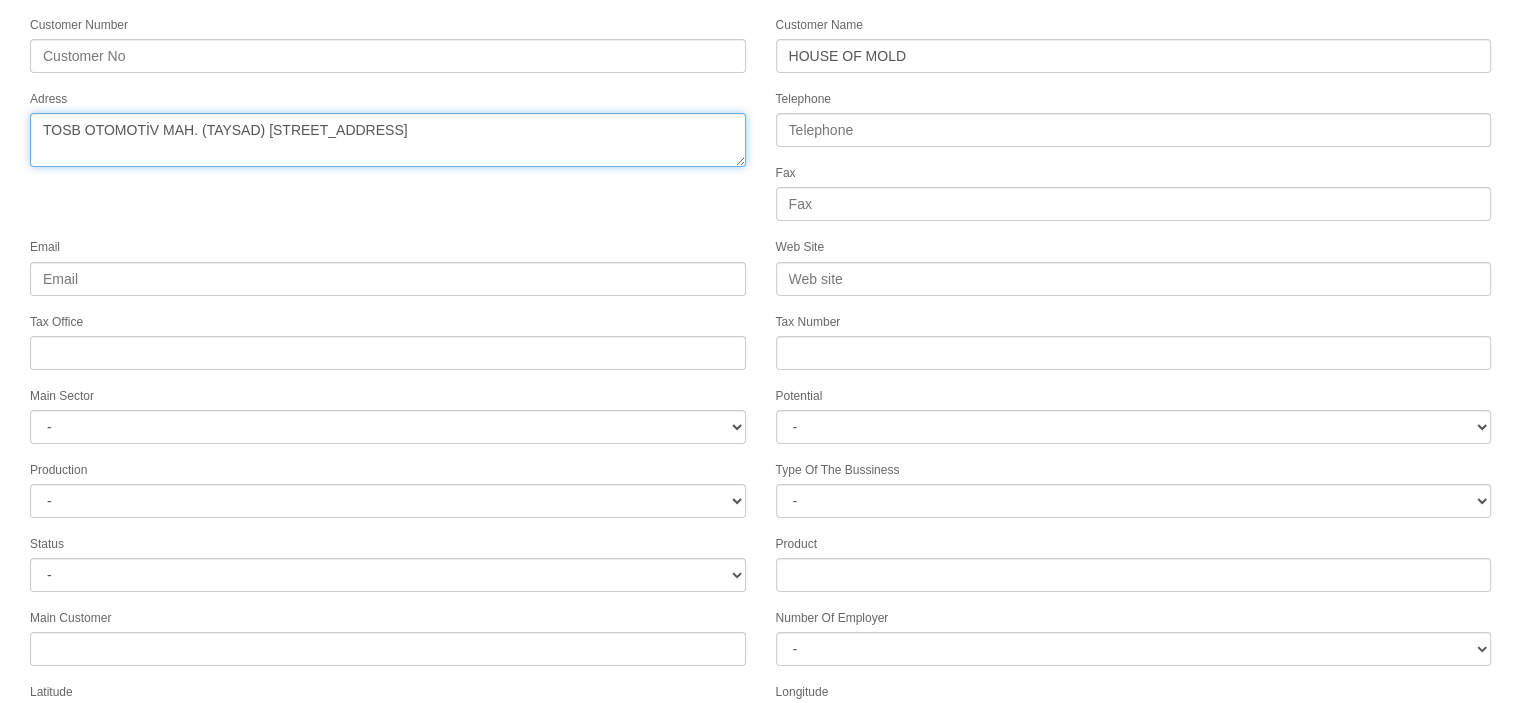 type on "TOSB OTOMOTİV MAH. (TAYSAD) 17.SOK NO:2/9" 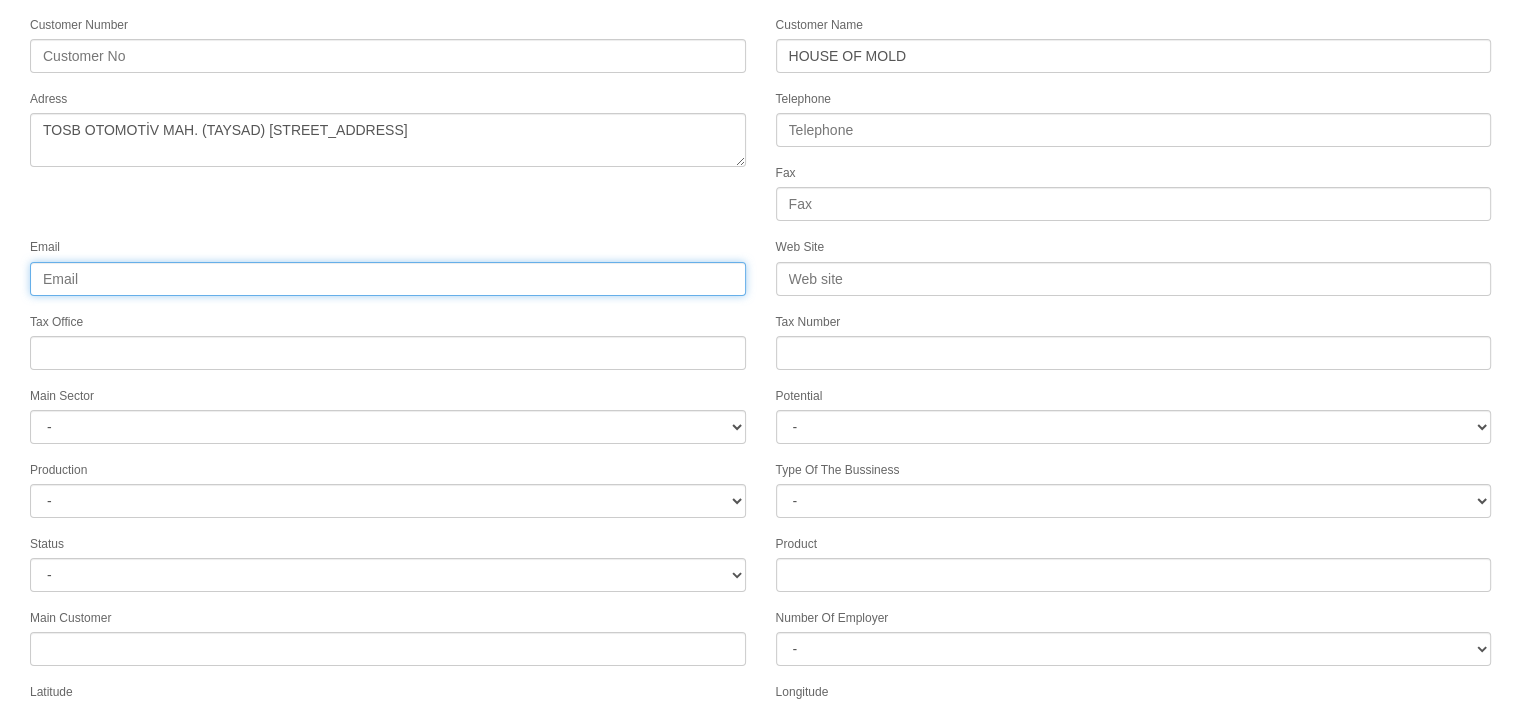 click on "Email" at bounding box center (388, 279) 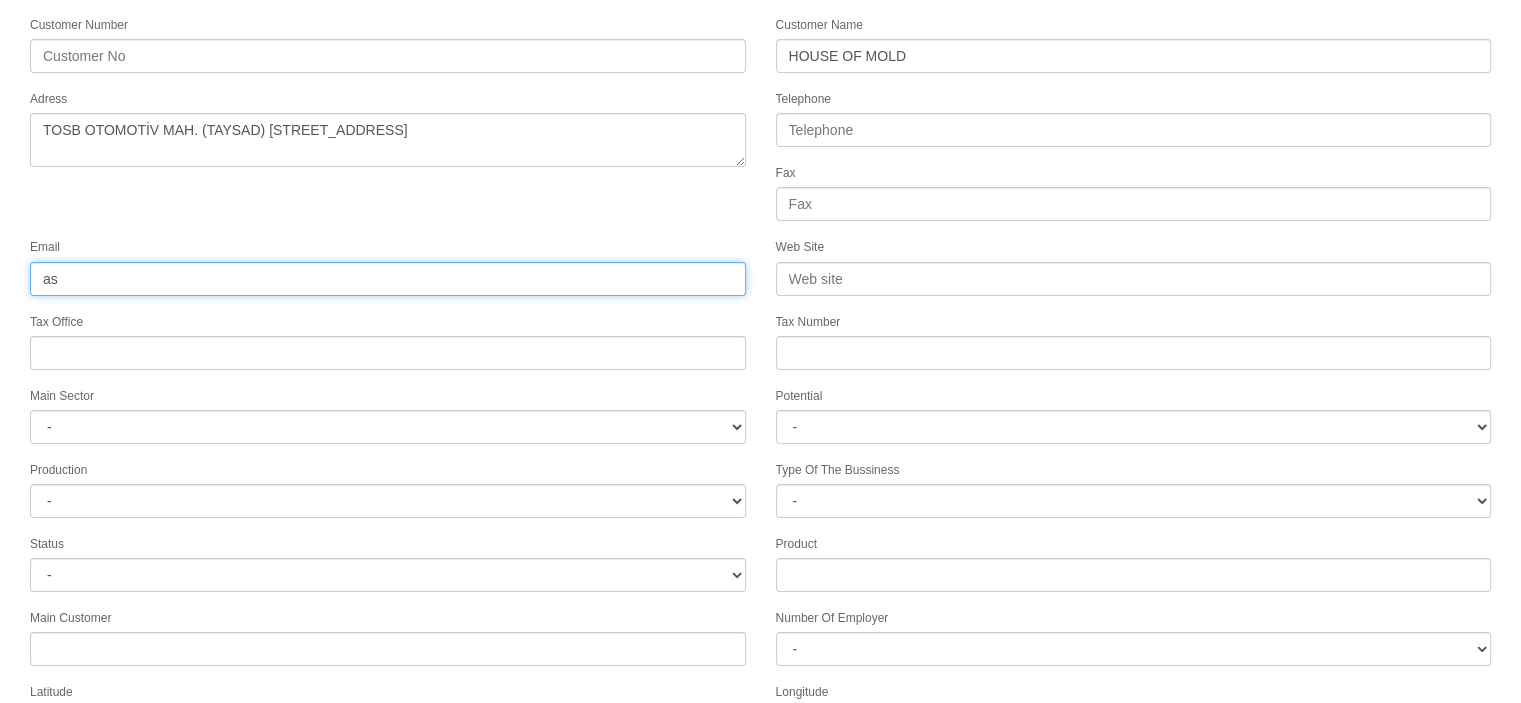 type on "a" 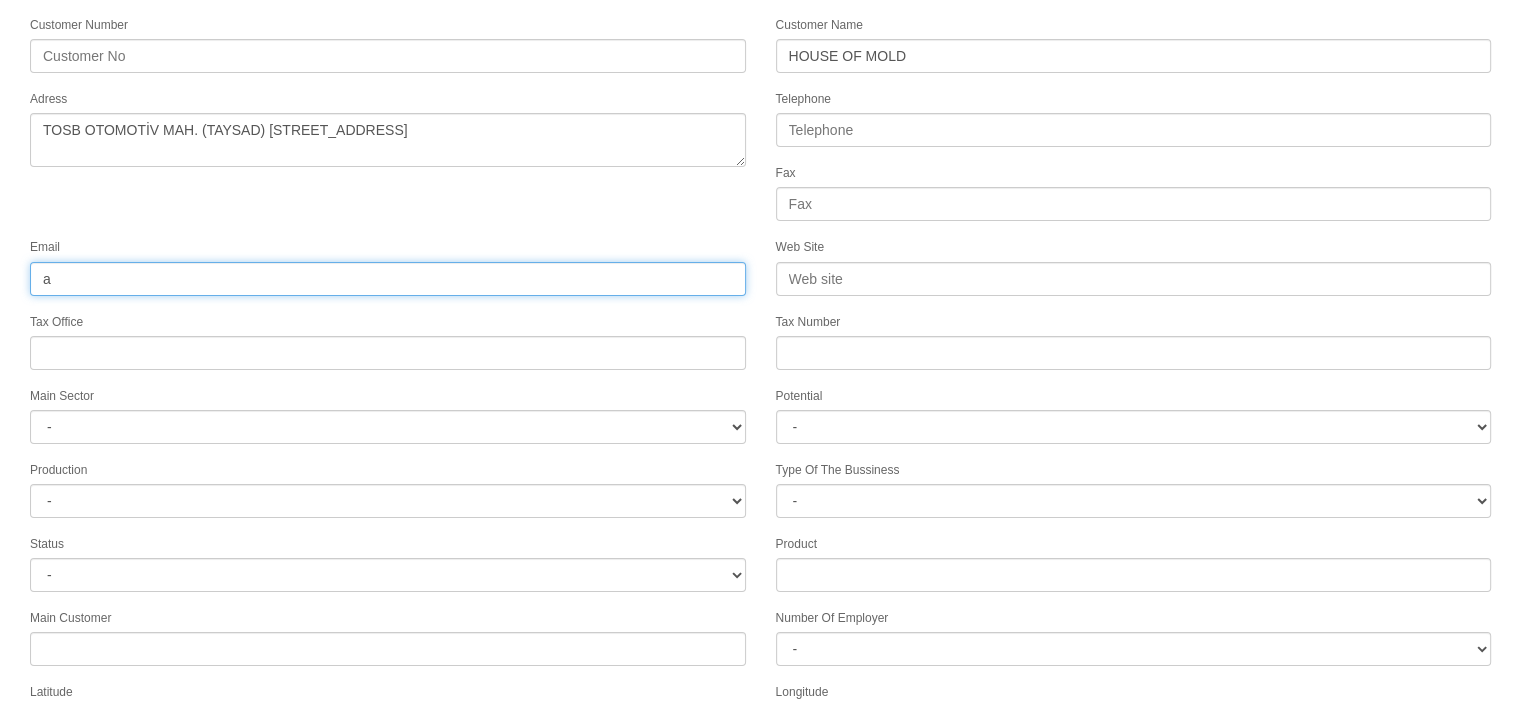 type 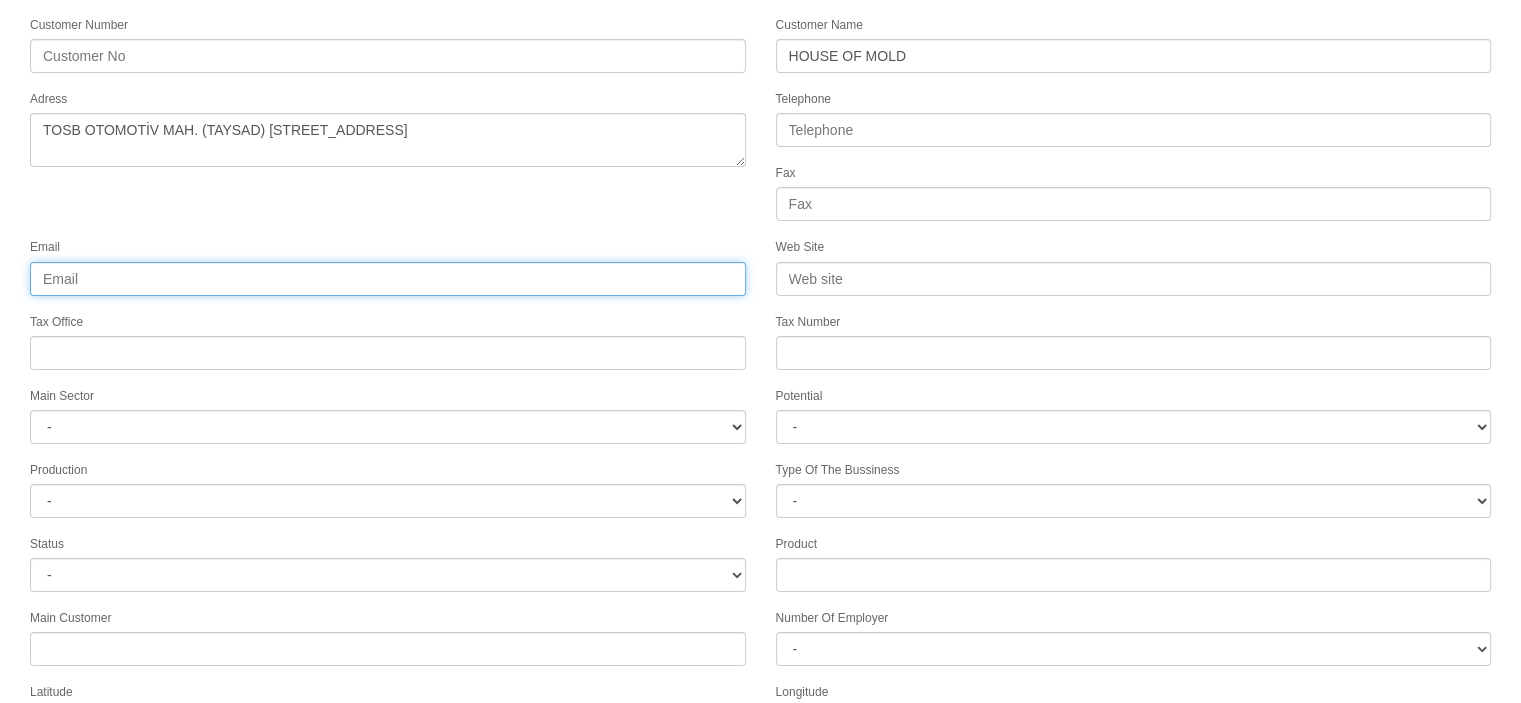 scroll, scrollTop: 272, scrollLeft: 0, axis: vertical 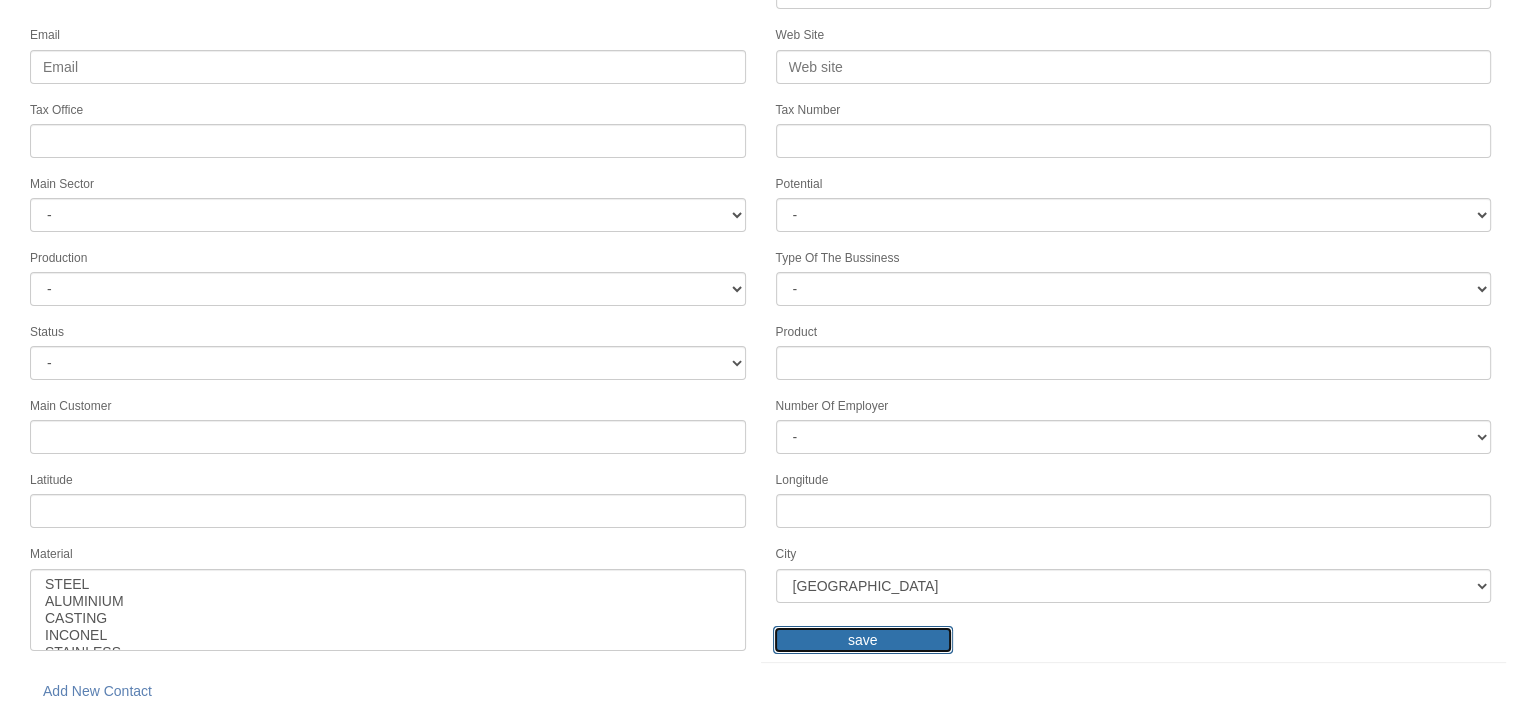 click on "save" at bounding box center [863, 640] 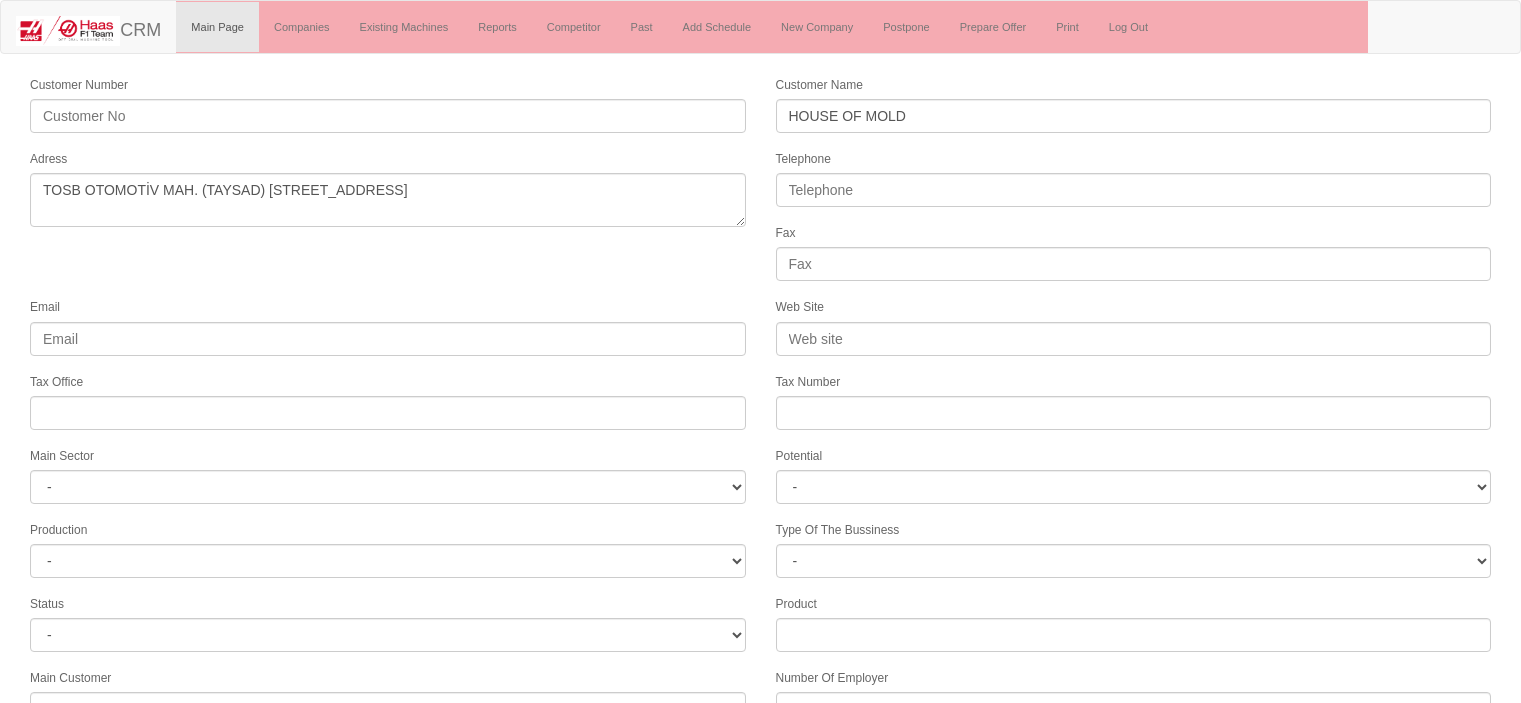 select 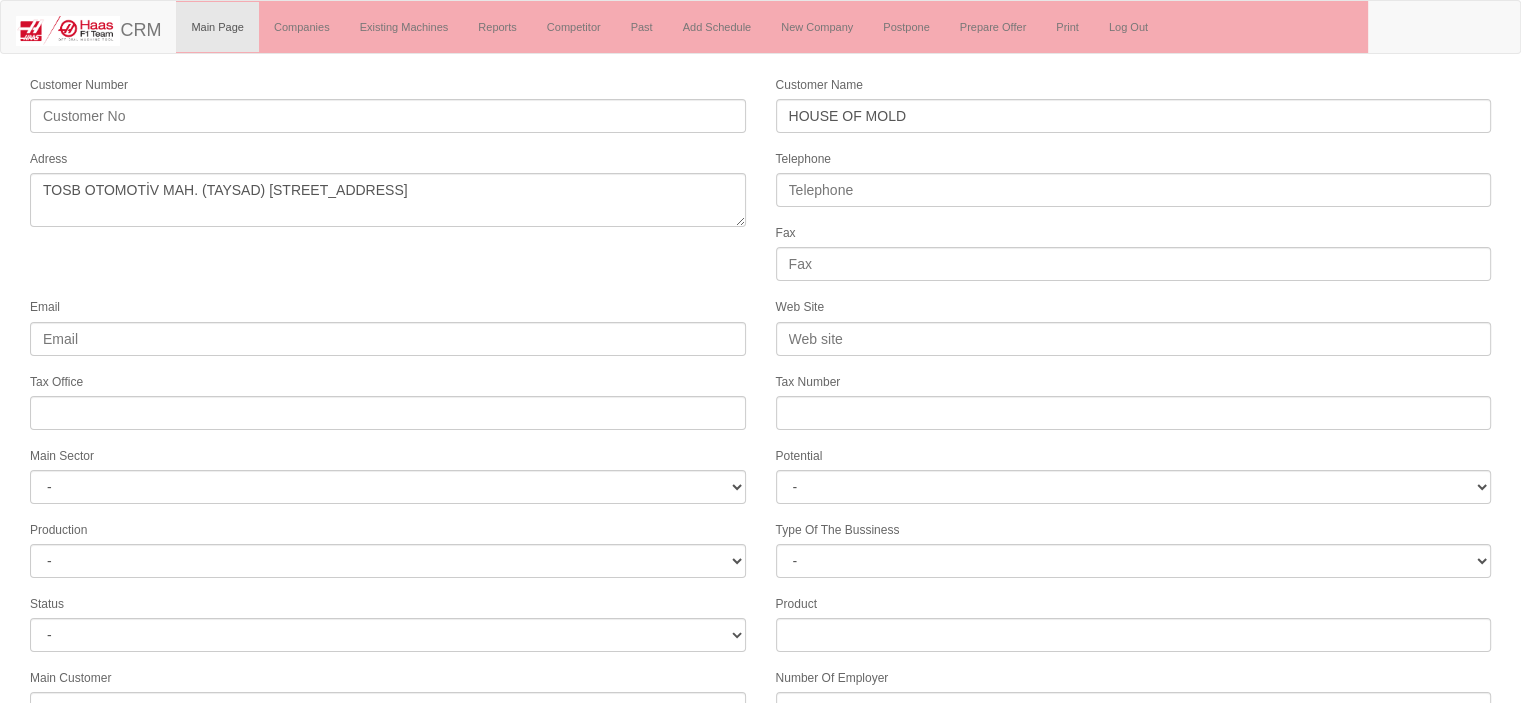 scroll, scrollTop: 272, scrollLeft: 0, axis: vertical 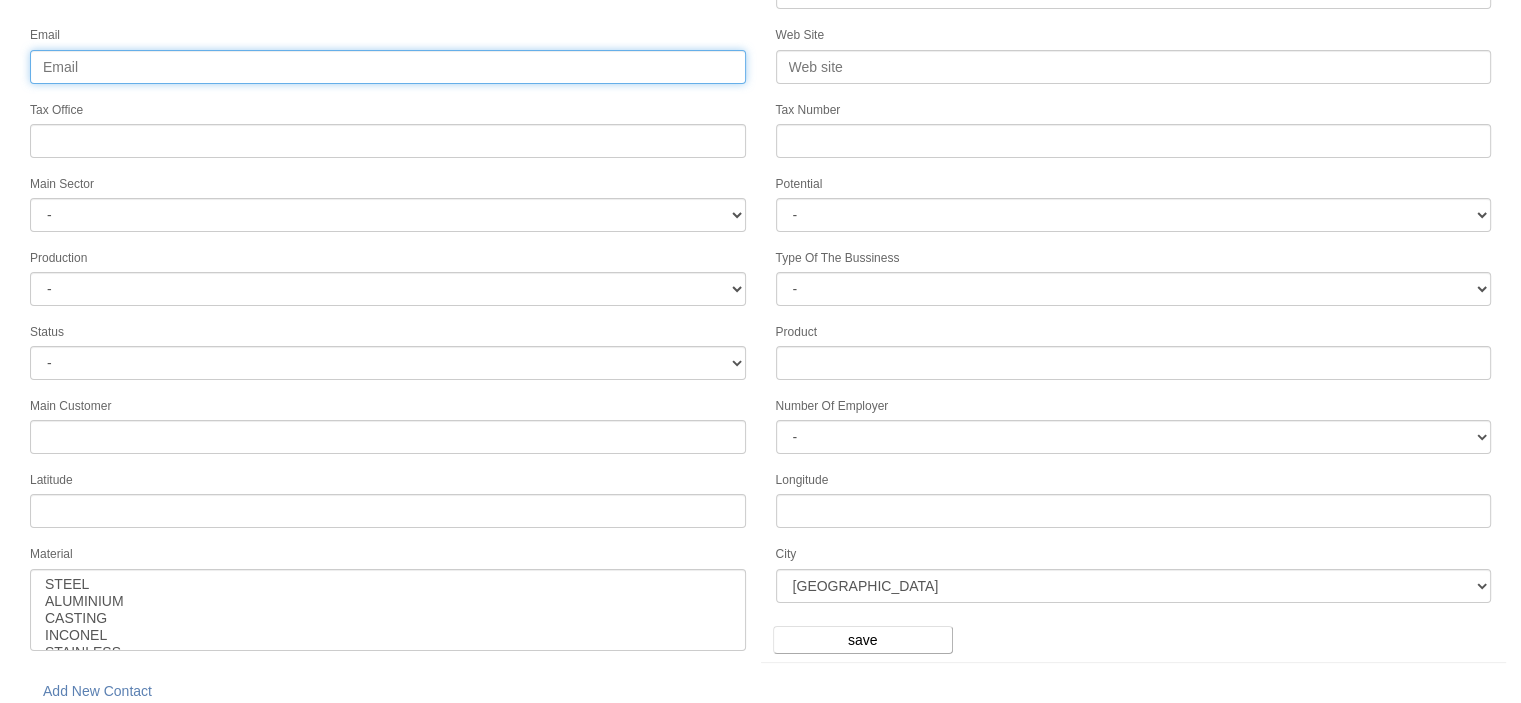 click on "Email" at bounding box center (388, 67) 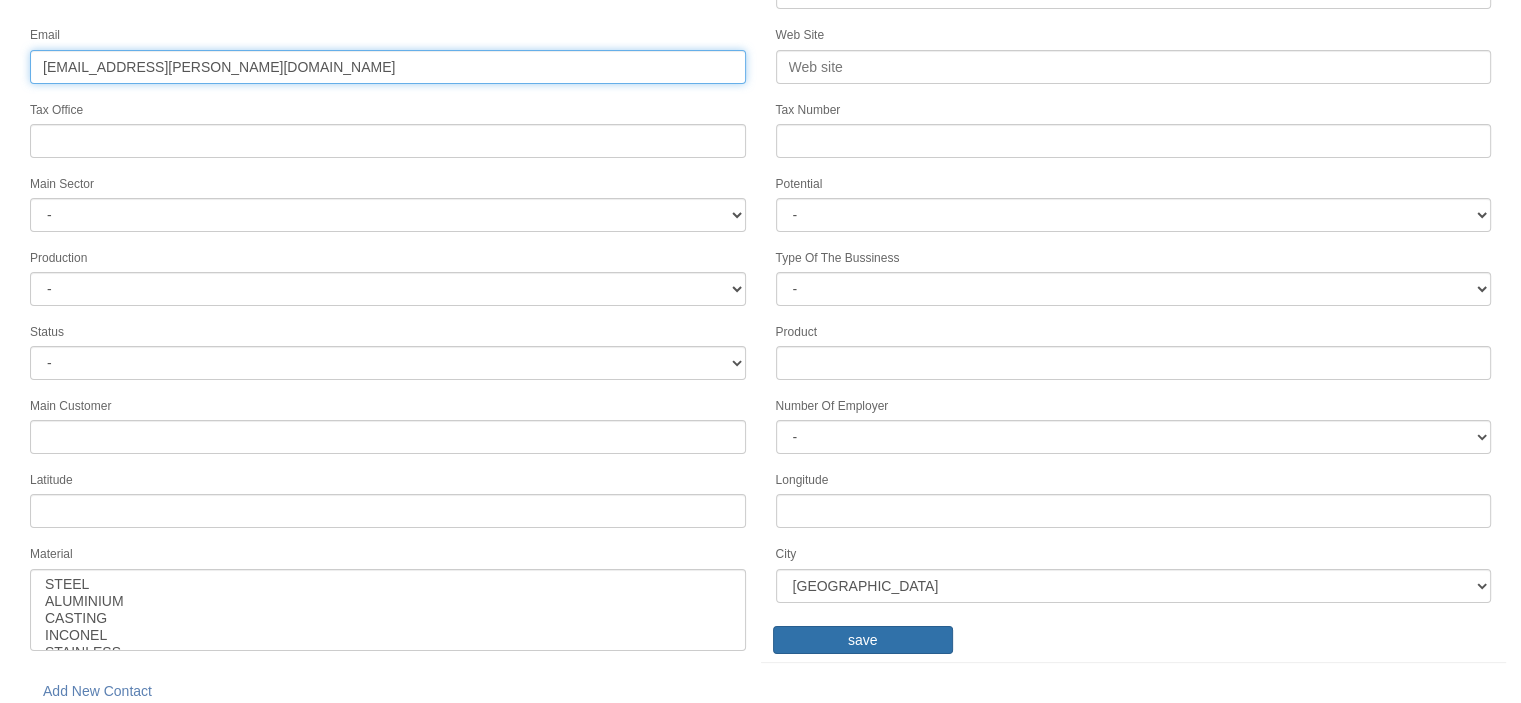 type on "asena.keser@gun.av.tr" 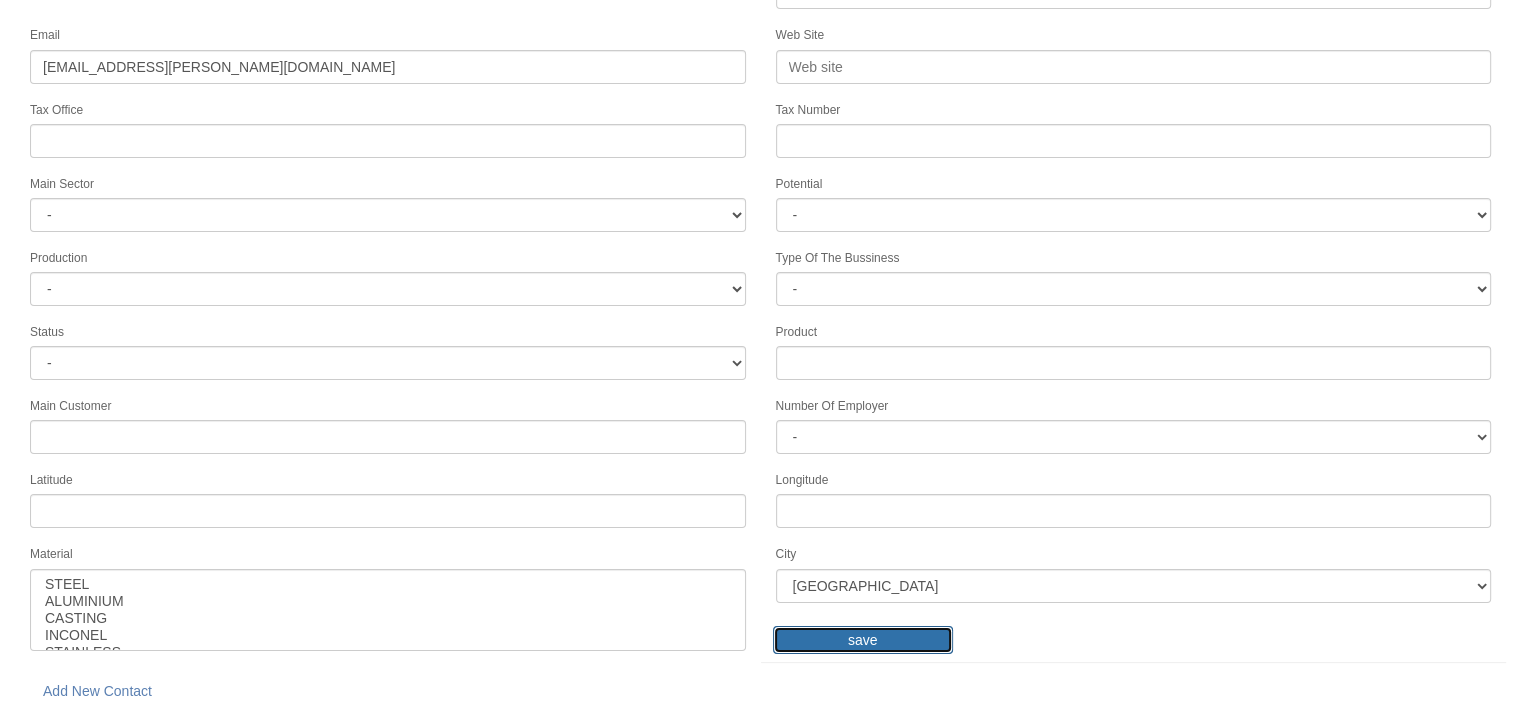 click on "save" at bounding box center (863, 640) 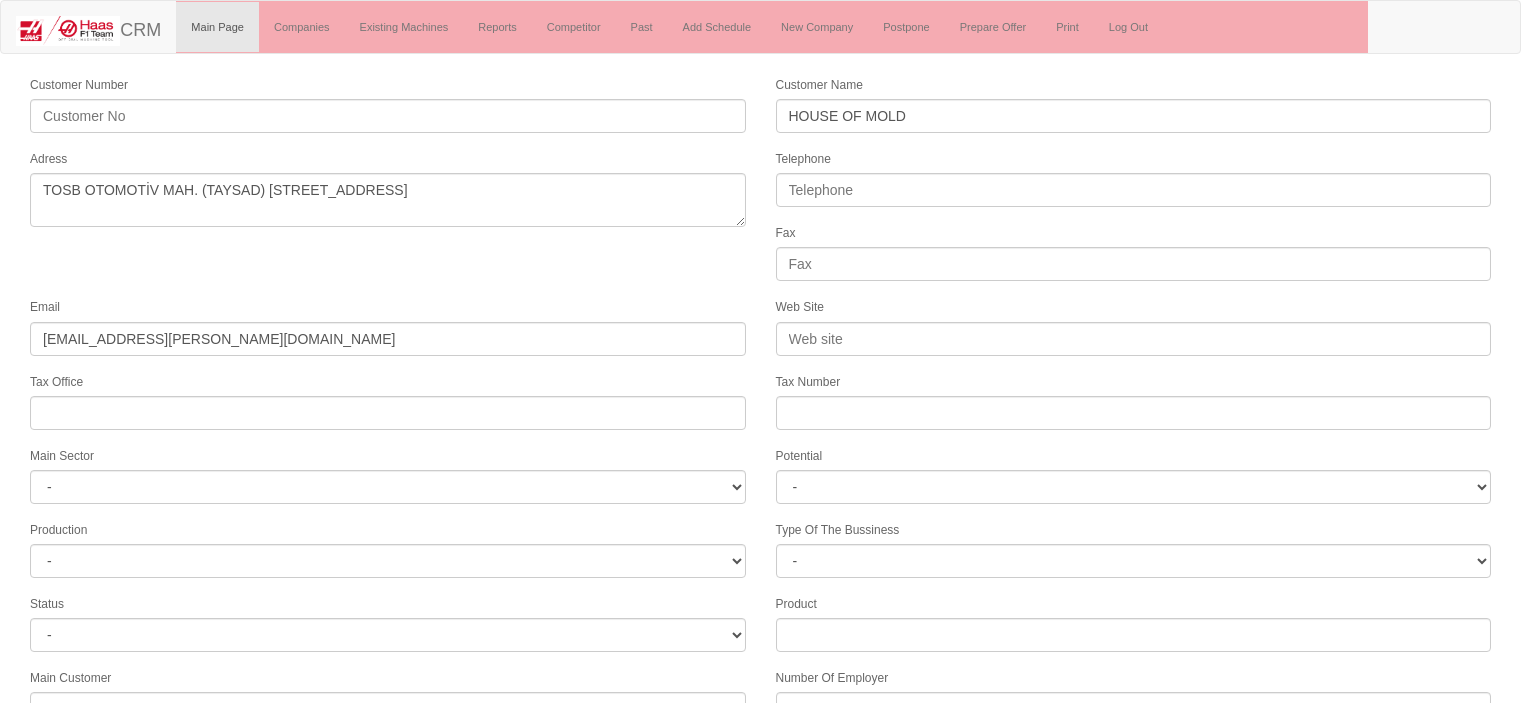 select 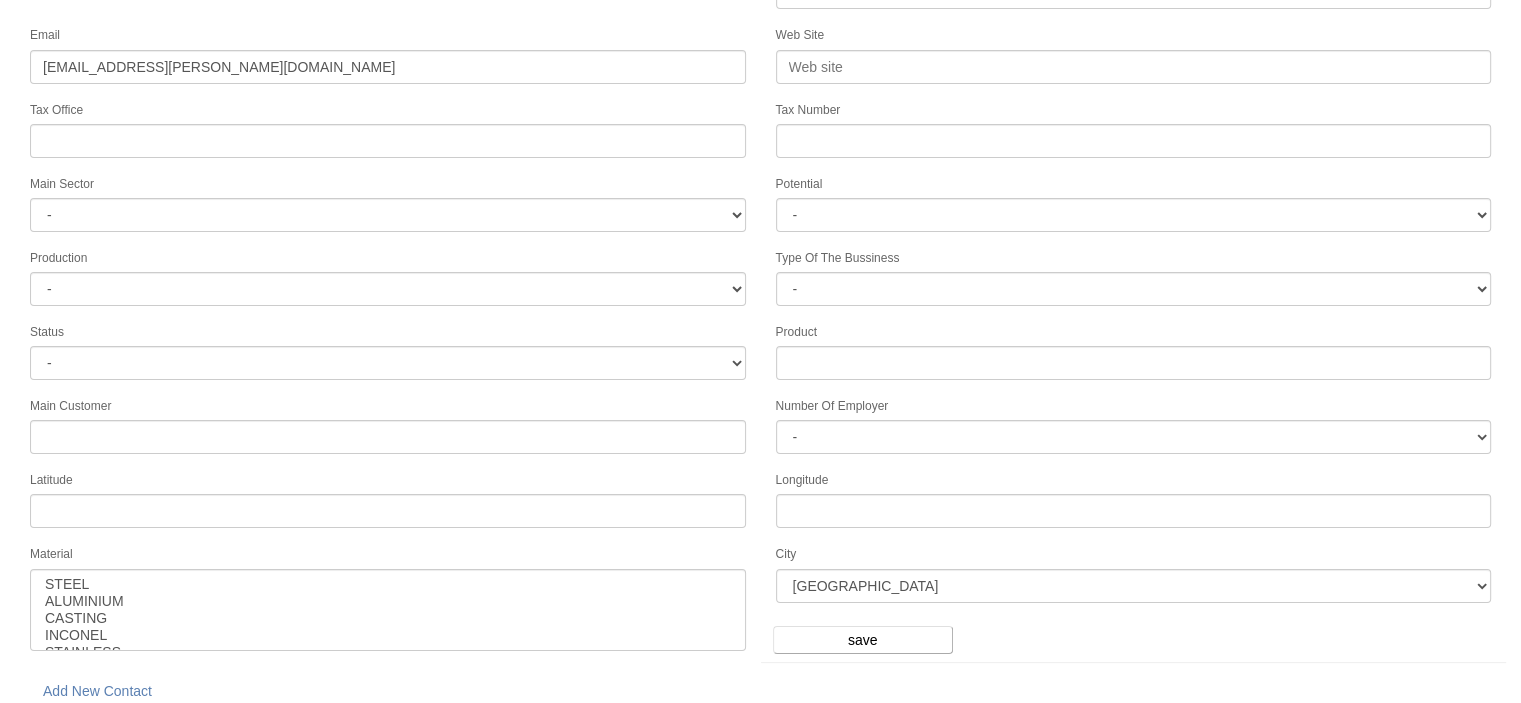 scroll, scrollTop: 272, scrollLeft: 0, axis: vertical 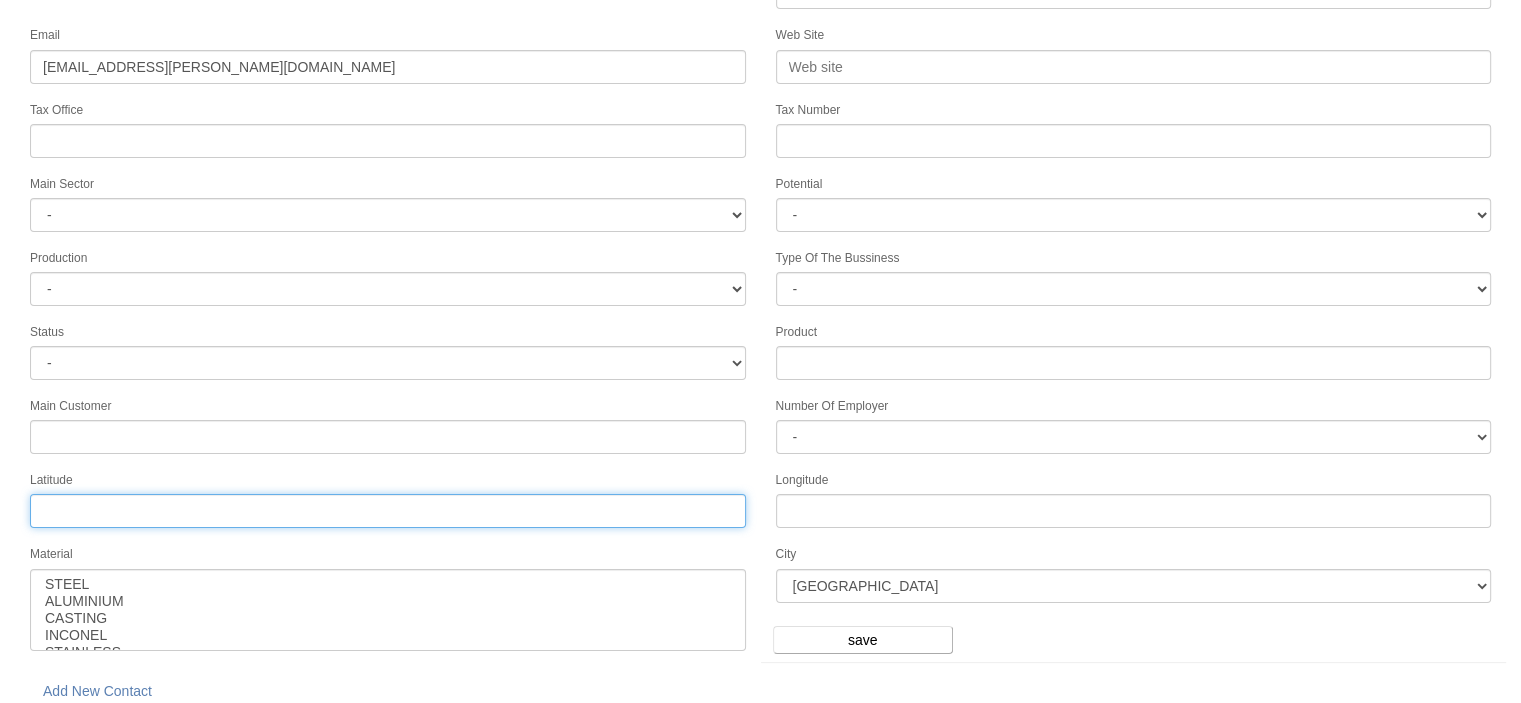 click on "Tax Office" at bounding box center (388, 511) 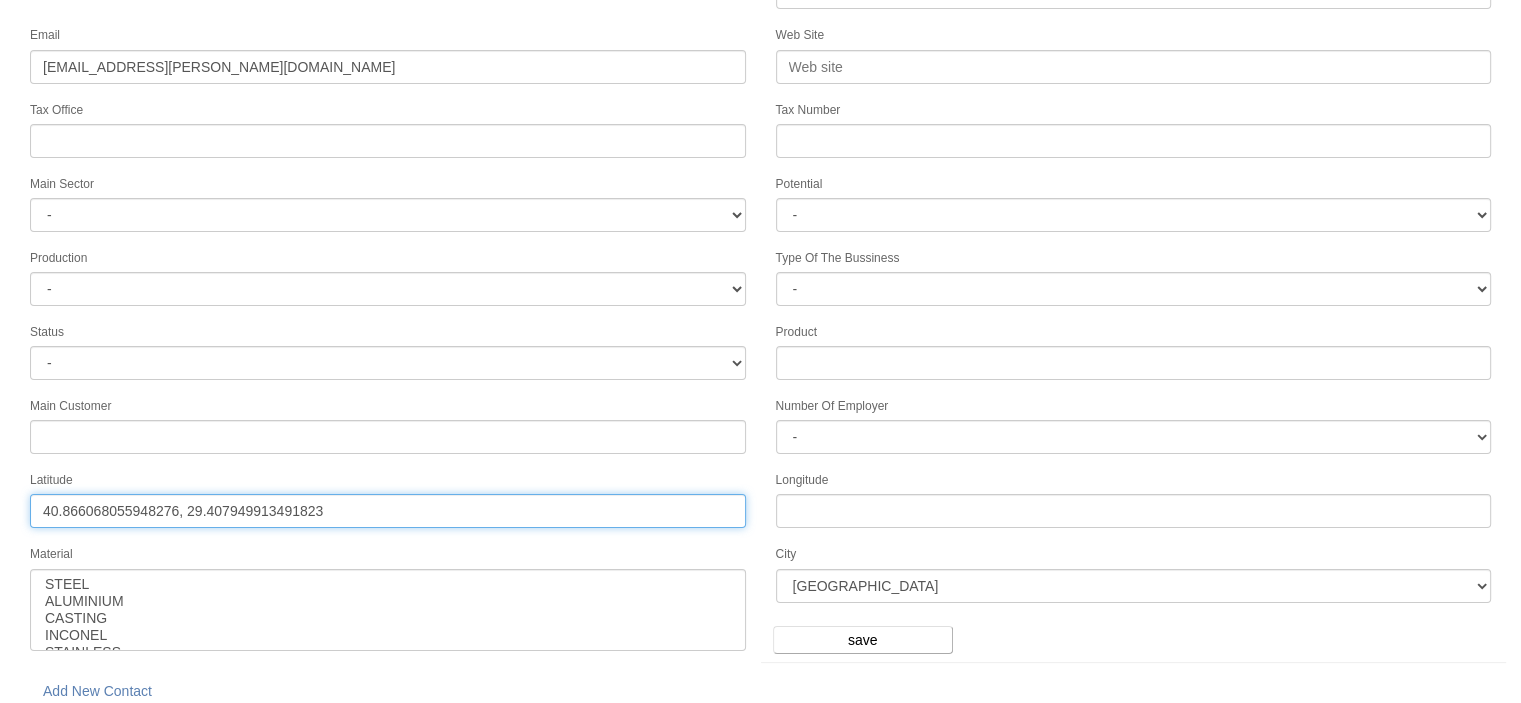 drag, startPoint x: 174, startPoint y: 494, endPoint x: 205, endPoint y: 495, distance: 31.016125 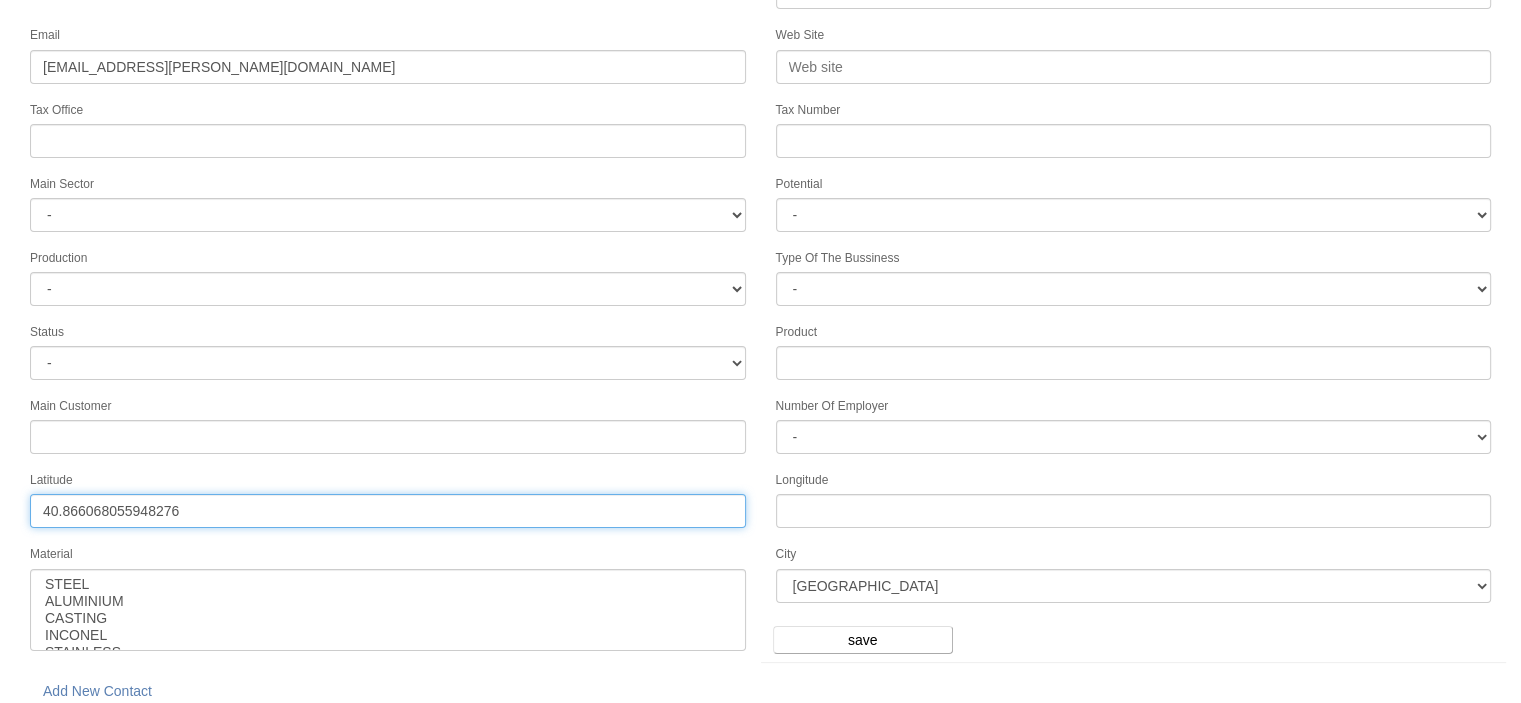 type on "40.866068055948276" 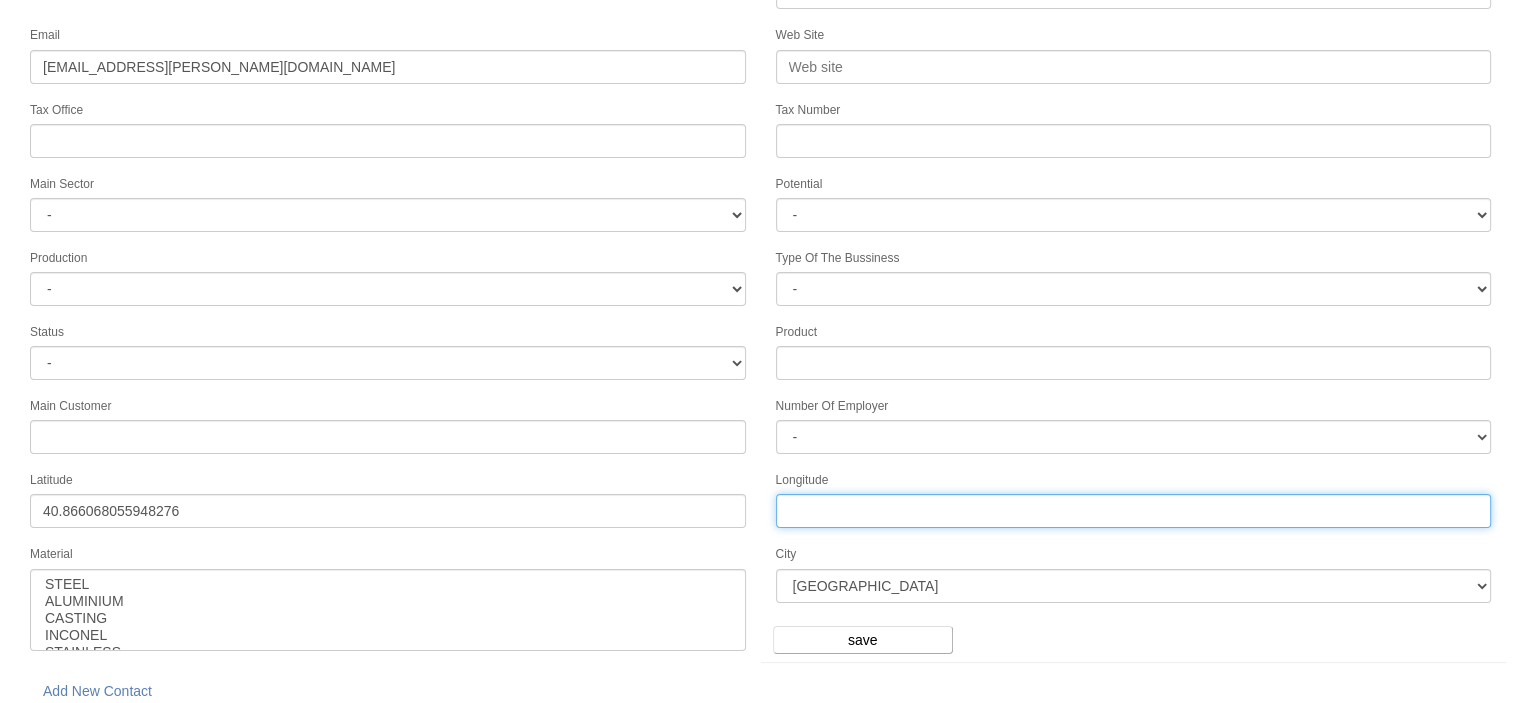 click on "Longitude" at bounding box center [1134, 511] 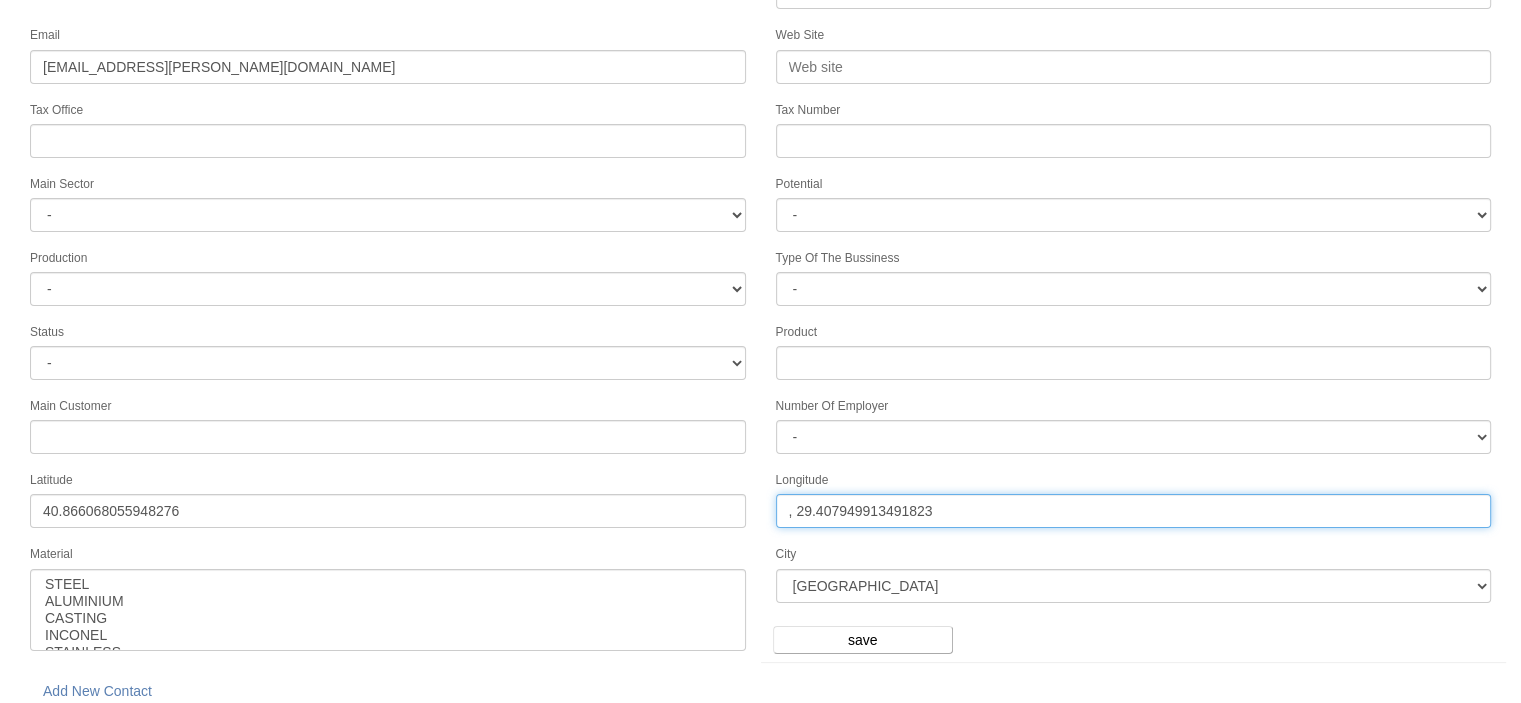 drag, startPoint x: 796, startPoint y: 497, endPoint x: 740, endPoint y: 491, distance: 56.32051 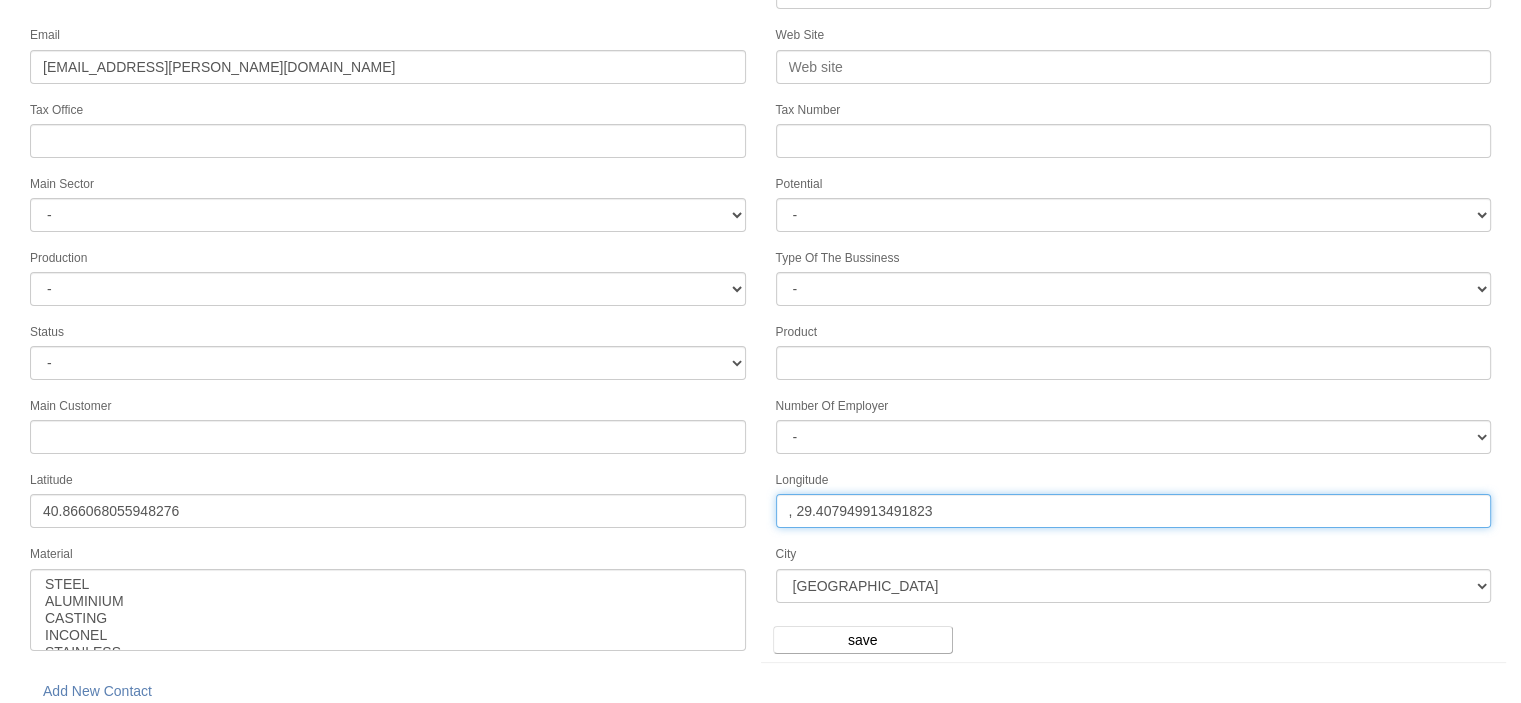click on "Customer Number
Customer Name
HOUSE OF MOLD
Adress
Telephone
Fax
Email
asena.keser@gun.av.tr
Web Site
Tax Office
Tax Number
Main Sector
-
DIE MOLD
MACHINERY
DEFENCE & AEROSPACE
ELECTRICAL COMPONENTS
MEDICAL
TOOL MANUFACTURING
JEWELERY
AGRICULTURE
AUTOMOTIVE
WHITE GOODS
HYDRAULIC & PNEUMATIC
CASTING
STAMPING DIE
CONSTRUCTION MAC.
GEN. PART. MAN.
EDUCATION
LASER POTENTIALS
FURNUTURE
Potential
-
A1
A2
A3
B1
B2
B3
C1
C2
C3
Production
- HG - -" at bounding box center (760, 259) 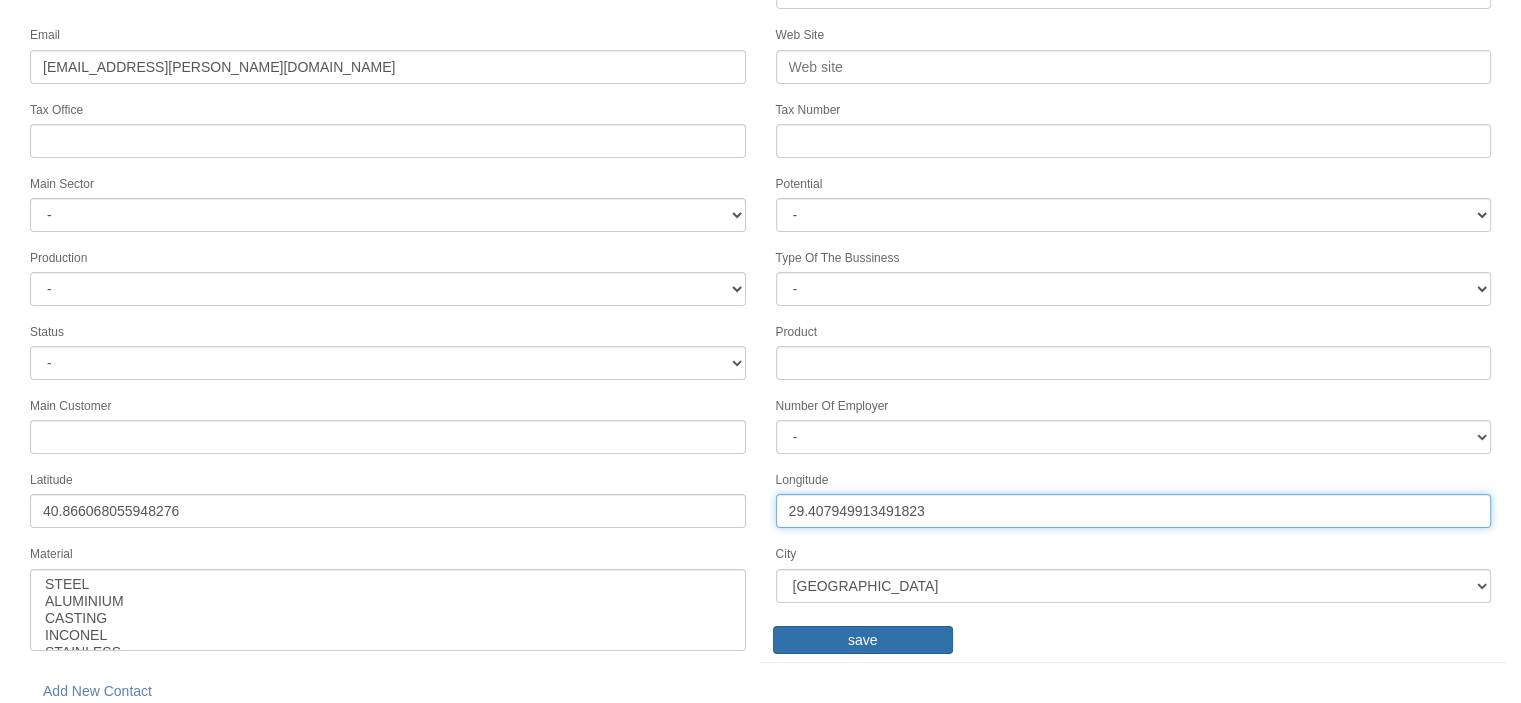 type on "29.407949913491823" 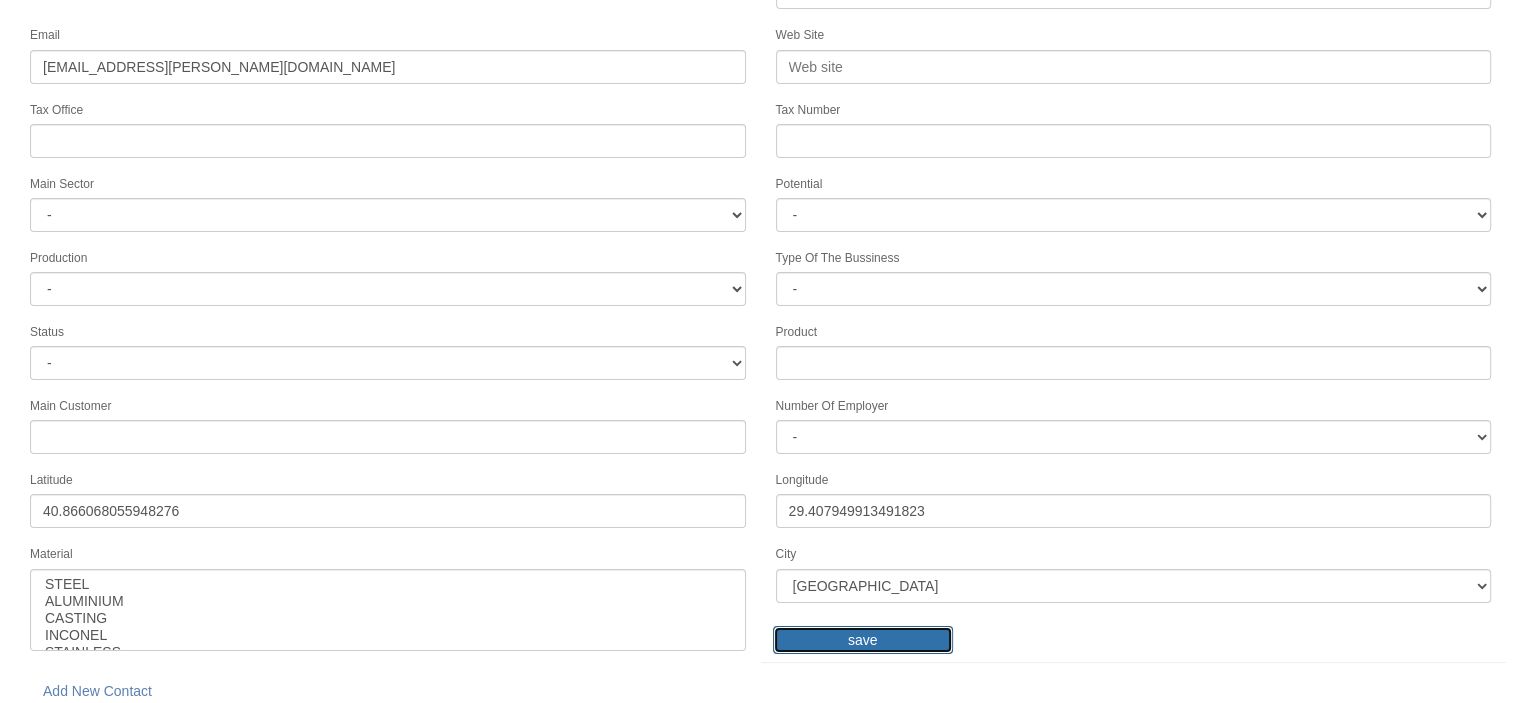 click on "save" at bounding box center [863, 640] 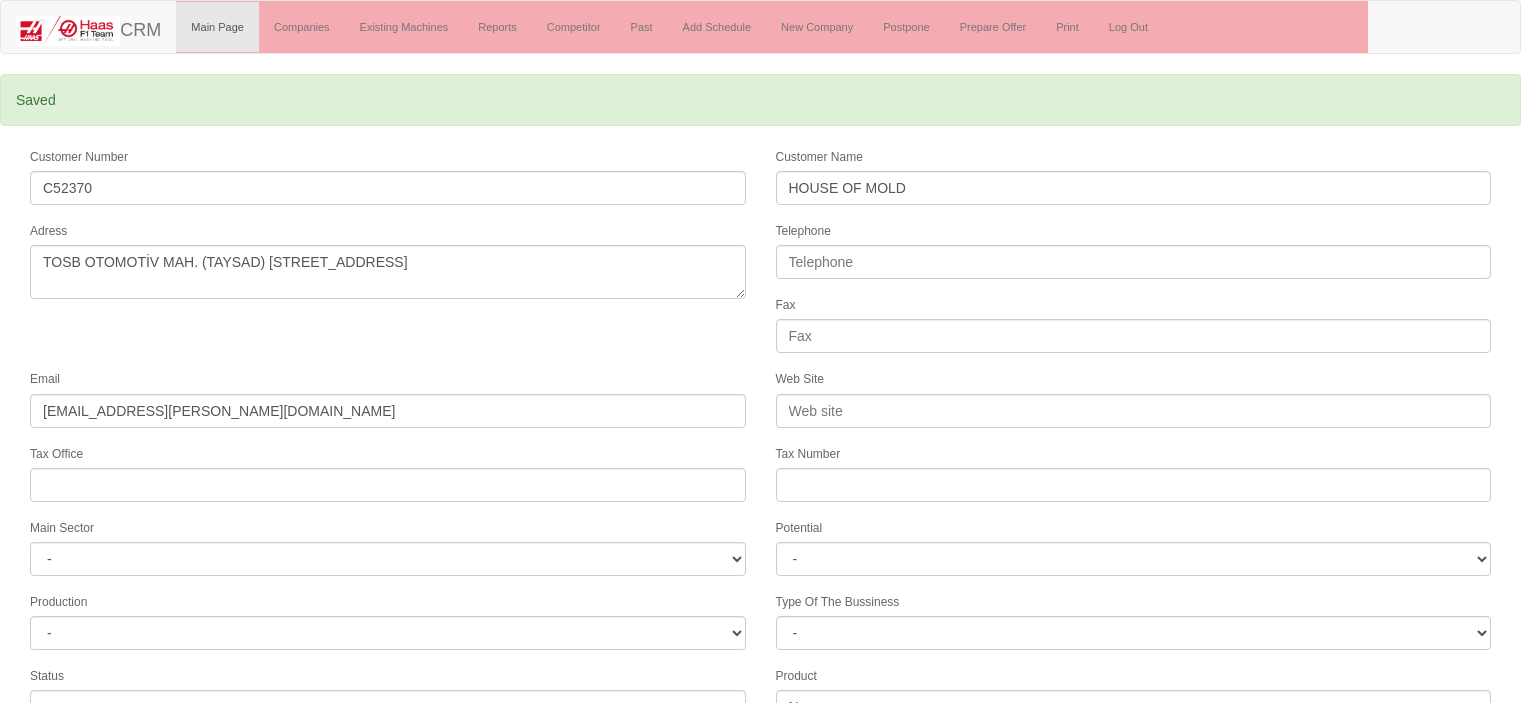 select 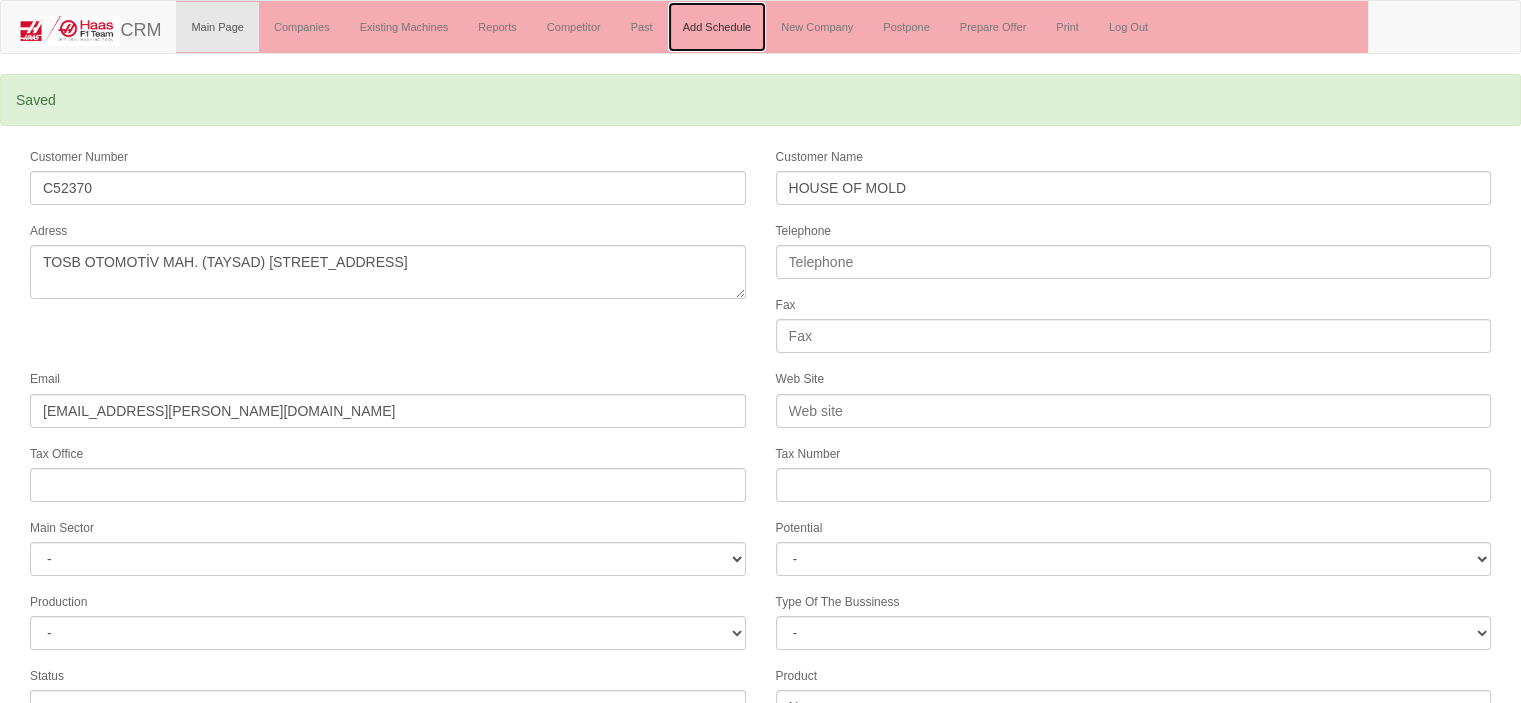 click on "Add Schedule" at bounding box center [717, 27] 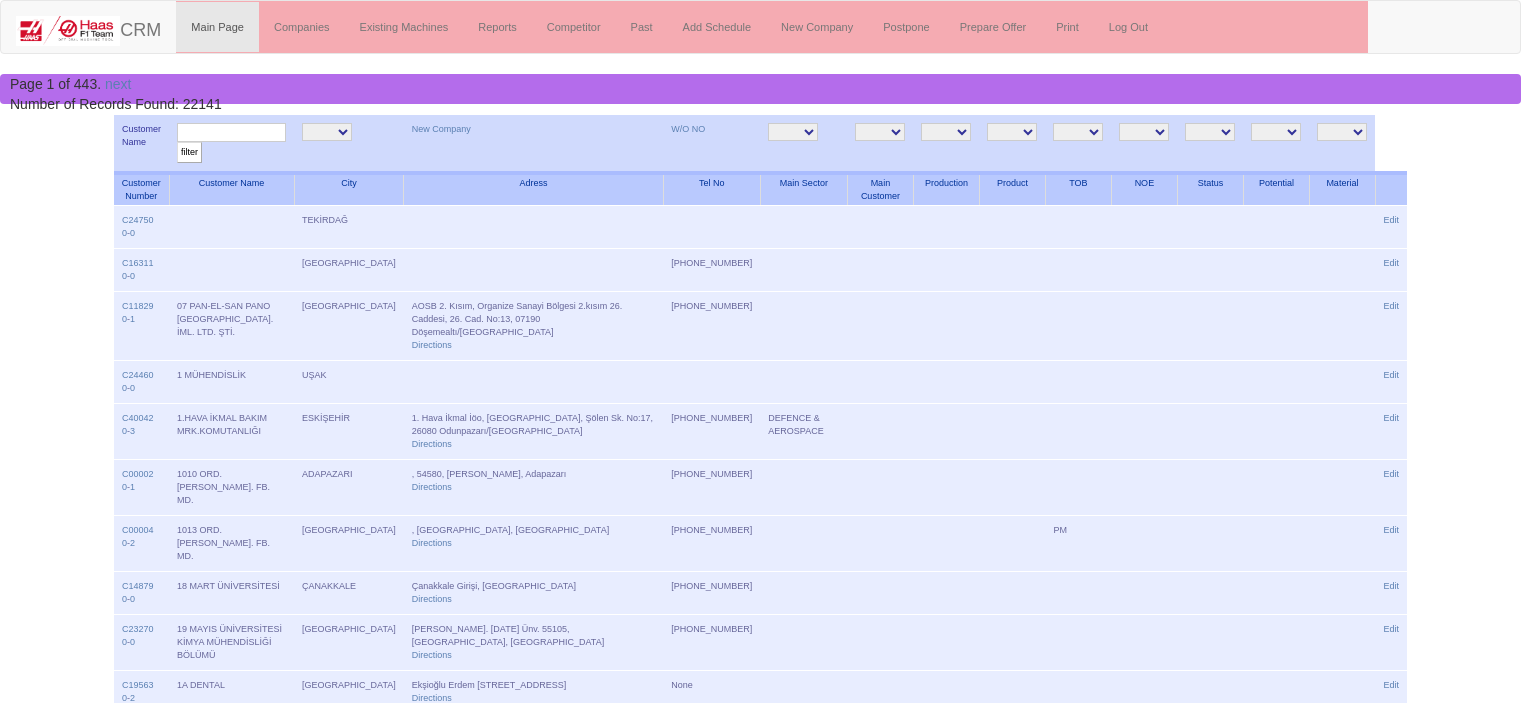 scroll, scrollTop: 0, scrollLeft: 0, axis: both 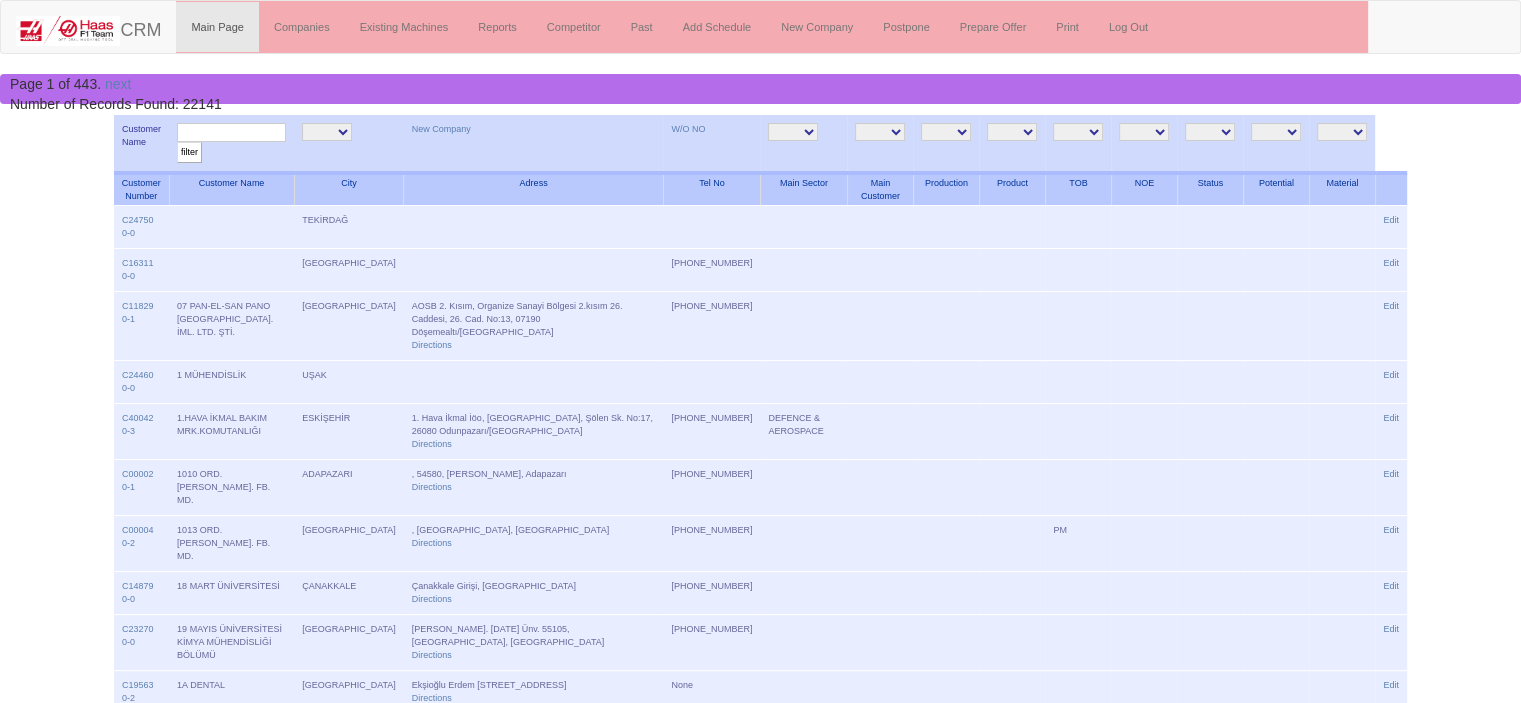 click at bounding box center [231, 132] 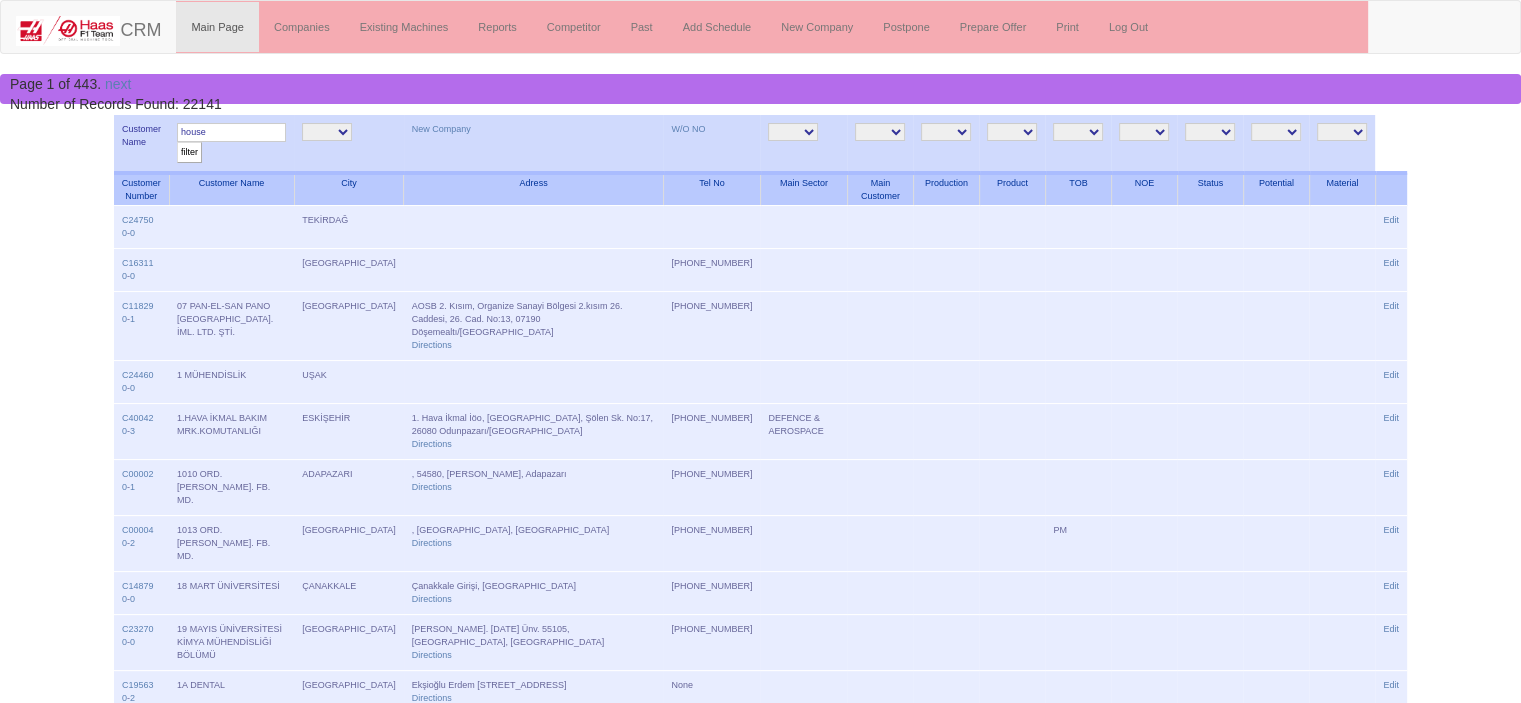 type on "house" 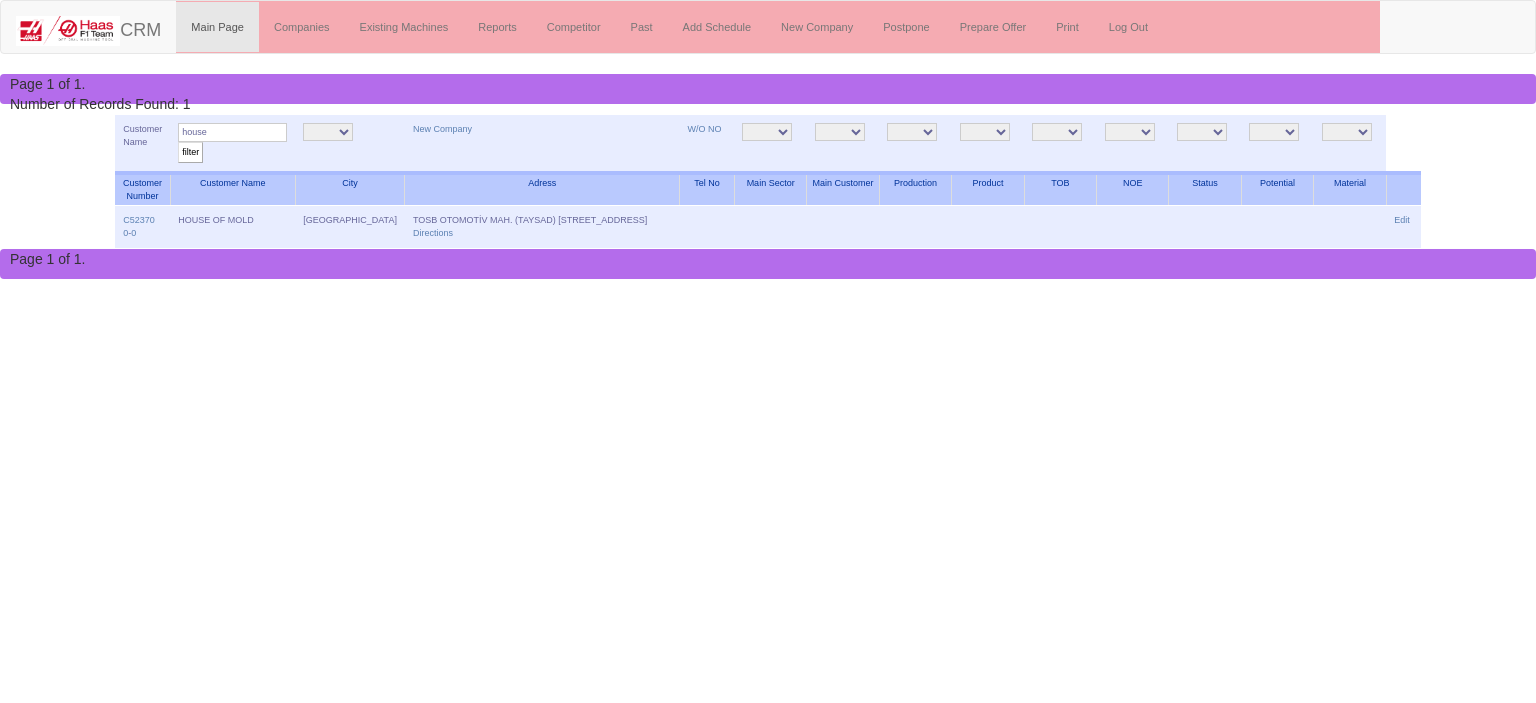 scroll, scrollTop: 0, scrollLeft: 0, axis: both 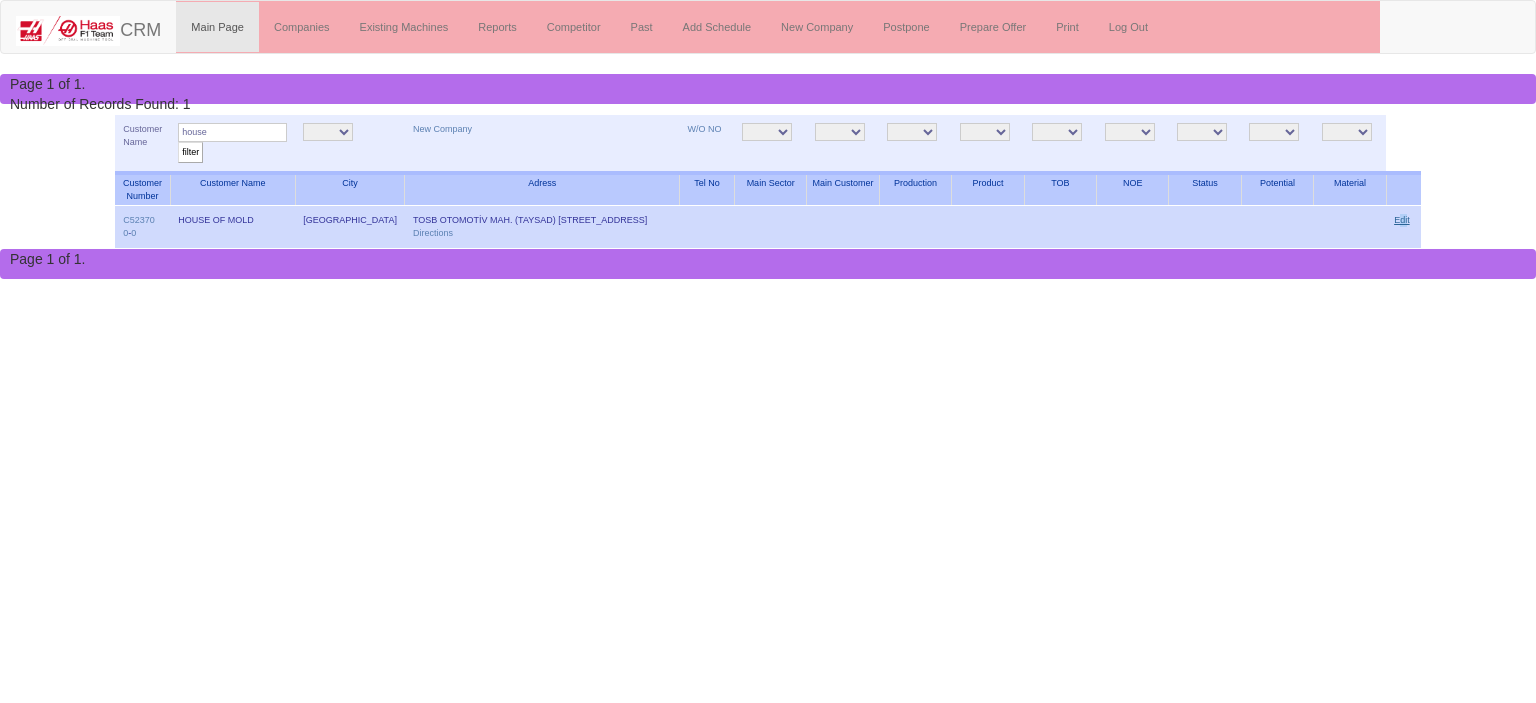 drag, startPoint x: 1396, startPoint y: 226, endPoint x: 1404, endPoint y: 217, distance: 12.0415945 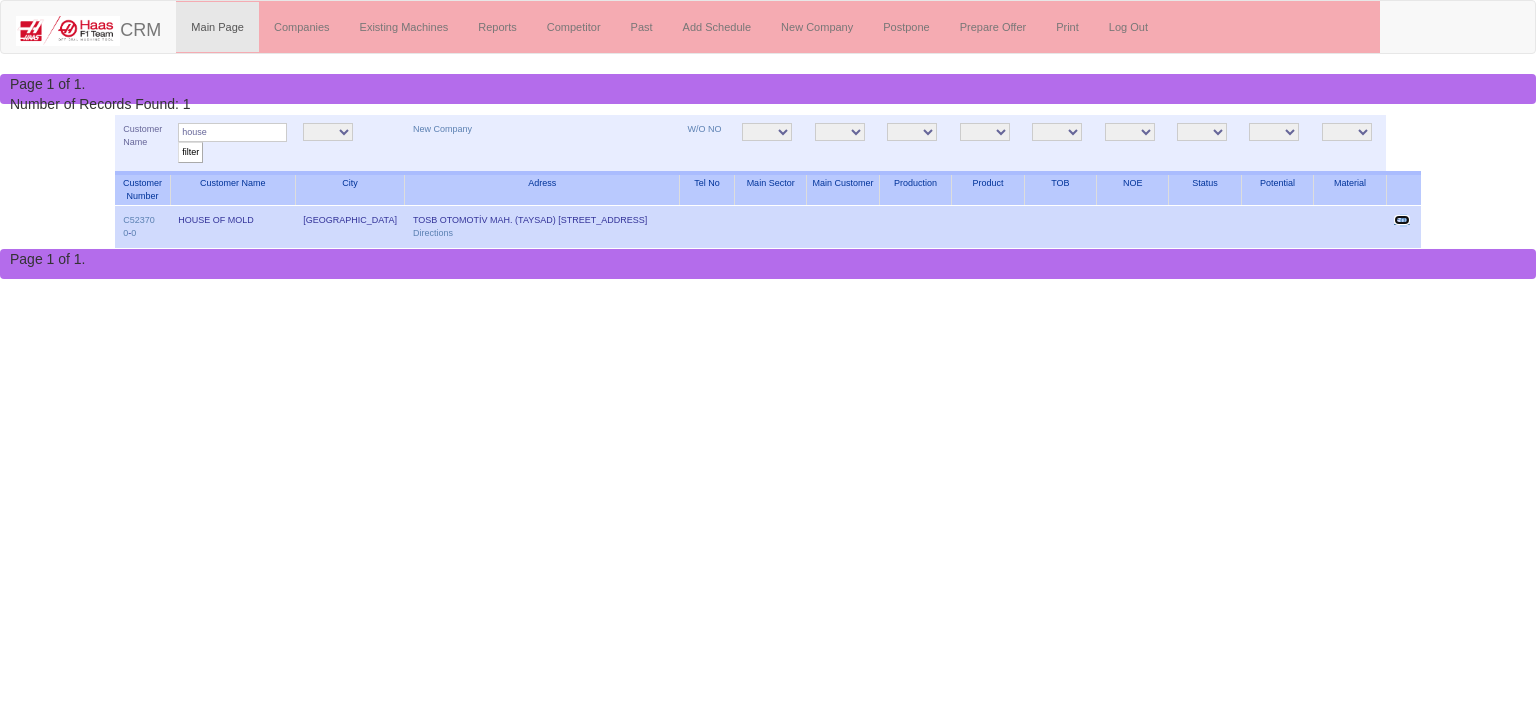click on "Edit" at bounding box center [1402, 220] 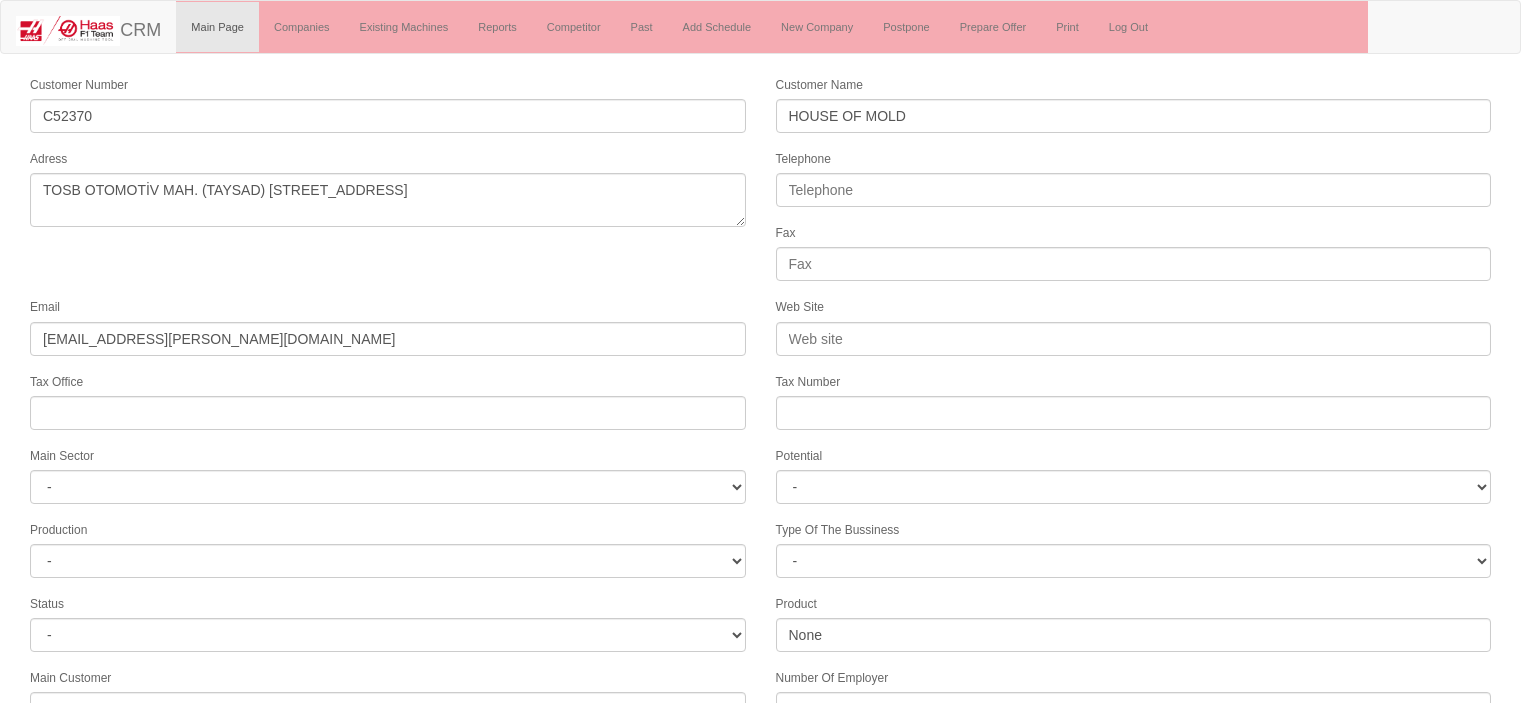 select 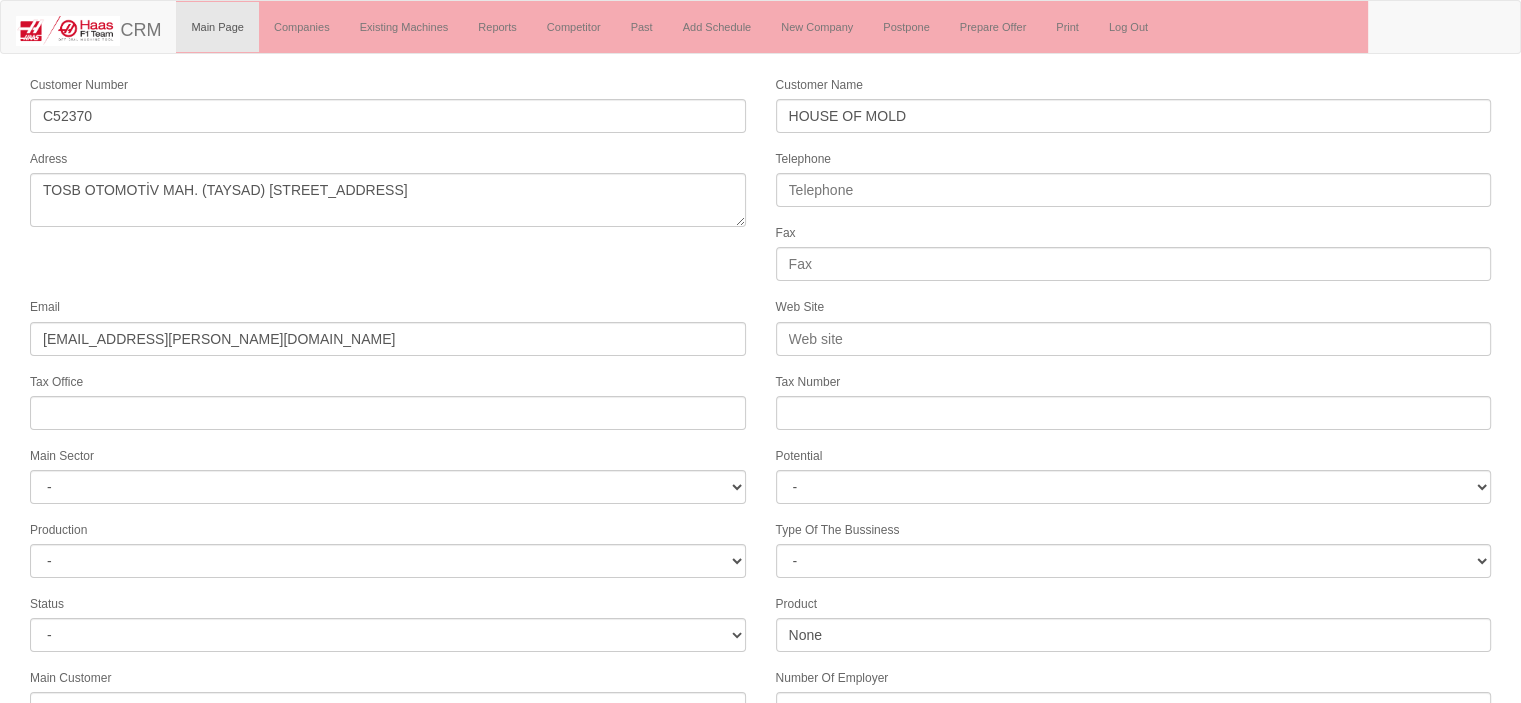 scroll, scrollTop: 272, scrollLeft: 0, axis: vertical 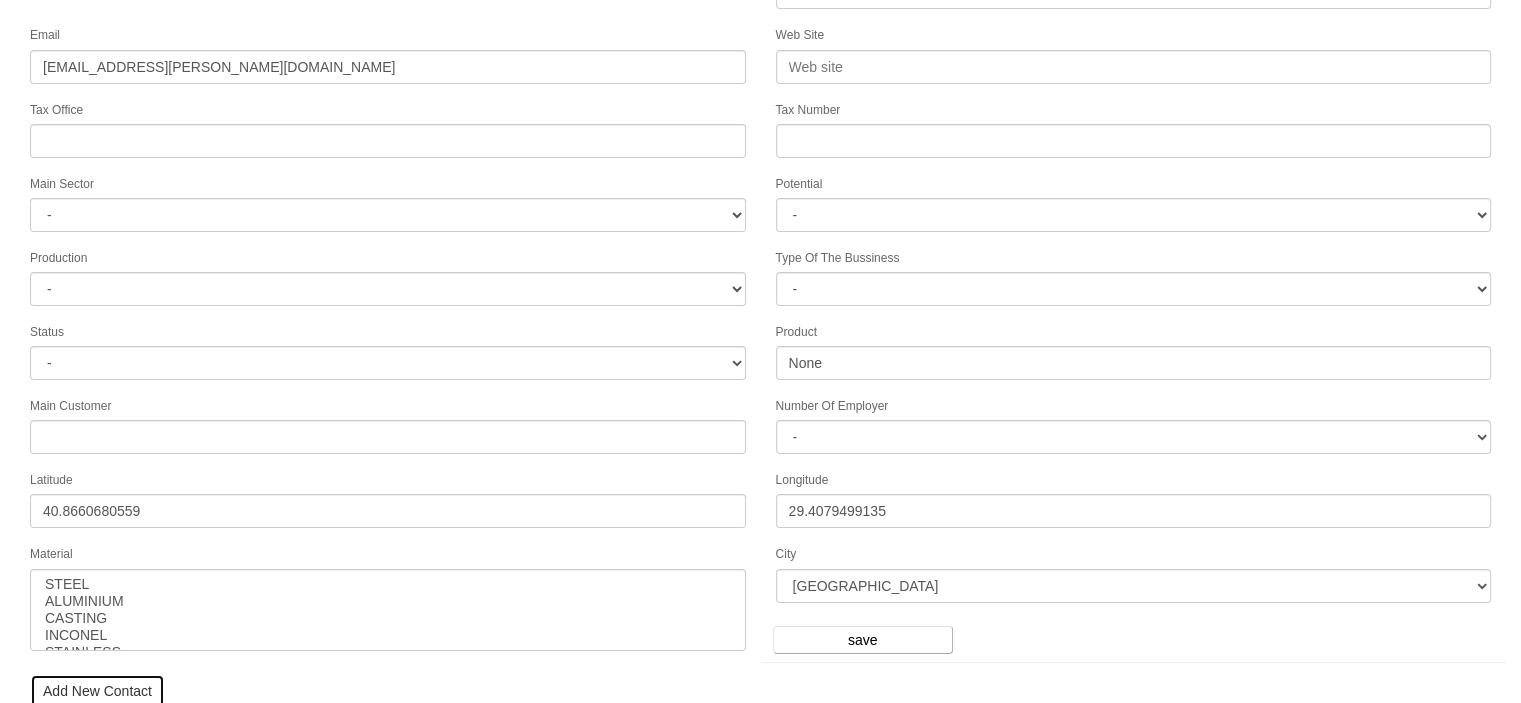 click on "Add New Contact" at bounding box center [97, 691] 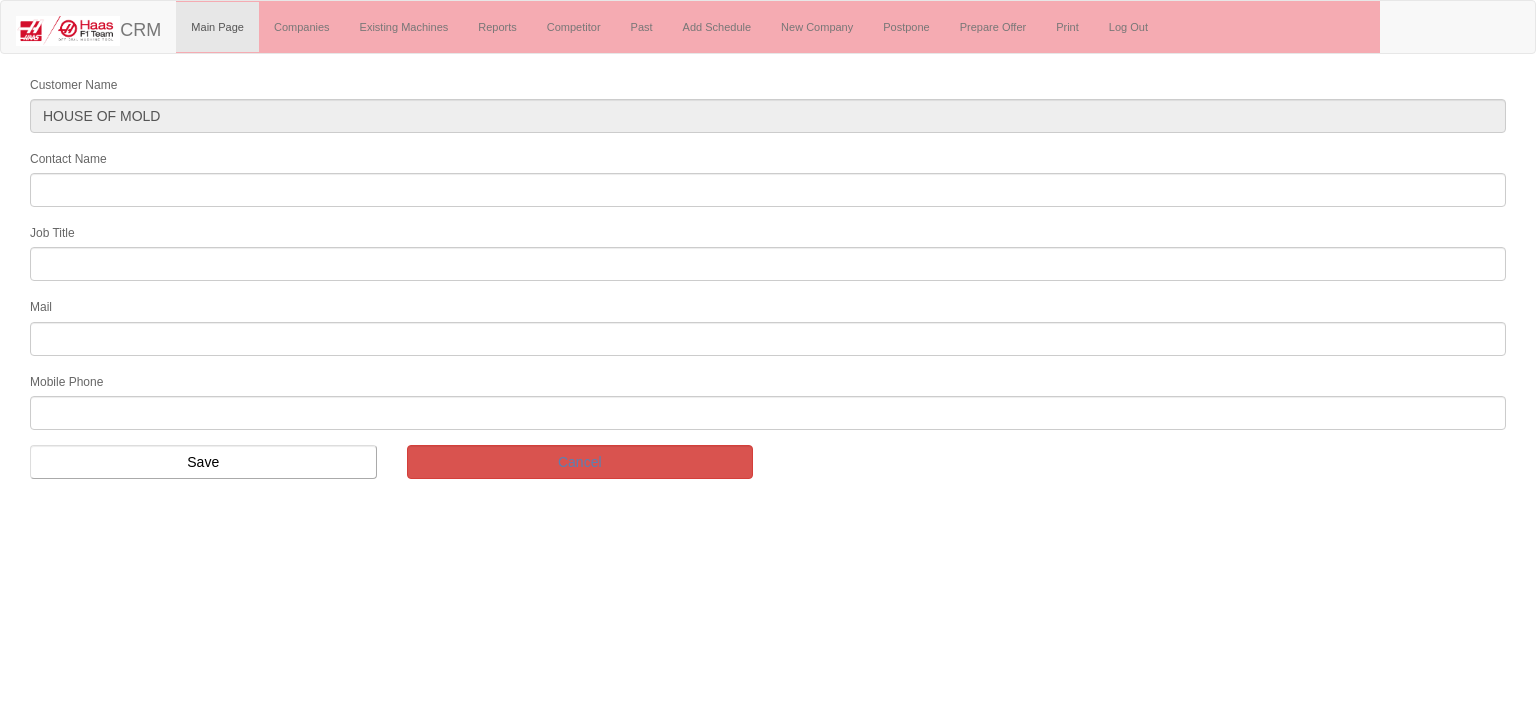 scroll, scrollTop: 0, scrollLeft: 0, axis: both 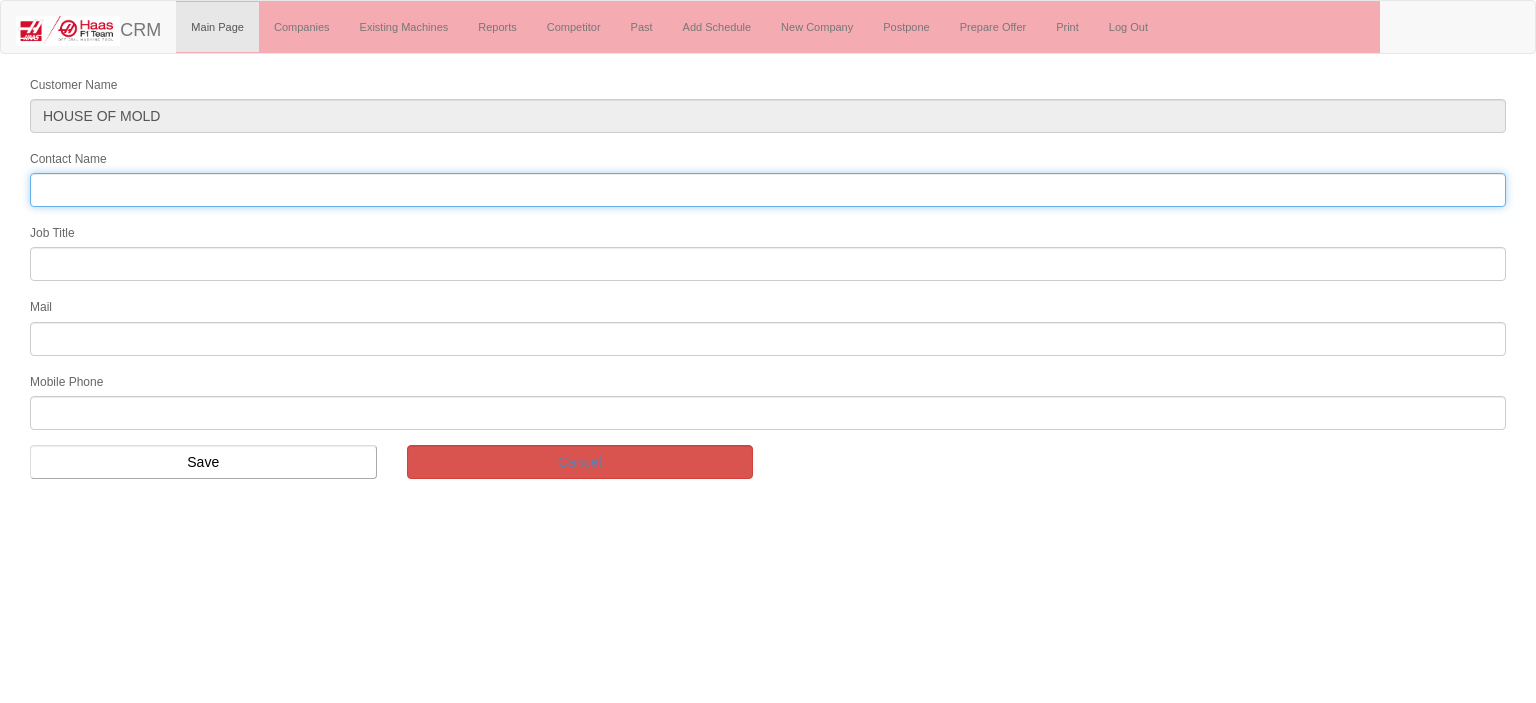 click on "Contact Name" at bounding box center [768, 190] 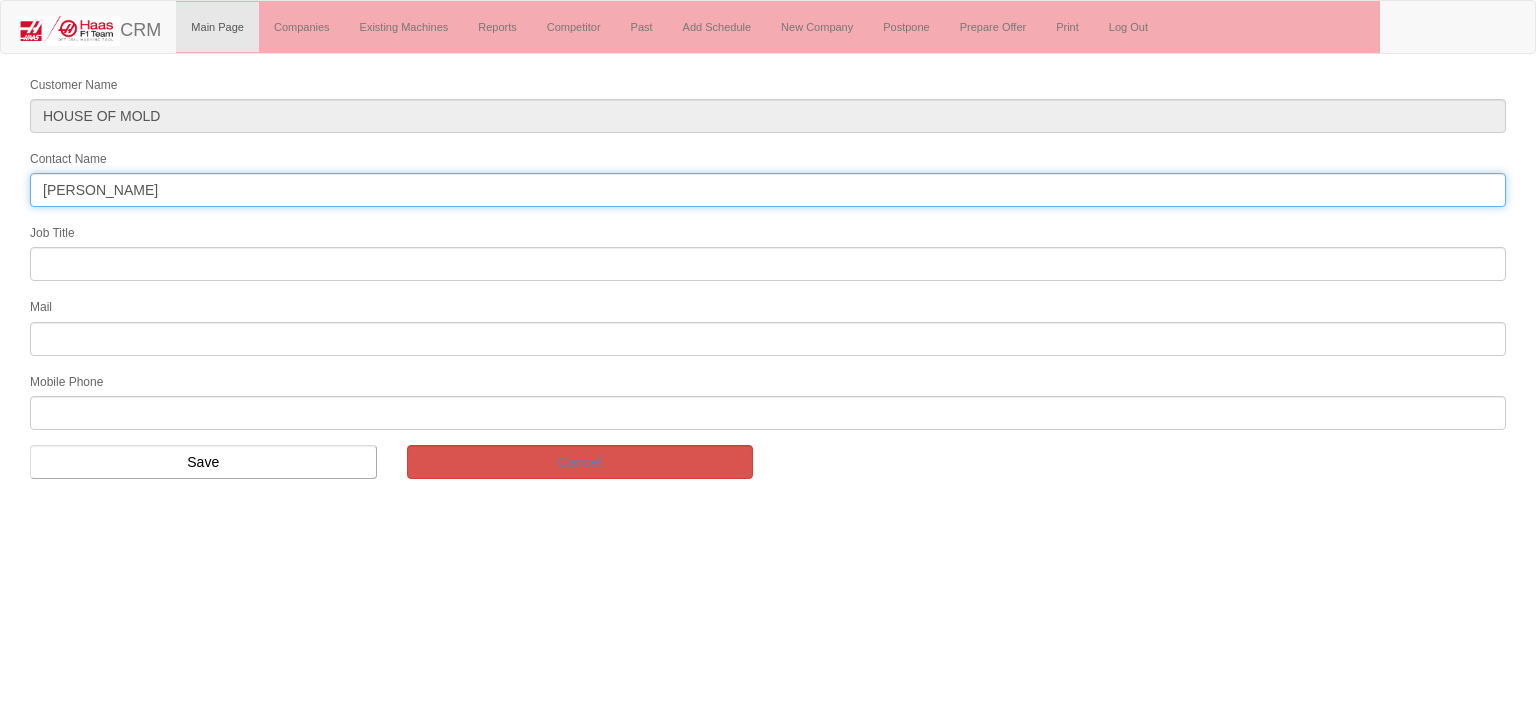 type on "[PERSON_NAME]" 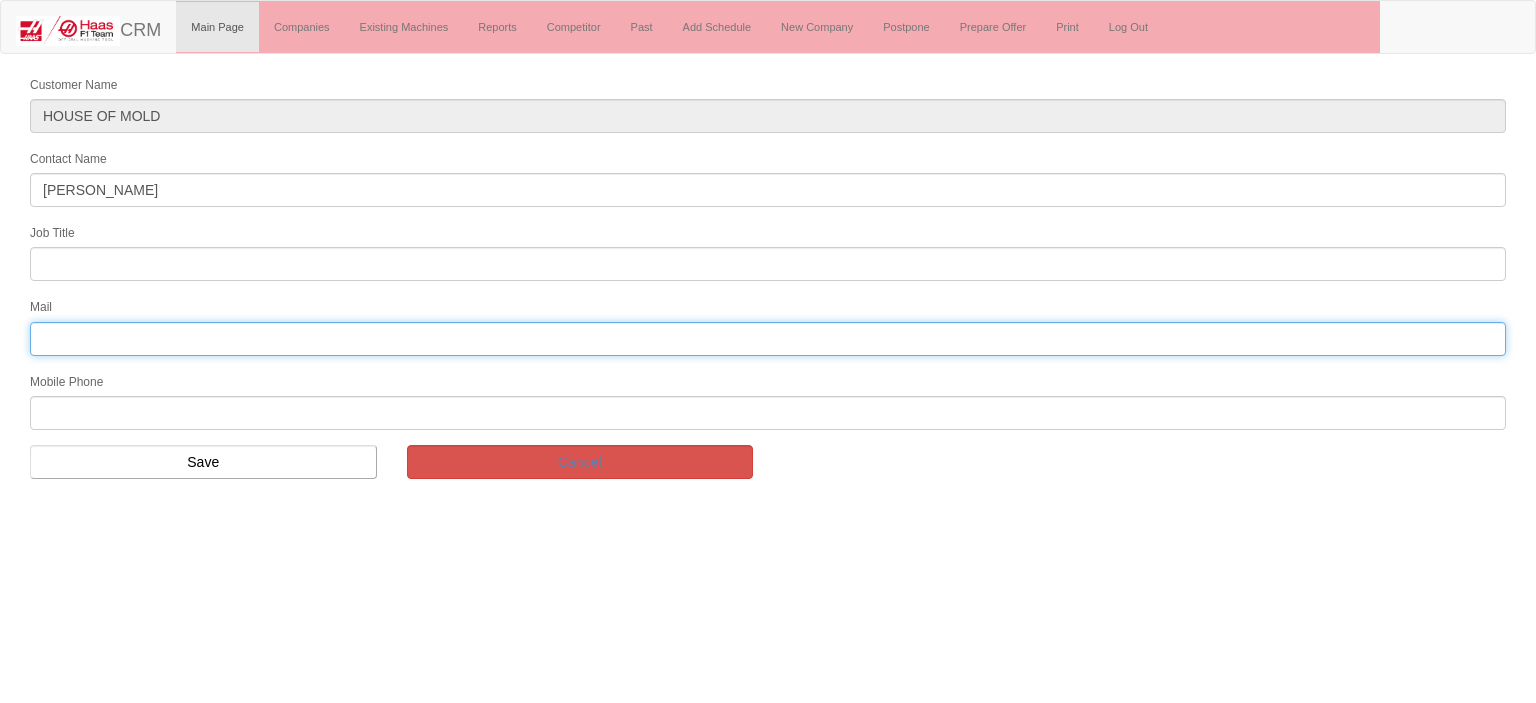 click at bounding box center [768, 339] 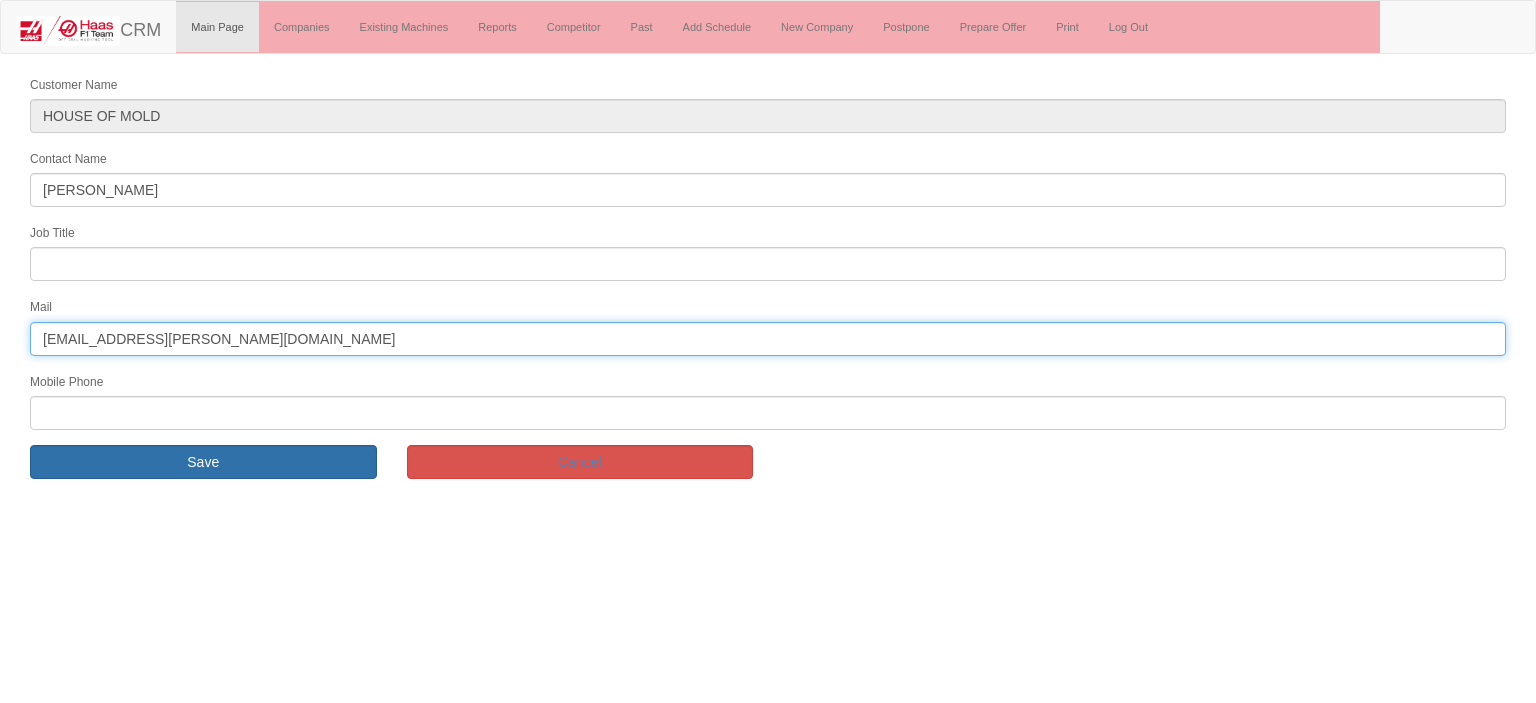 type on "[EMAIL_ADDRESS][PERSON_NAME][DOMAIN_NAME]" 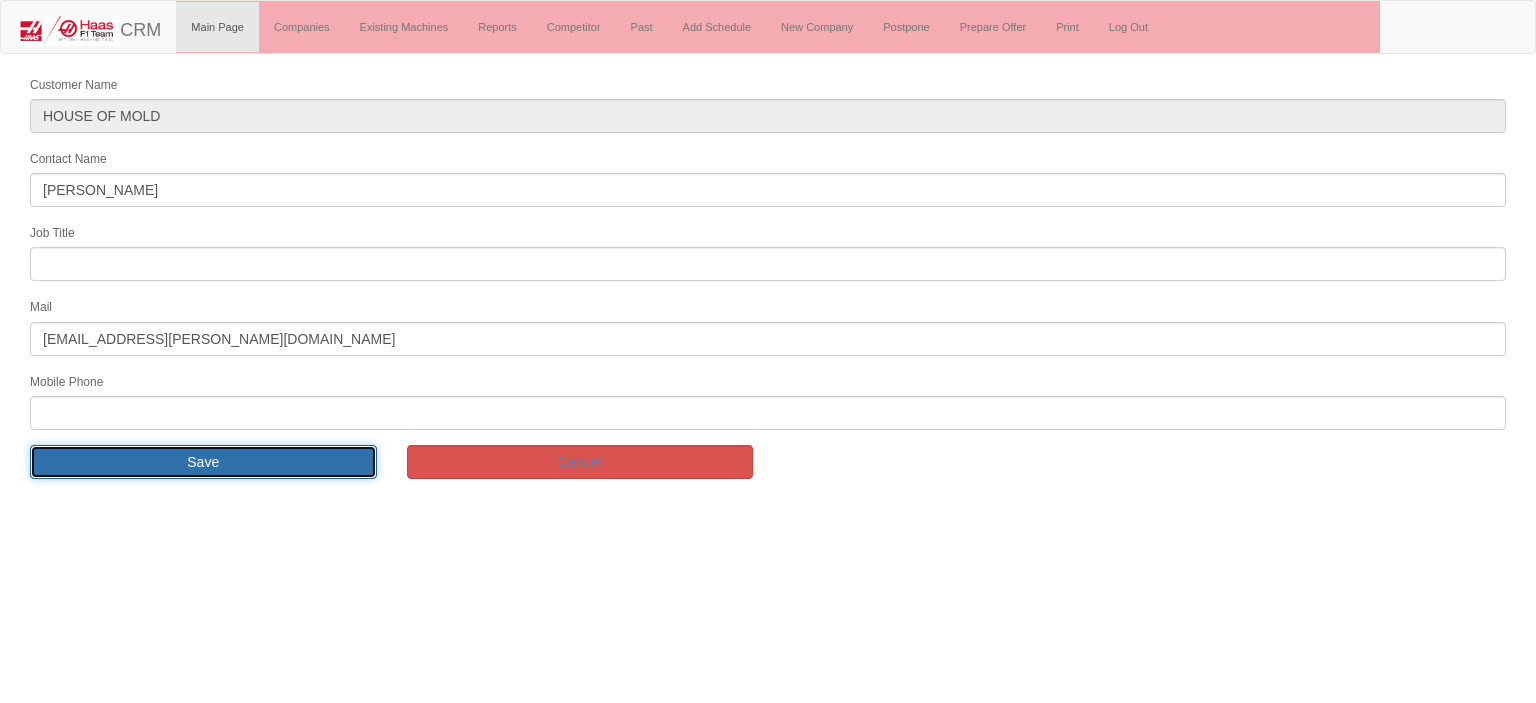 click on "Save" at bounding box center (203, 462) 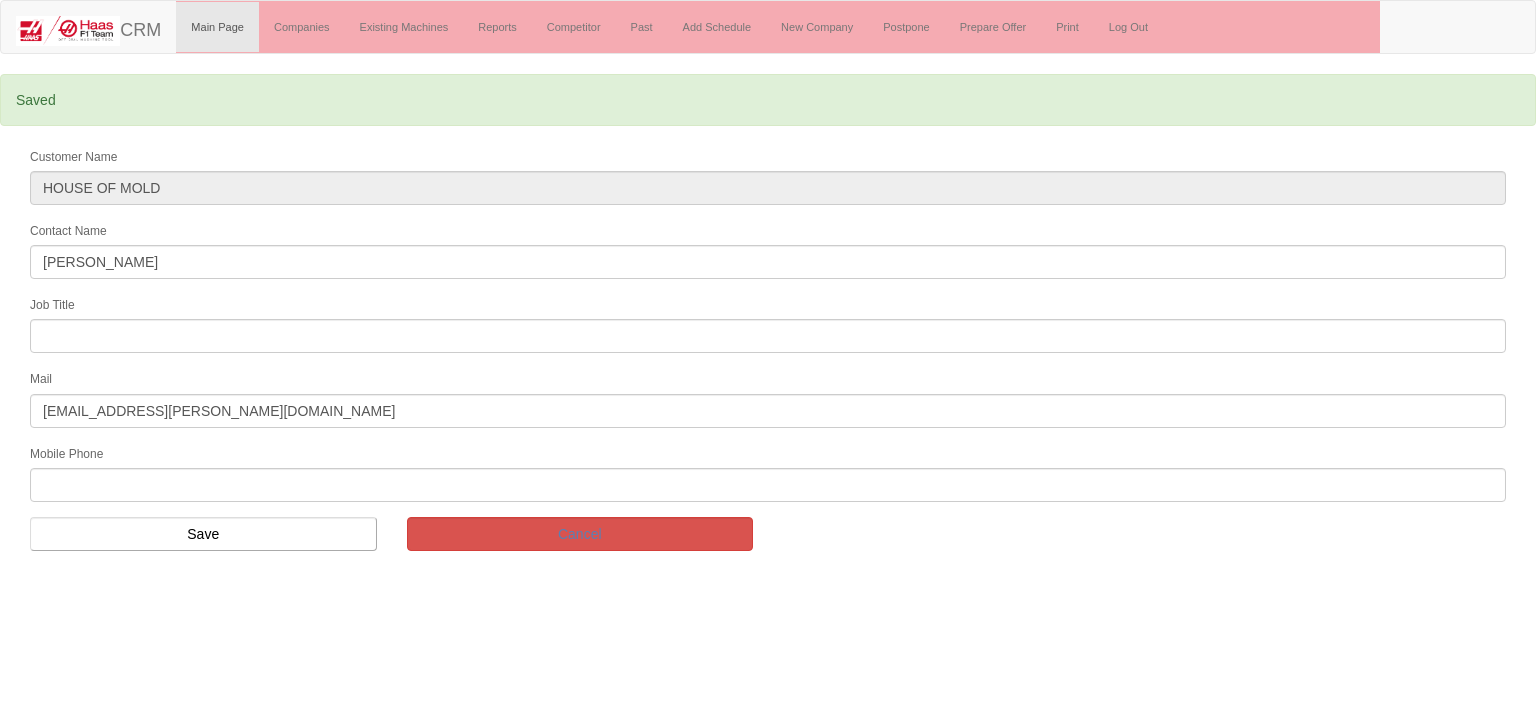 scroll, scrollTop: 0, scrollLeft: 0, axis: both 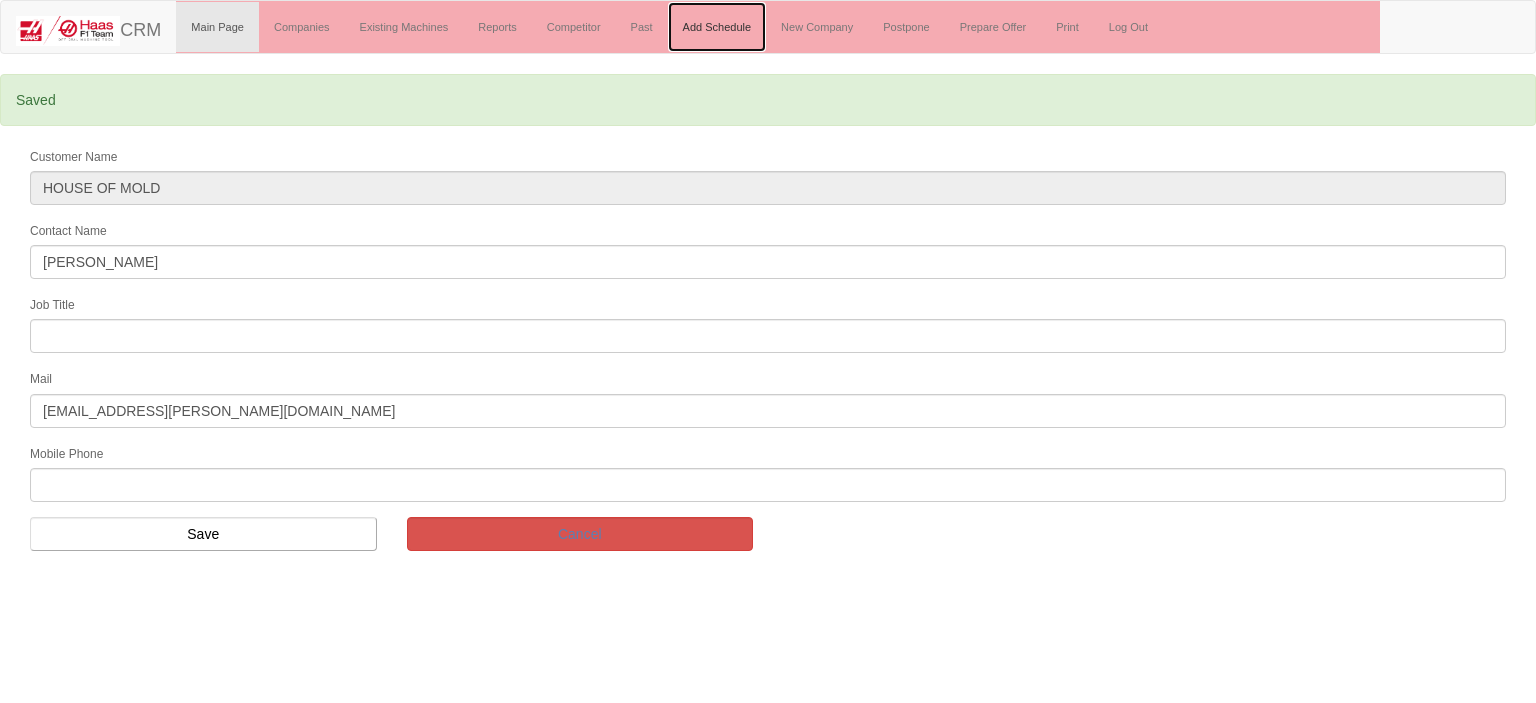 click on "Add Schedule" at bounding box center (717, 27) 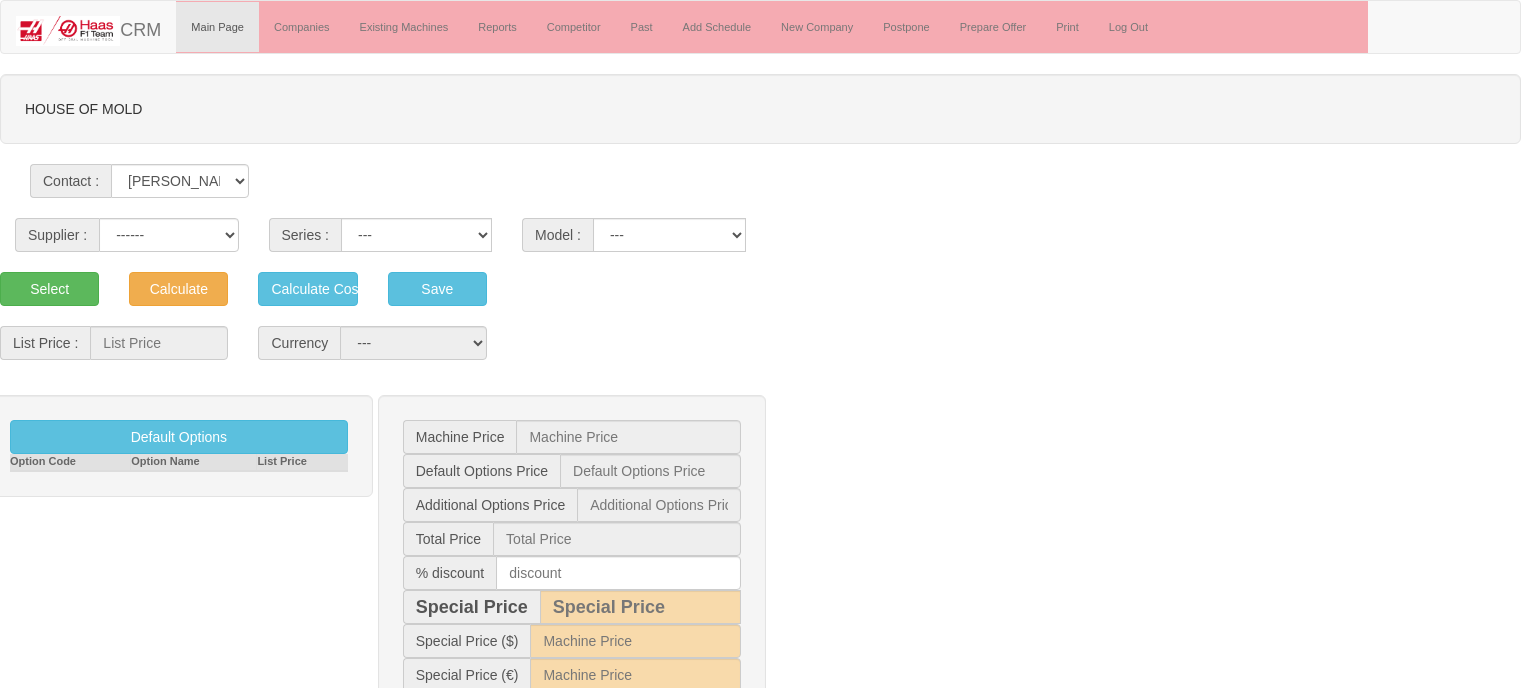 scroll, scrollTop: 0, scrollLeft: 0, axis: both 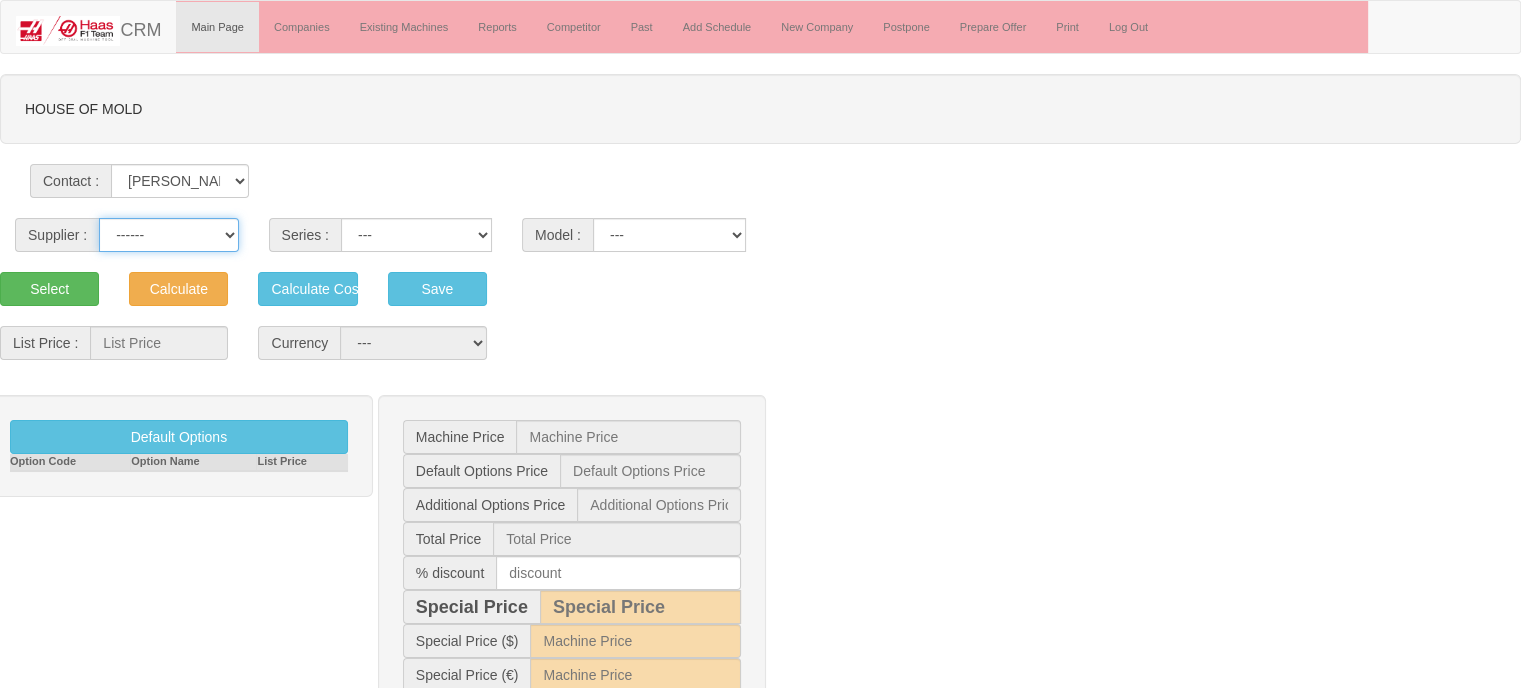click on "------
[PERSON_NAME]
[GEOGRAPHIC_DATA]" at bounding box center [168, 235] 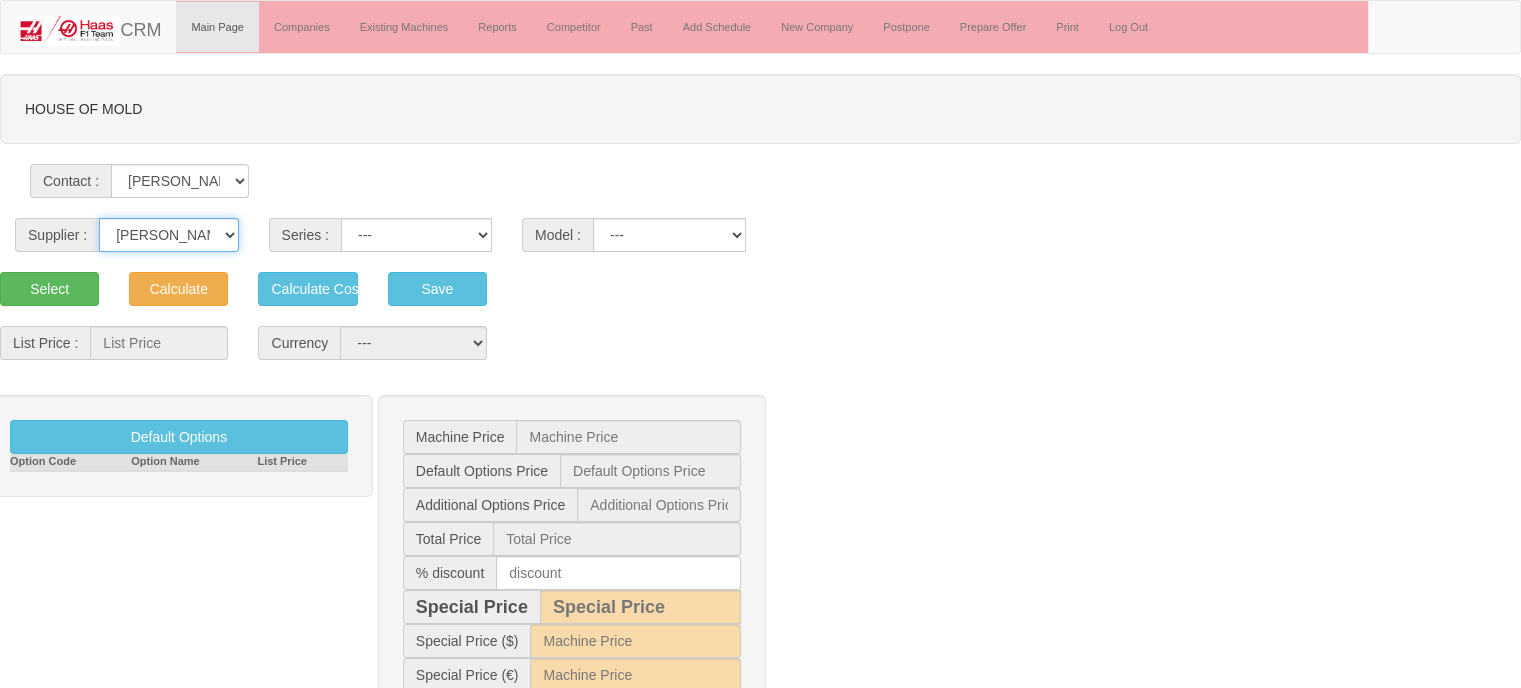 click on "------
[PERSON_NAME]
[GEOGRAPHIC_DATA]" at bounding box center [168, 235] 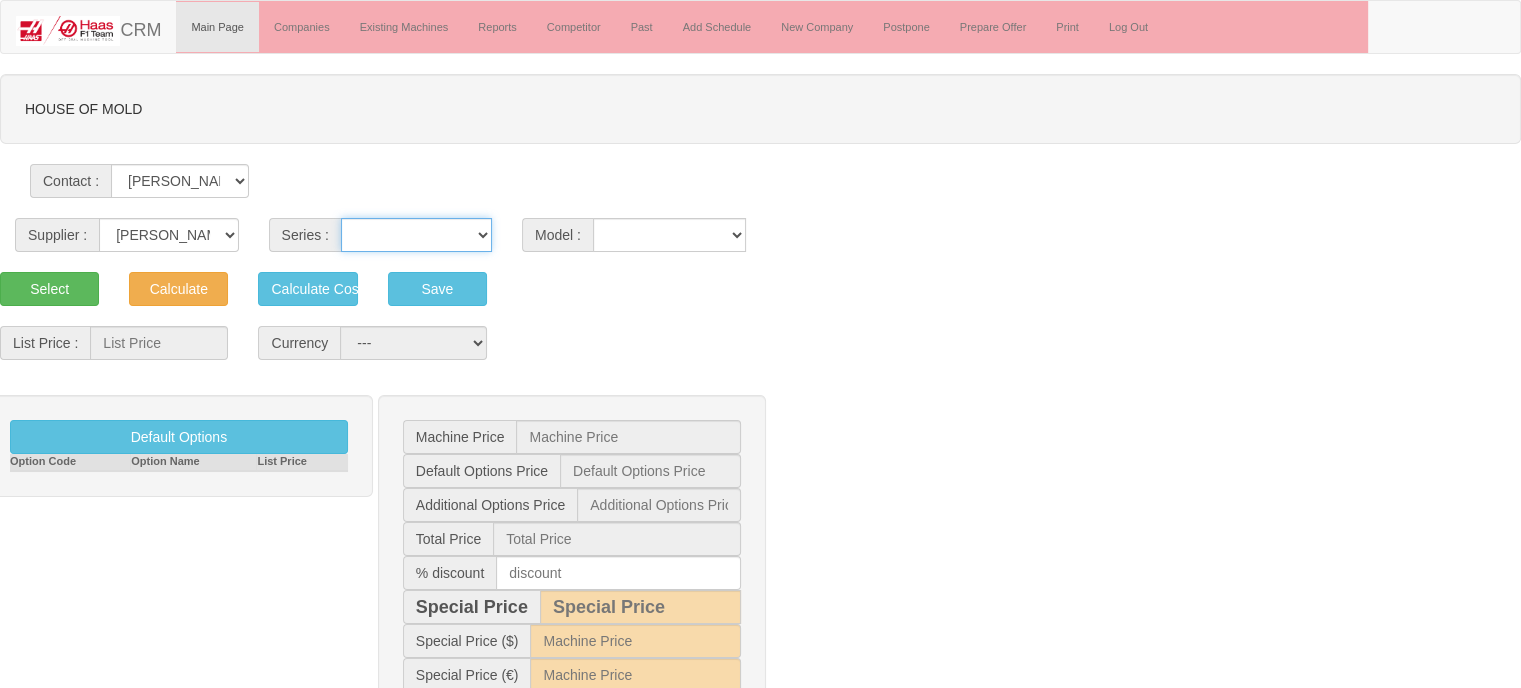 click on "VF SERIES
ST SERIES
UMC
EC SERIES
ADDITIONAL
TM SERIES
MINI SERIES
VM SERIES
VC SERIES
GM SERIES
VR SERIES
GR SERIES
VS SERIES
DC SERIES
TL SERIES
DS SERIES
CL SERIES
PARTS
DT SERIES" at bounding box center [416, 235] 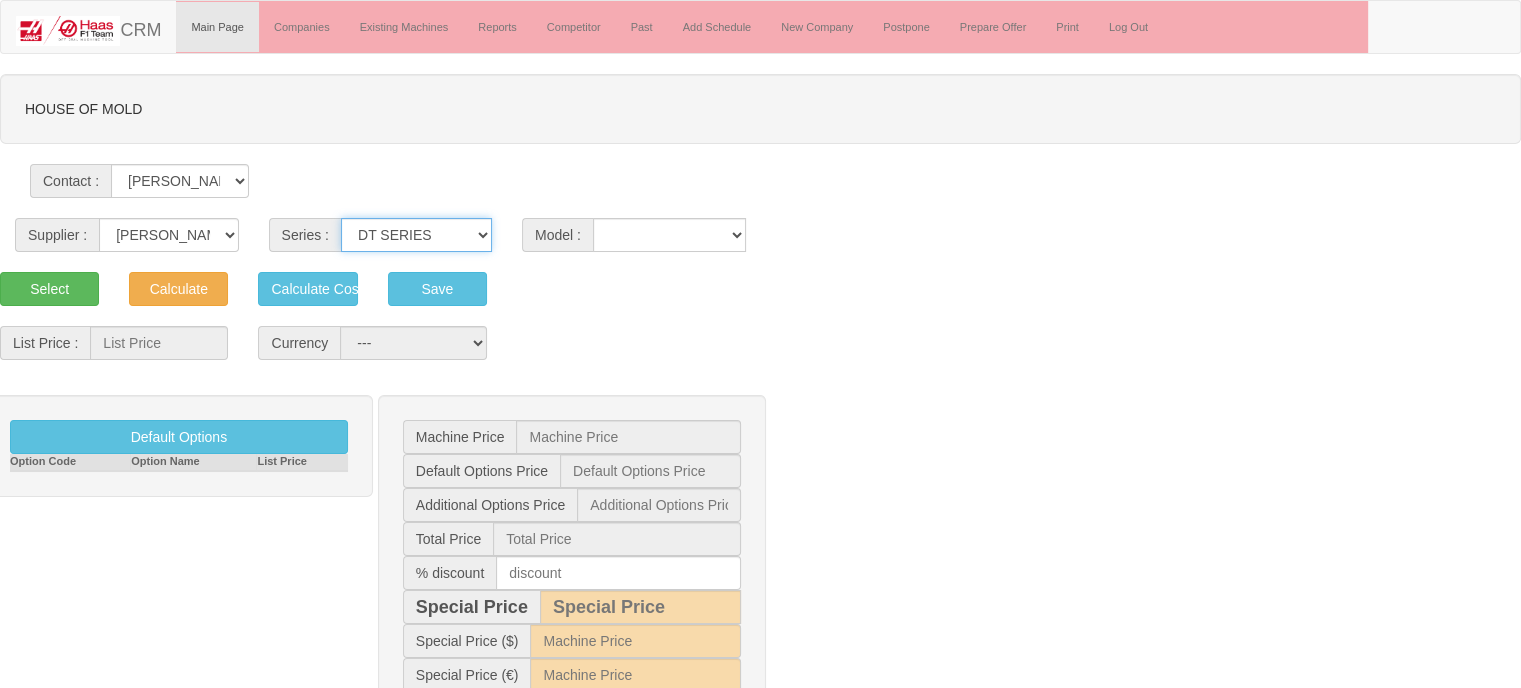 click on "VF SERIES
ST SERIES
UMC
EC SERIES
ADDITIONAL
TM SERIES
MINI SERIES
VM SERIES
VC SERIES
GM SERIES
VR SERIES
GR SERIES
VS SERIES
DC SERIES
TL SERIES
DS SERIES
CL SERIES
PARTS
DT SERIES" at bounding box center [416, 235] 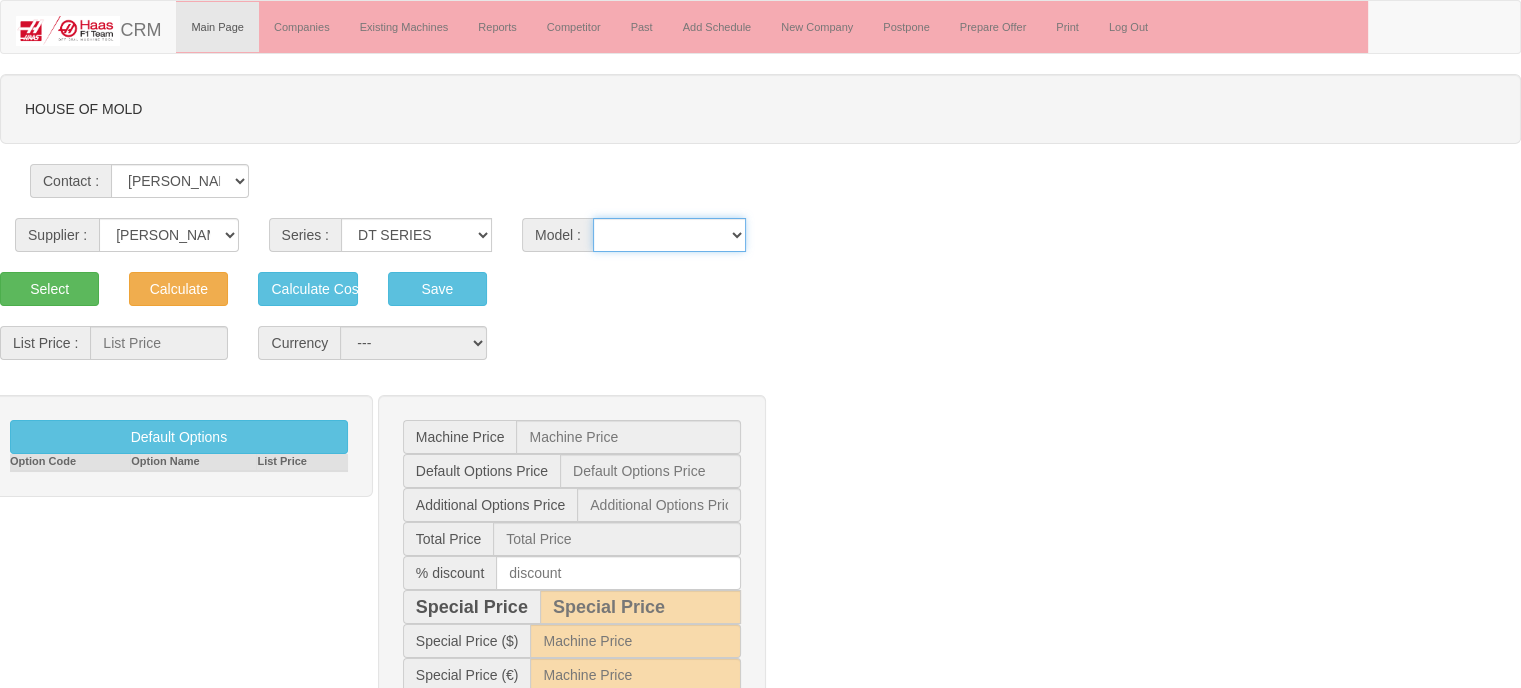 click on "DT-1
DT-2" at bounding box center (669, 235) 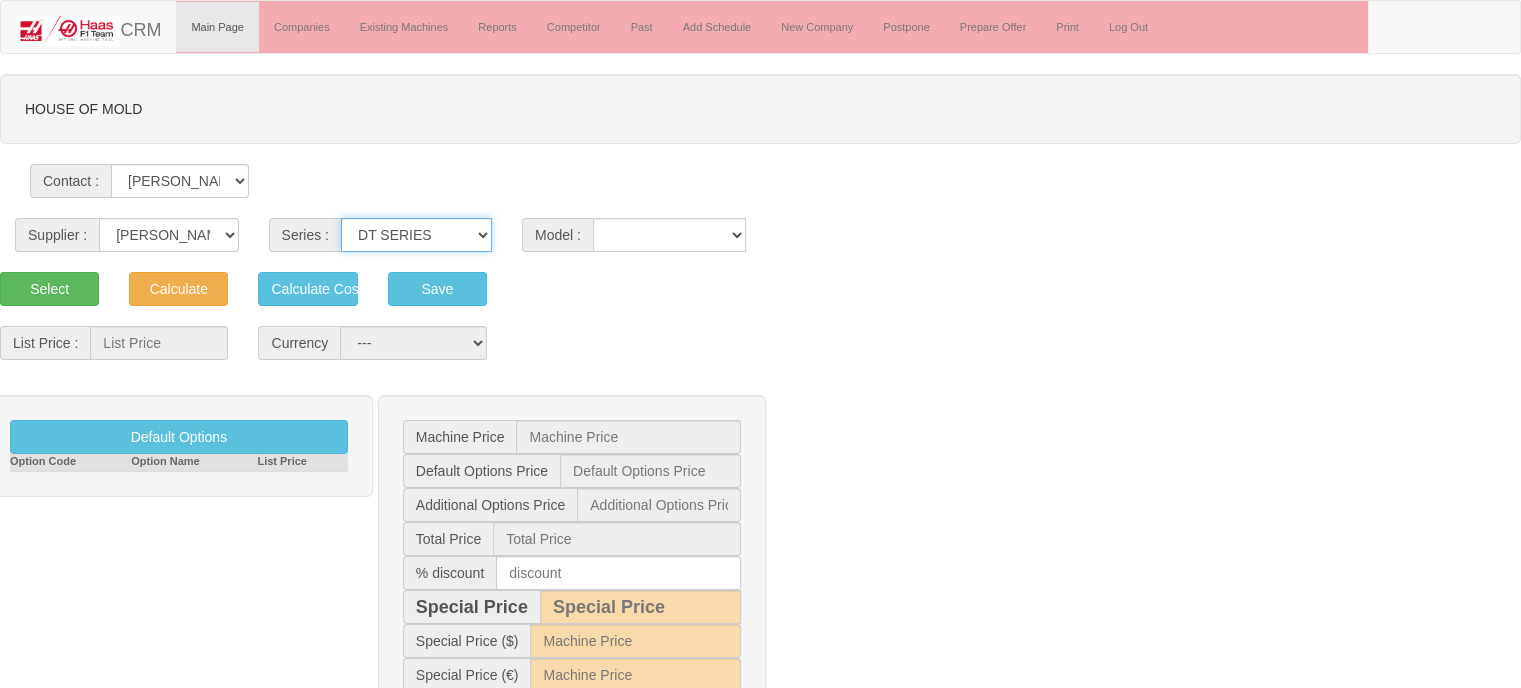 click on "VF SERIES
ST SERIES
UMC
EC SERIES
ADDITIONAL
TM SERIES
MINI SERIES
VM SERIES
VC SERIES
GM SERIES
VR SERIES
GR SERIES
VS SERIES
DC SERIES
TL SERIES
DS SERIES
CL SERIES
PARTS
DT SERIES" at bounding box center [416, 235] 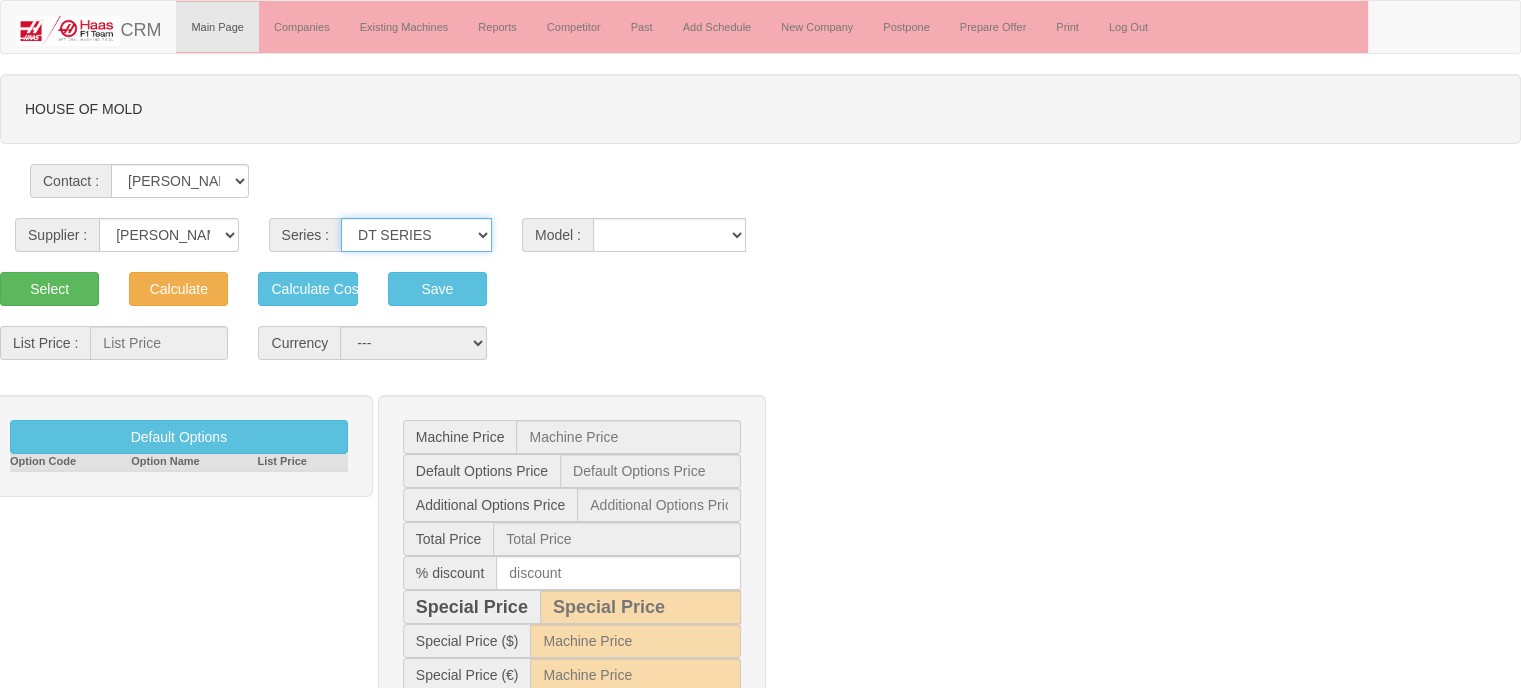 select on "18" 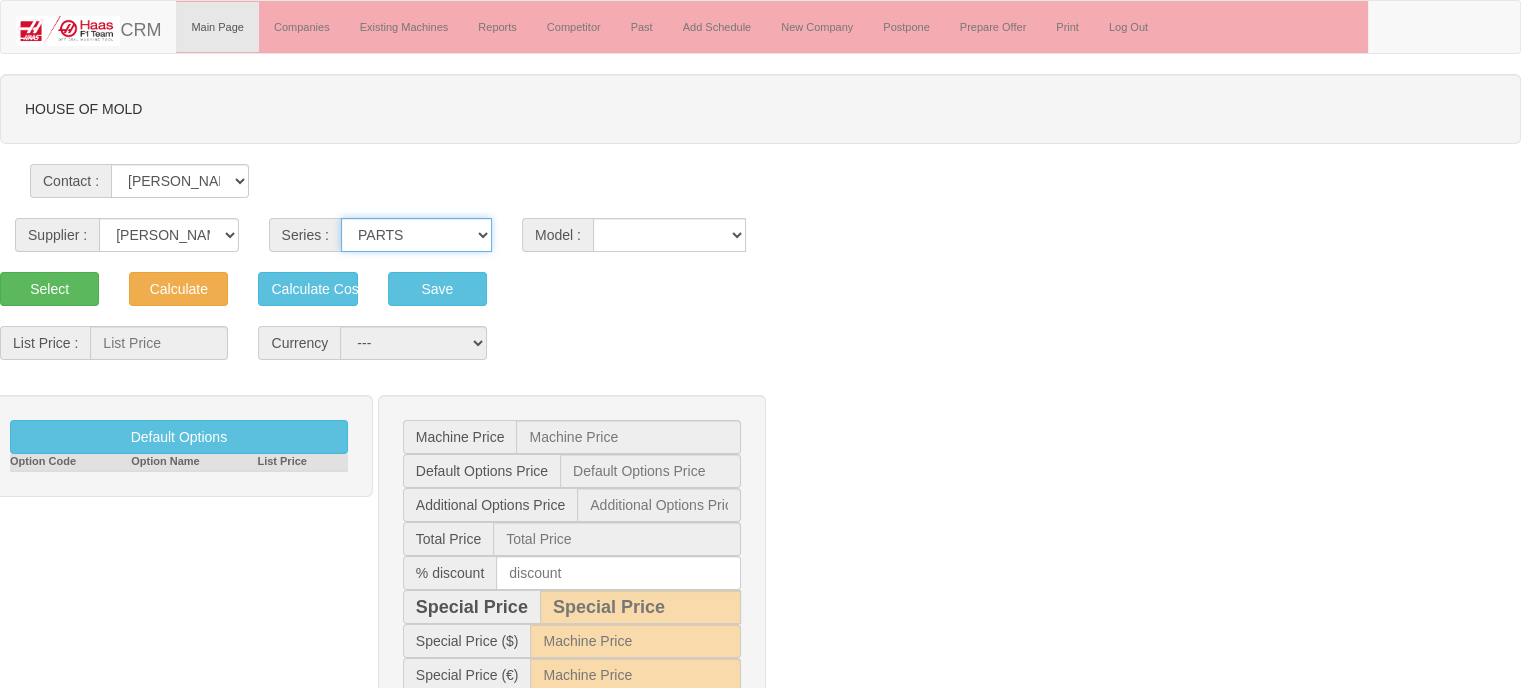 click on "VF SERIES
ST SERIES
UMC
EC SERIES
ADDITIONAL
TM SERIES
MINI SERIES
VM SERIES
VC SERIES
GM SERIES
VR SERIES
GR SERIES
VS SERIES
DC SERIES
TL SERIES
DS SERIES
CL SERIES
PARTS
DT SERIES" at bounding box center [416, 235] 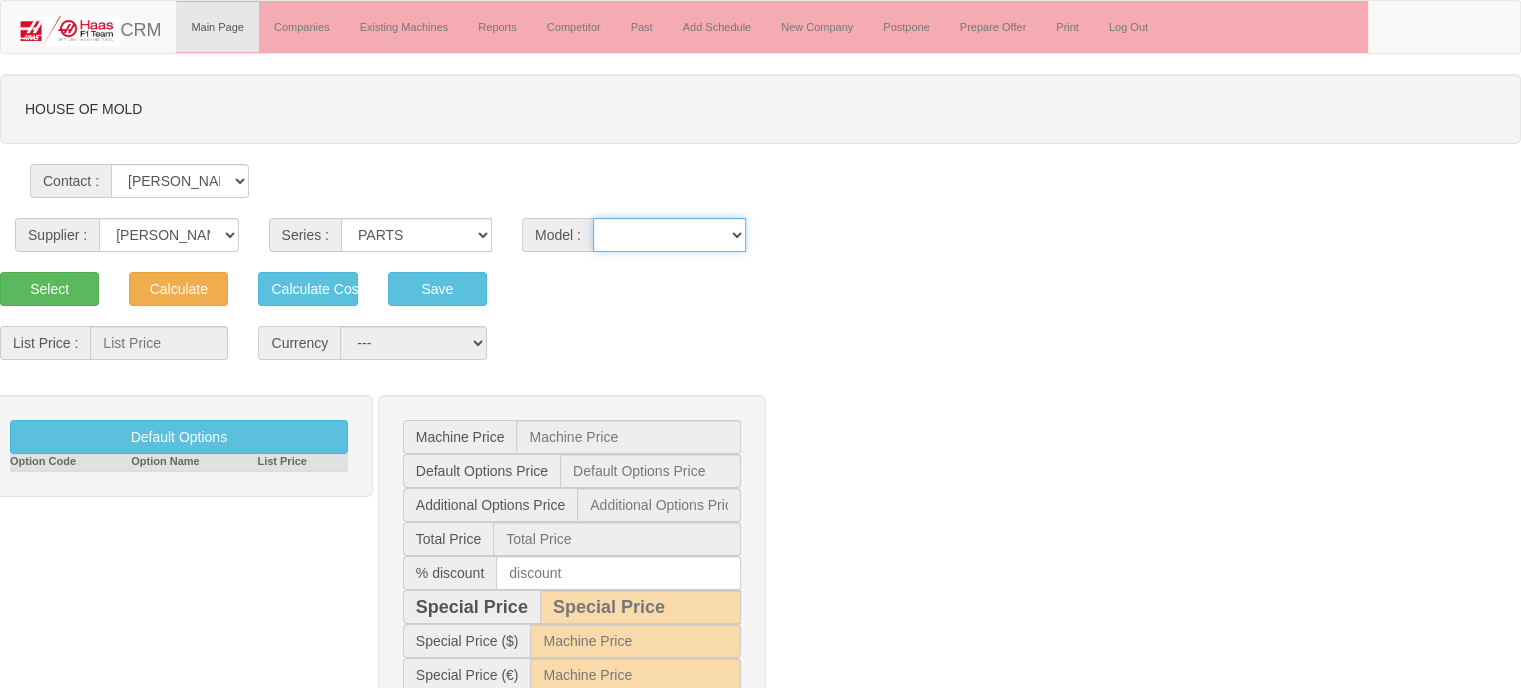click on "SERVICE PARTS
XXXVF-2SE
XXXVF-4SE" at bounding box center (669, 235) 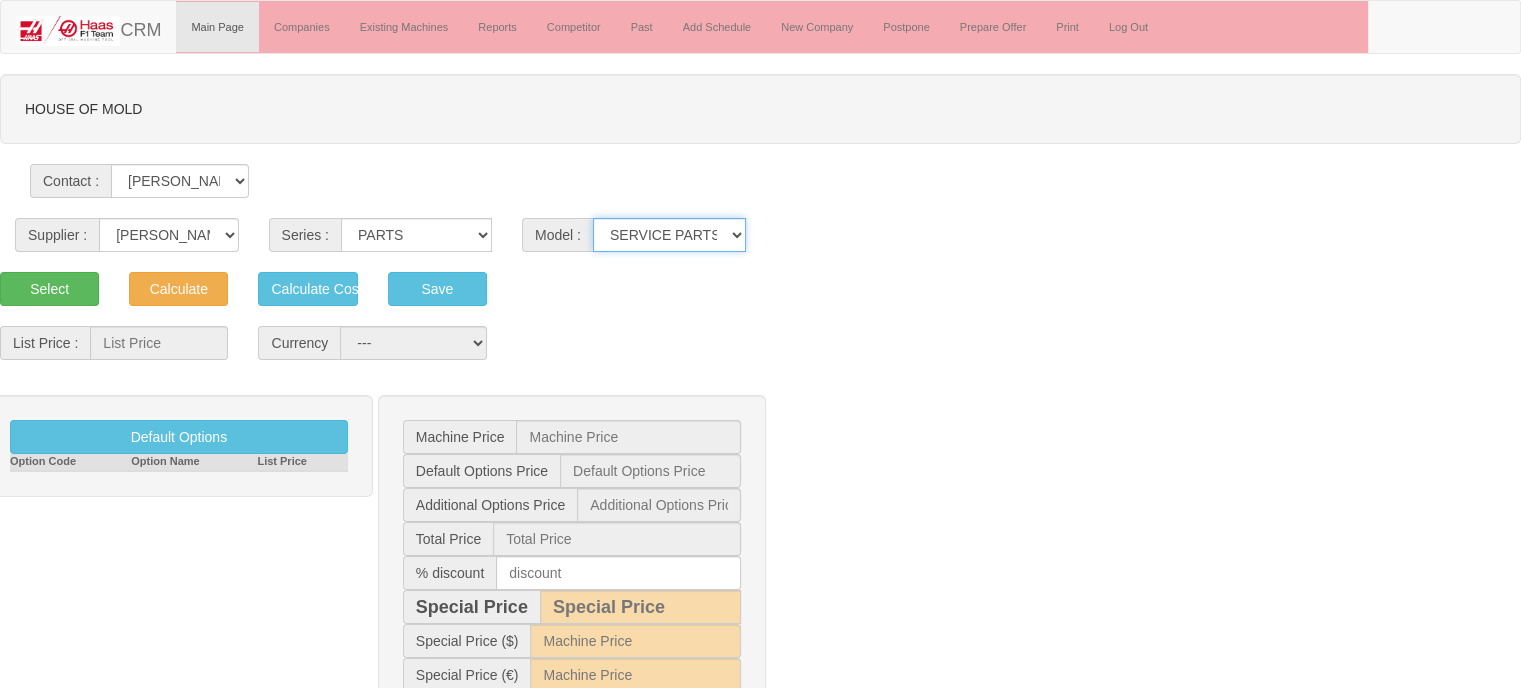 click on "SERVICE PARTS
XXXVF-2SE
XXXVF-4SE" at bounding box center (669, 235) 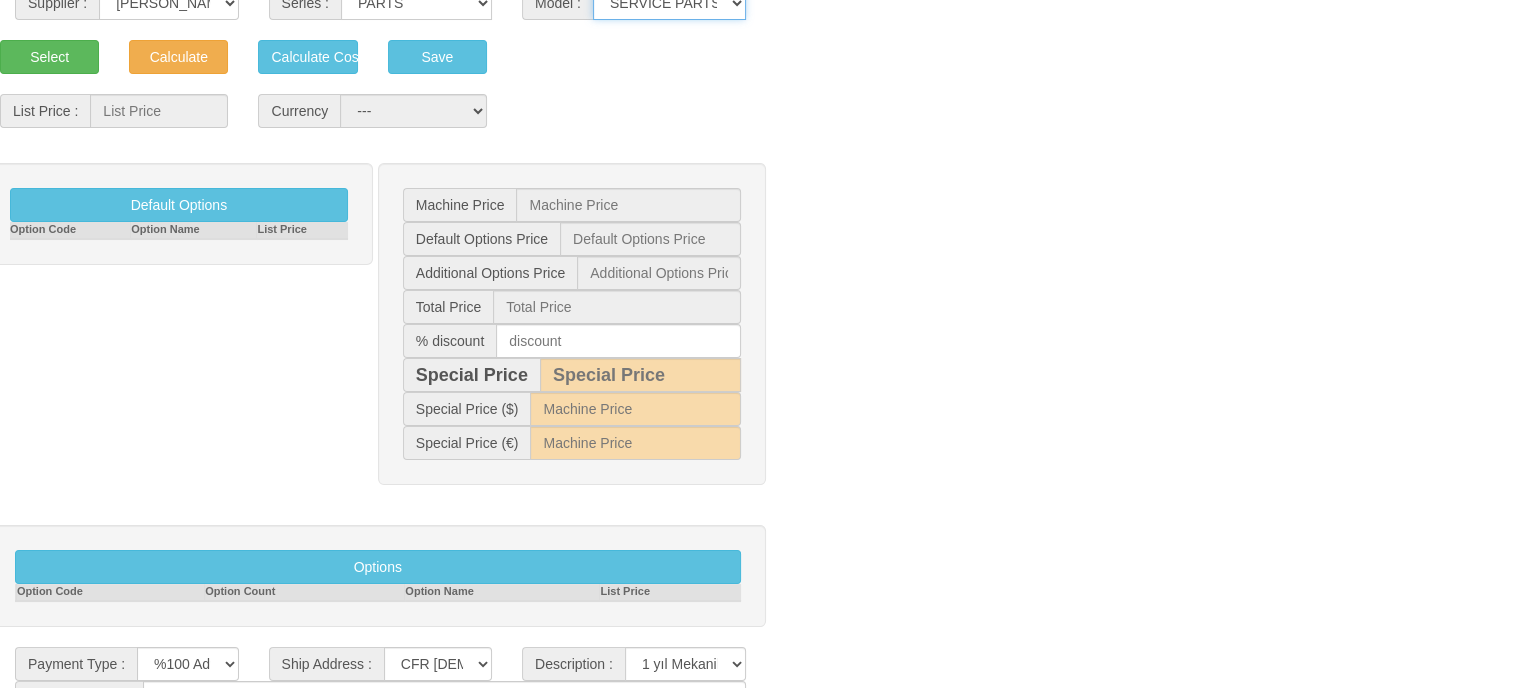 scroll, scrollTop: 256, scrollLeft: 0, axis: vertical 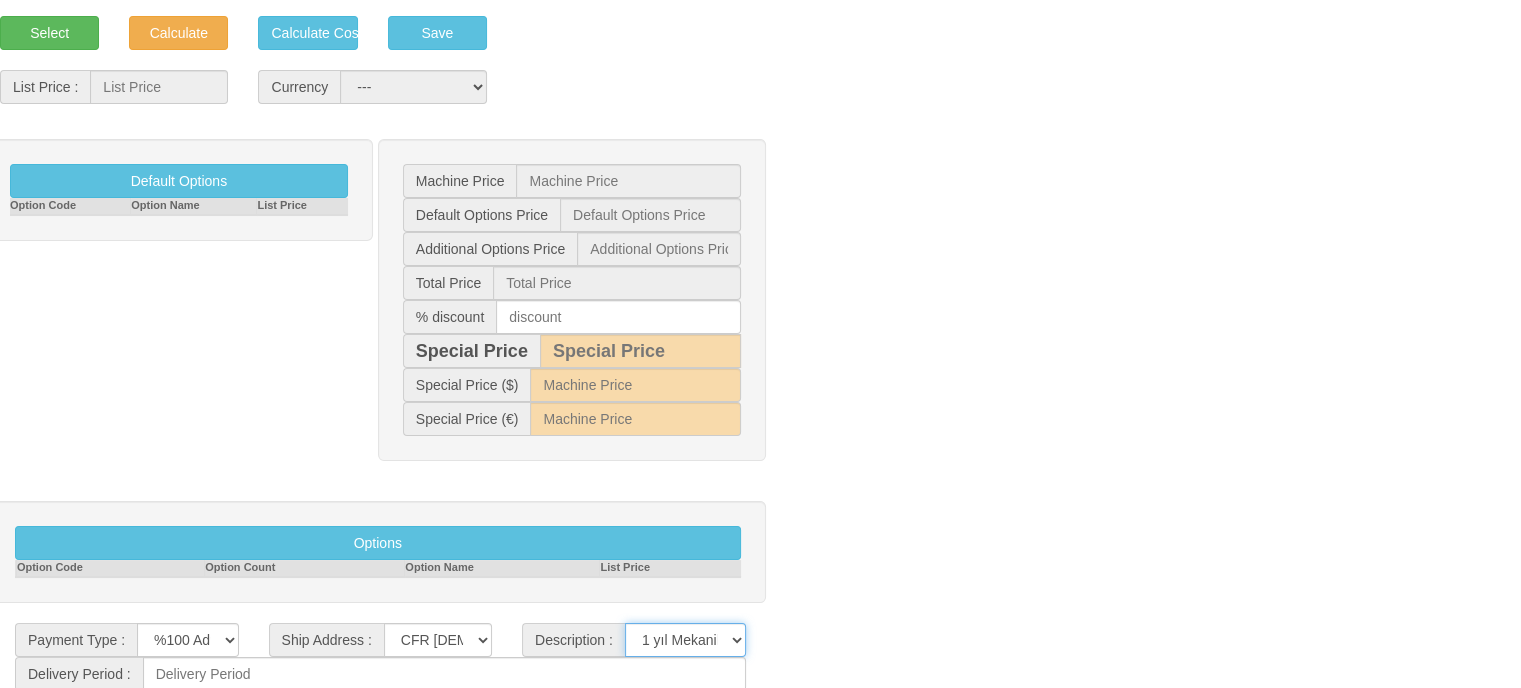 click on "**********" at bounding box center (685, 640) 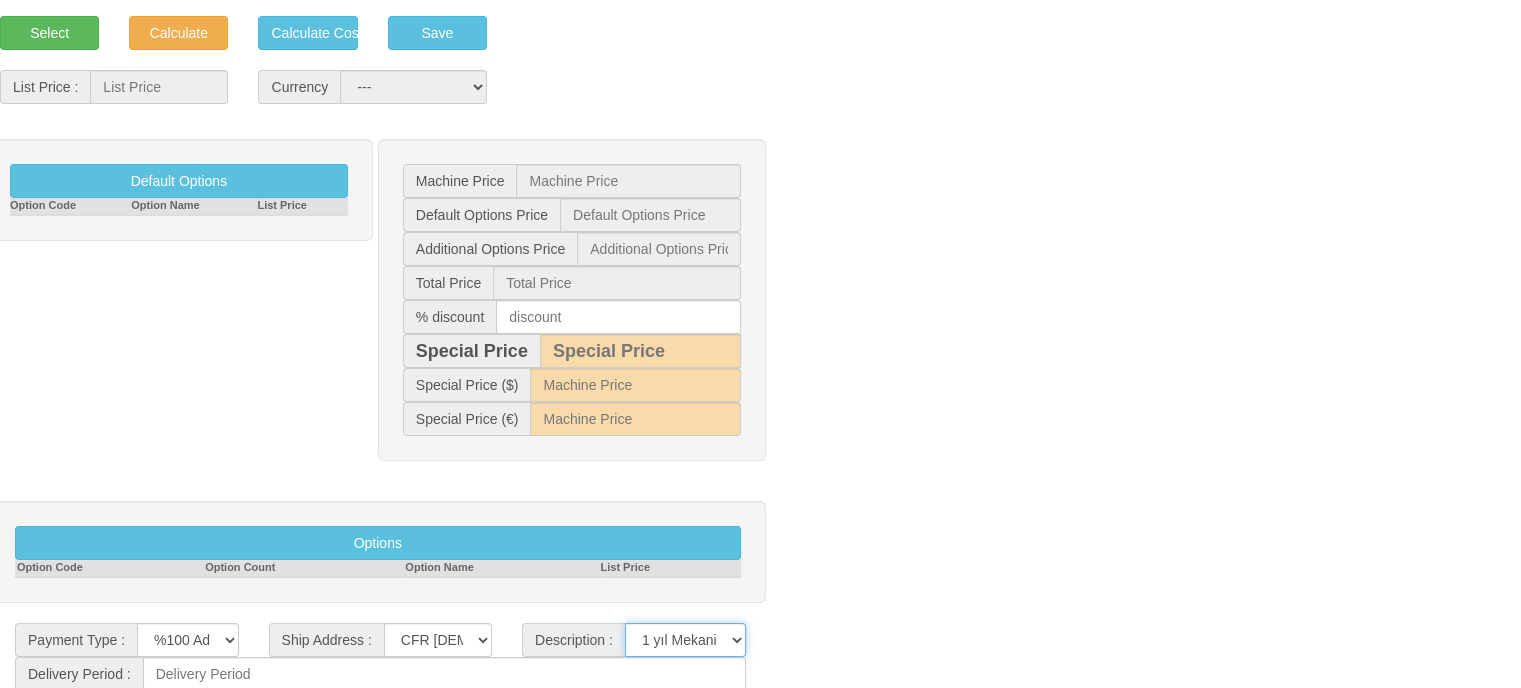 select on "2" 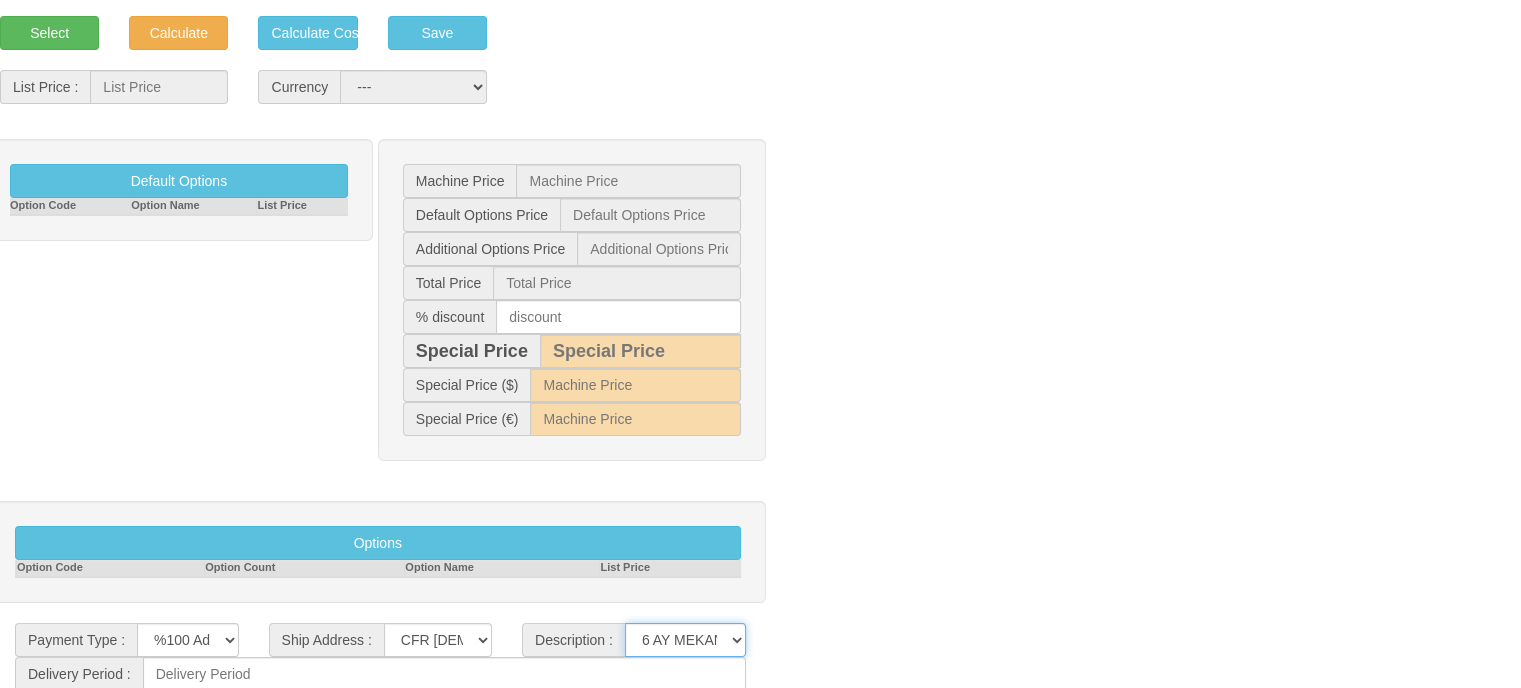 click on "**********" at bounding box center [685, 640] 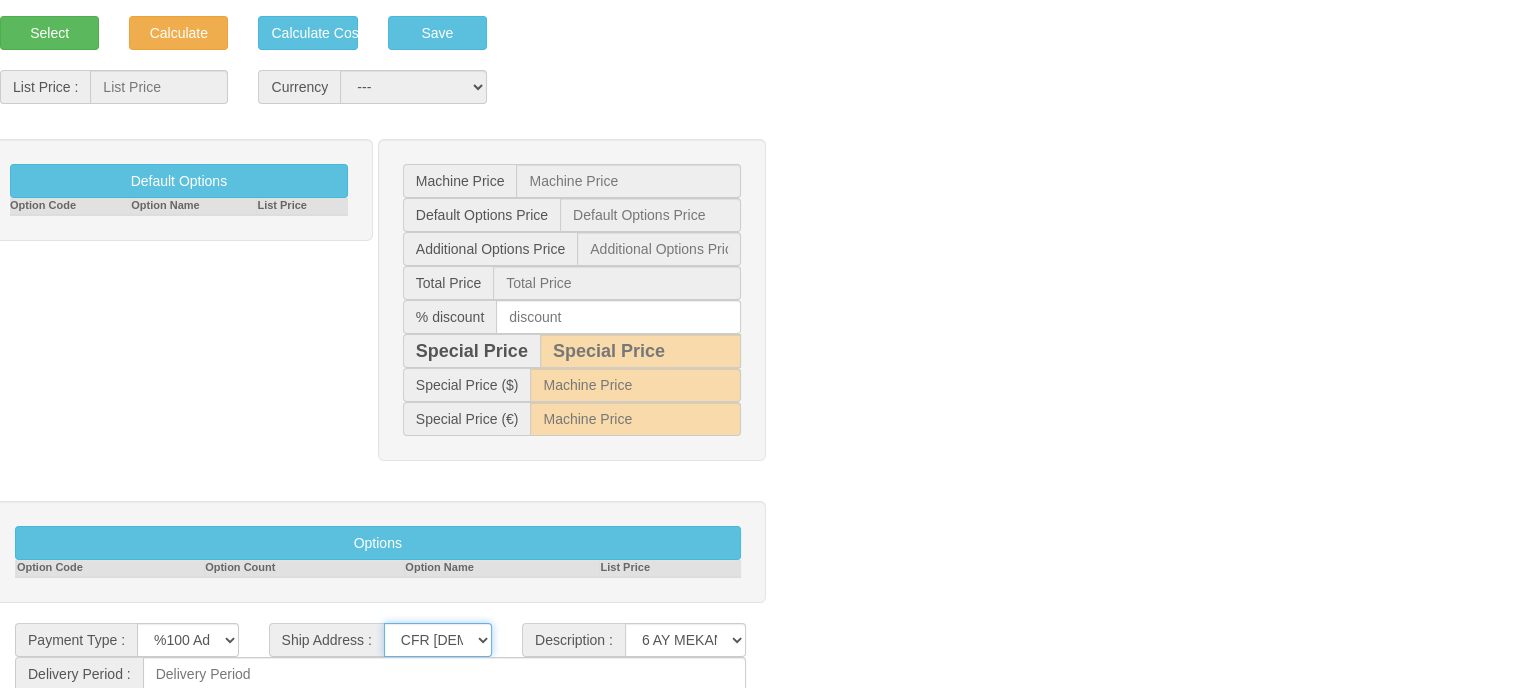 click on "CFR [DEMOGRAPHIC_DATA]
[GEOGRAPHIC_DATA]" at bounding box center (438, 640) 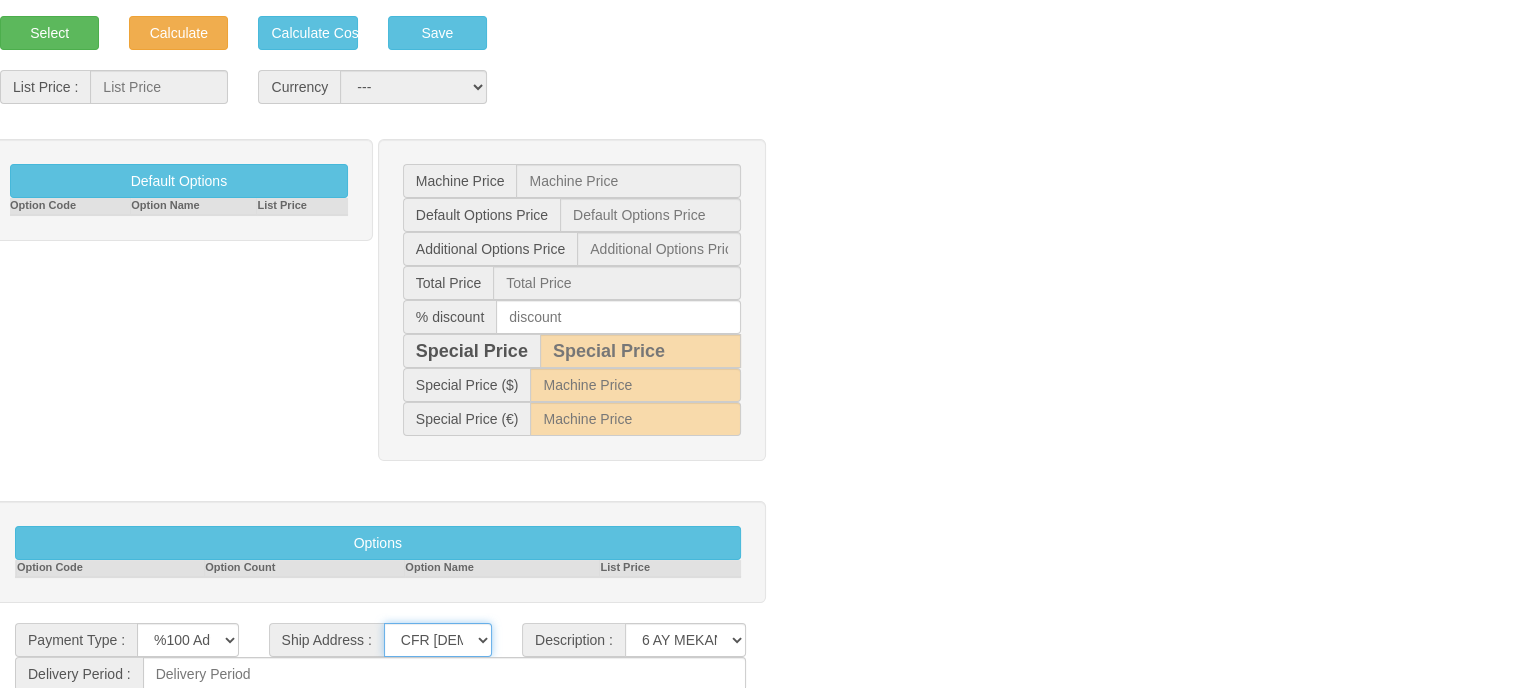 select on "2" 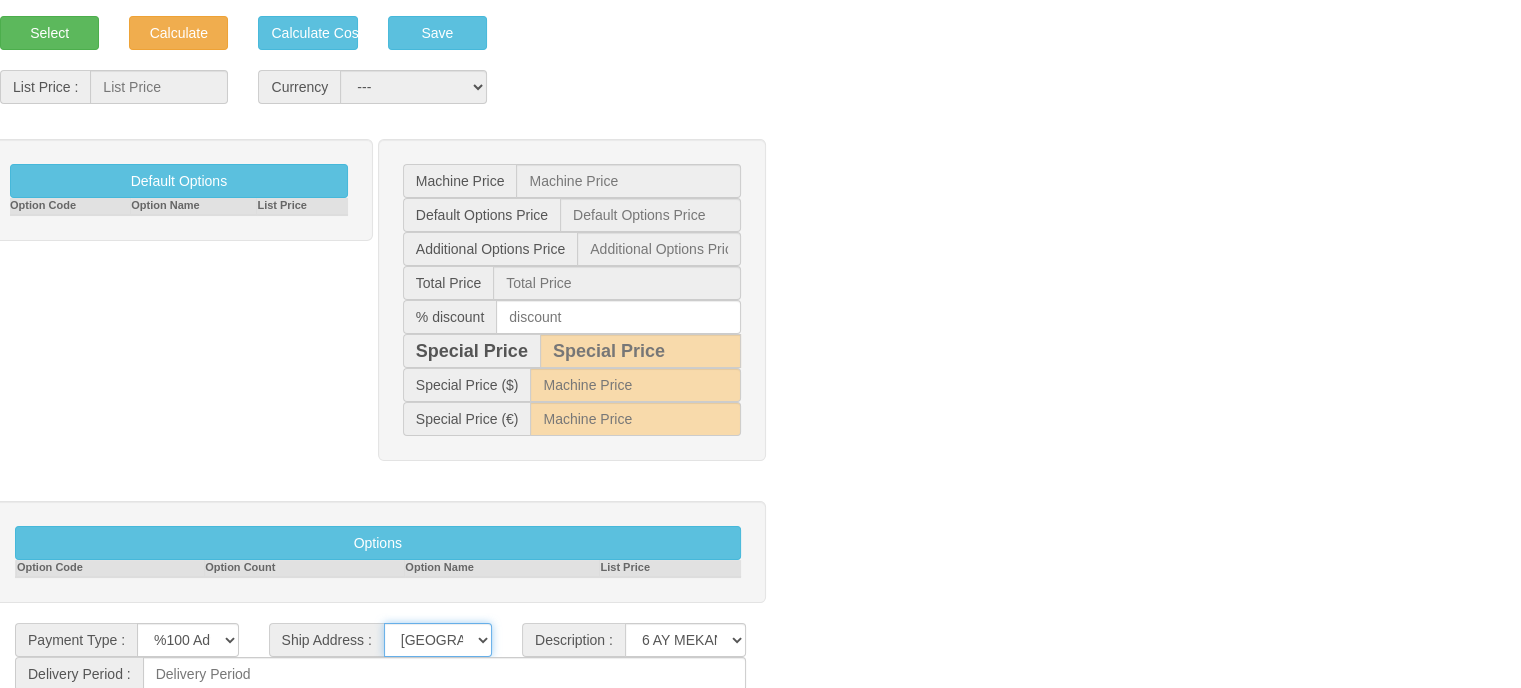 click on "CFR İZMİT
ANKARA" at bounding box center (438, 640) 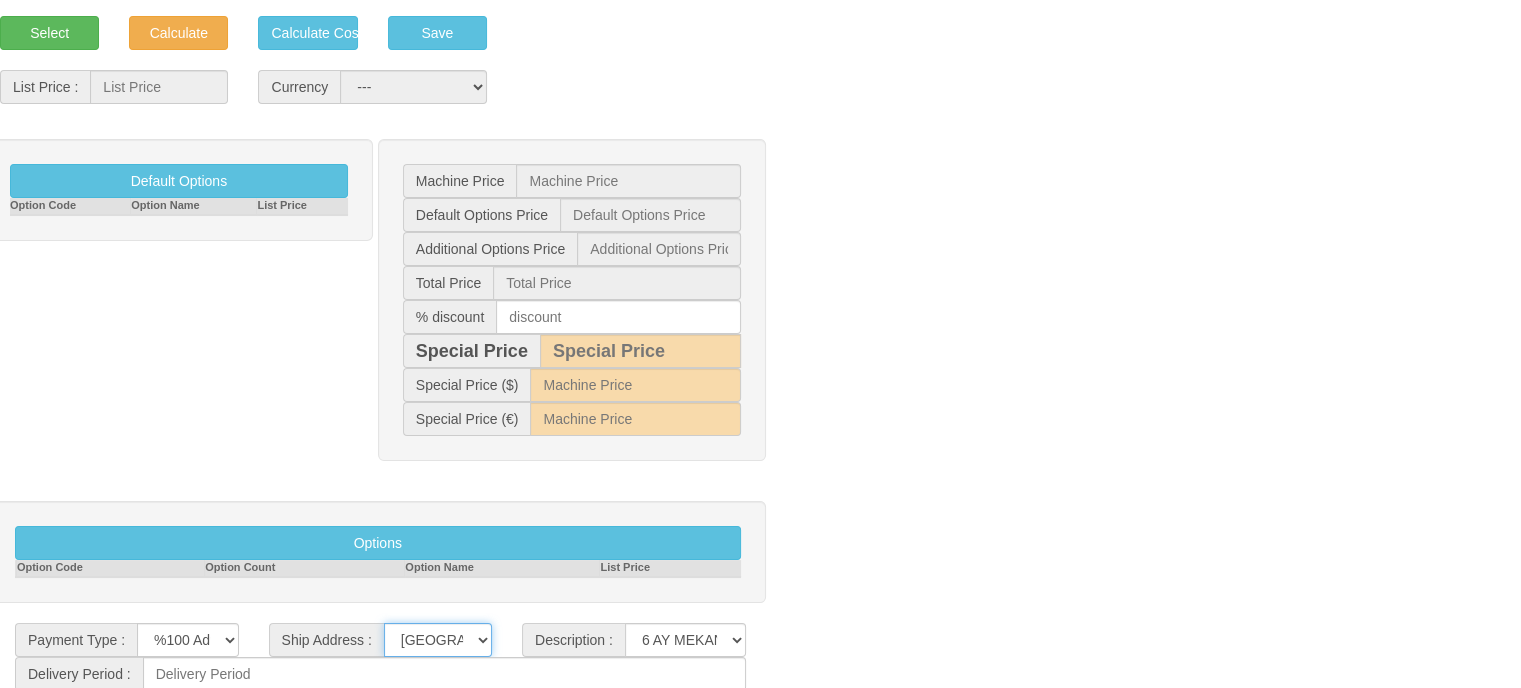 scroll, scrollTop: 0, scrollLeft: 0, axis: both 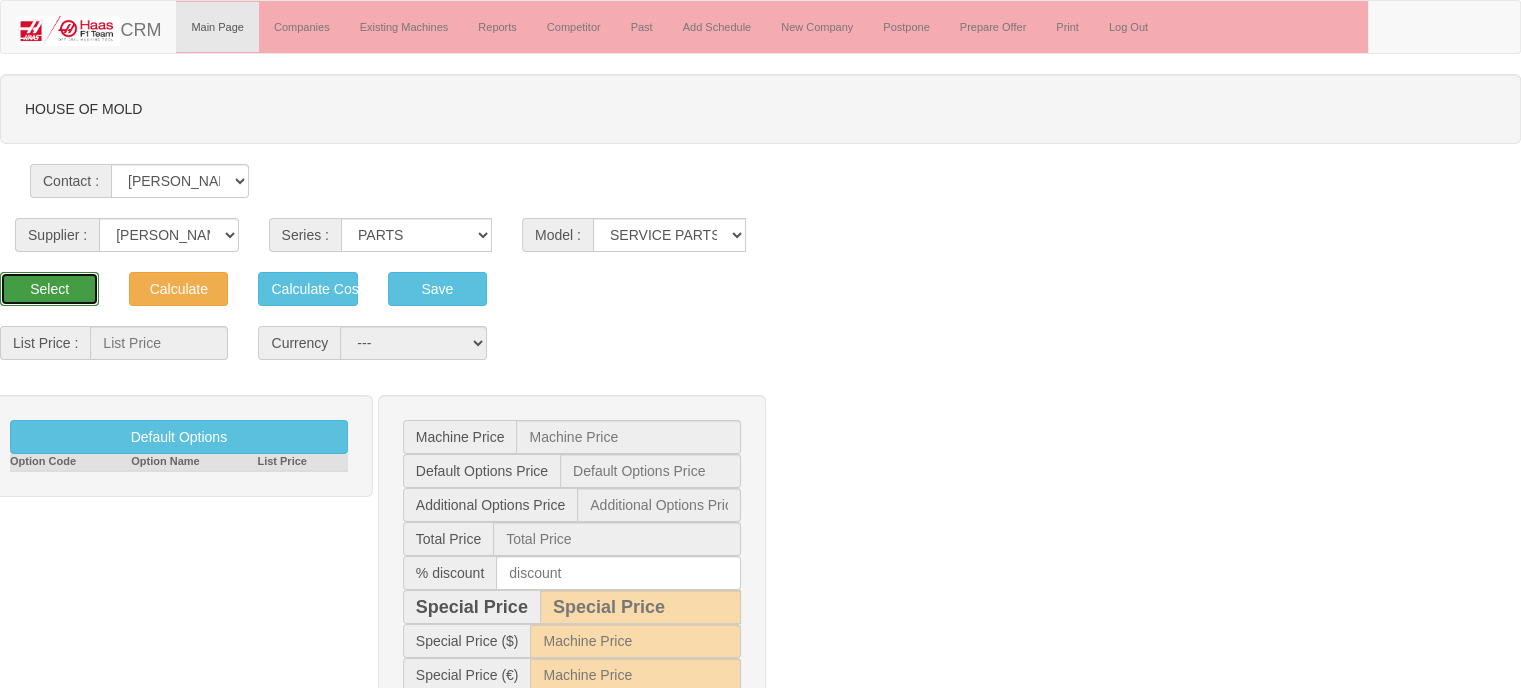 click on "Select" at bounding box center [49, 289] 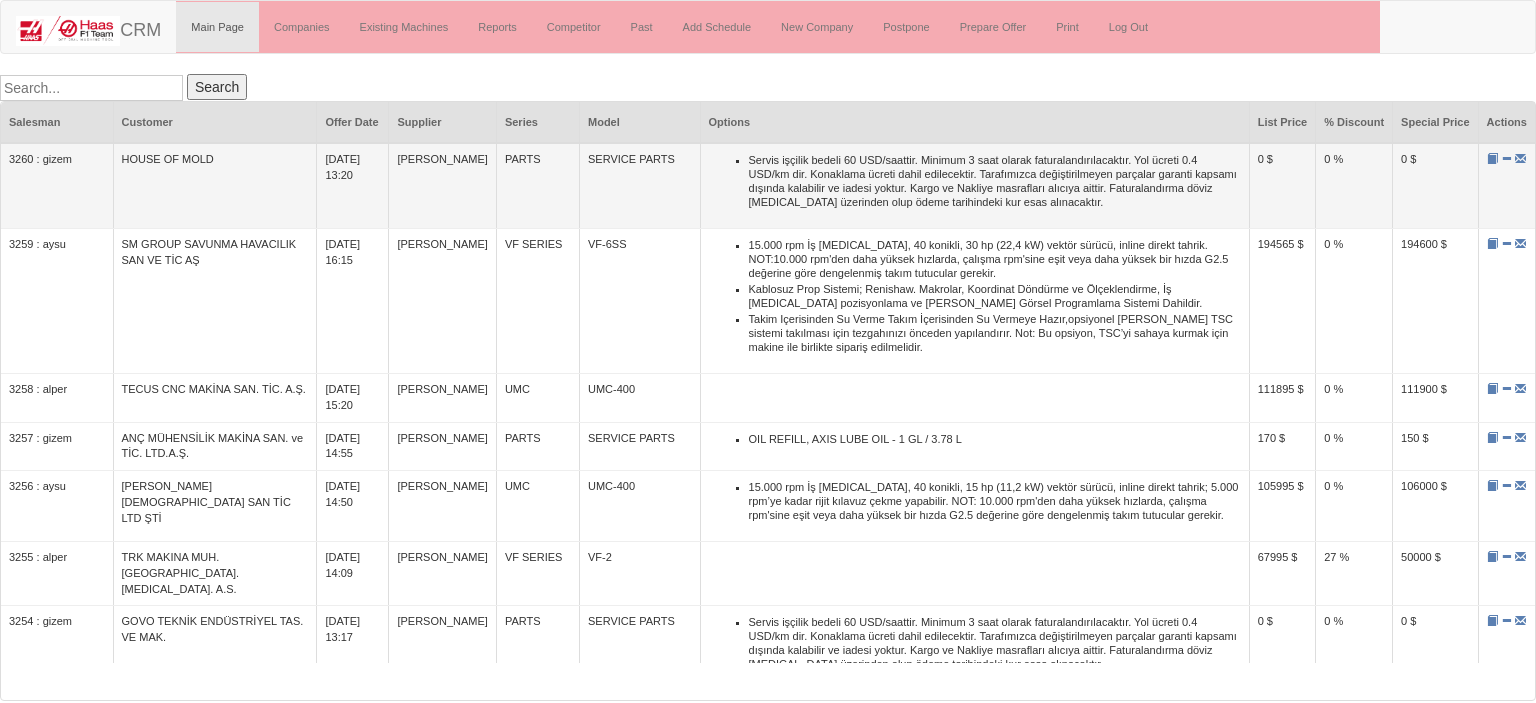 scroll, scrollTop: 0, scrollLeft: 0, axis: both 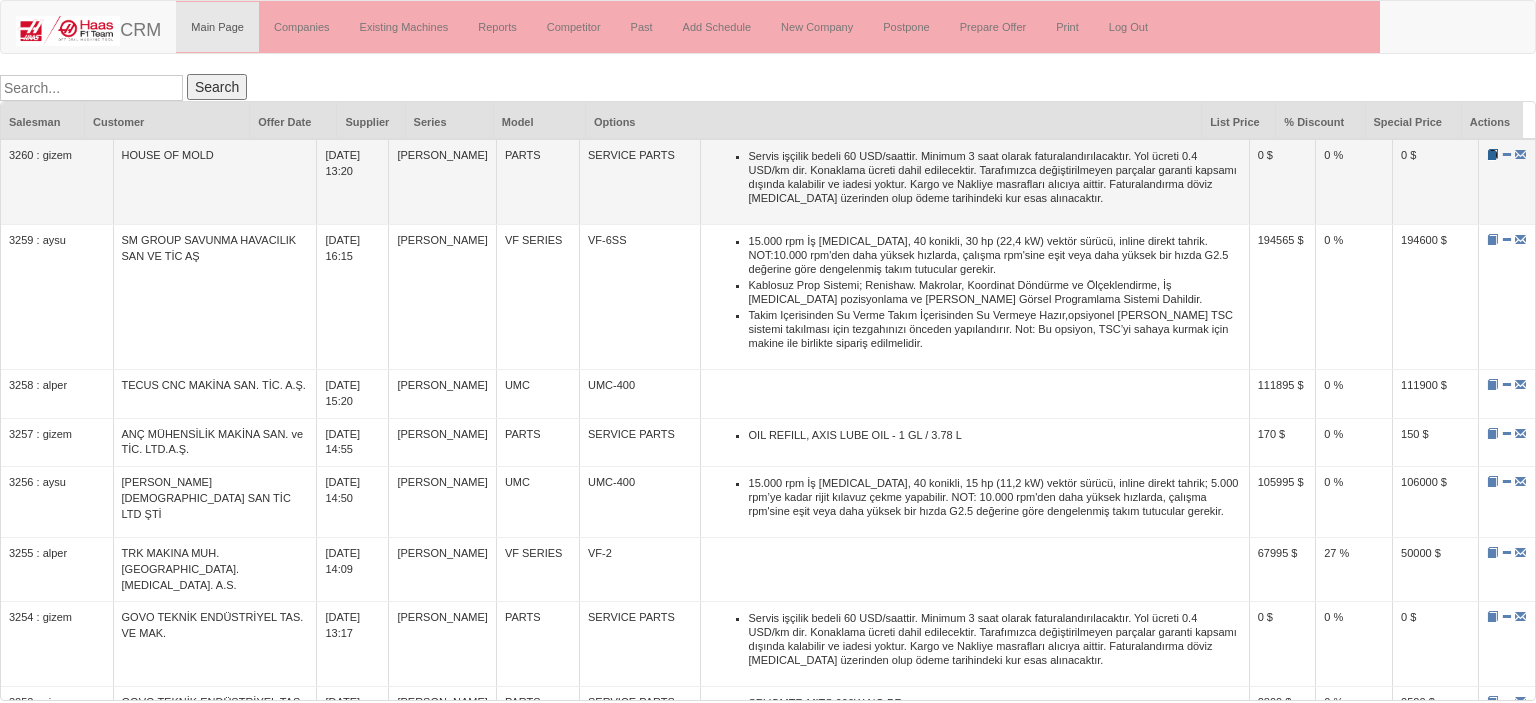 click at bounding box center (1492, 154) 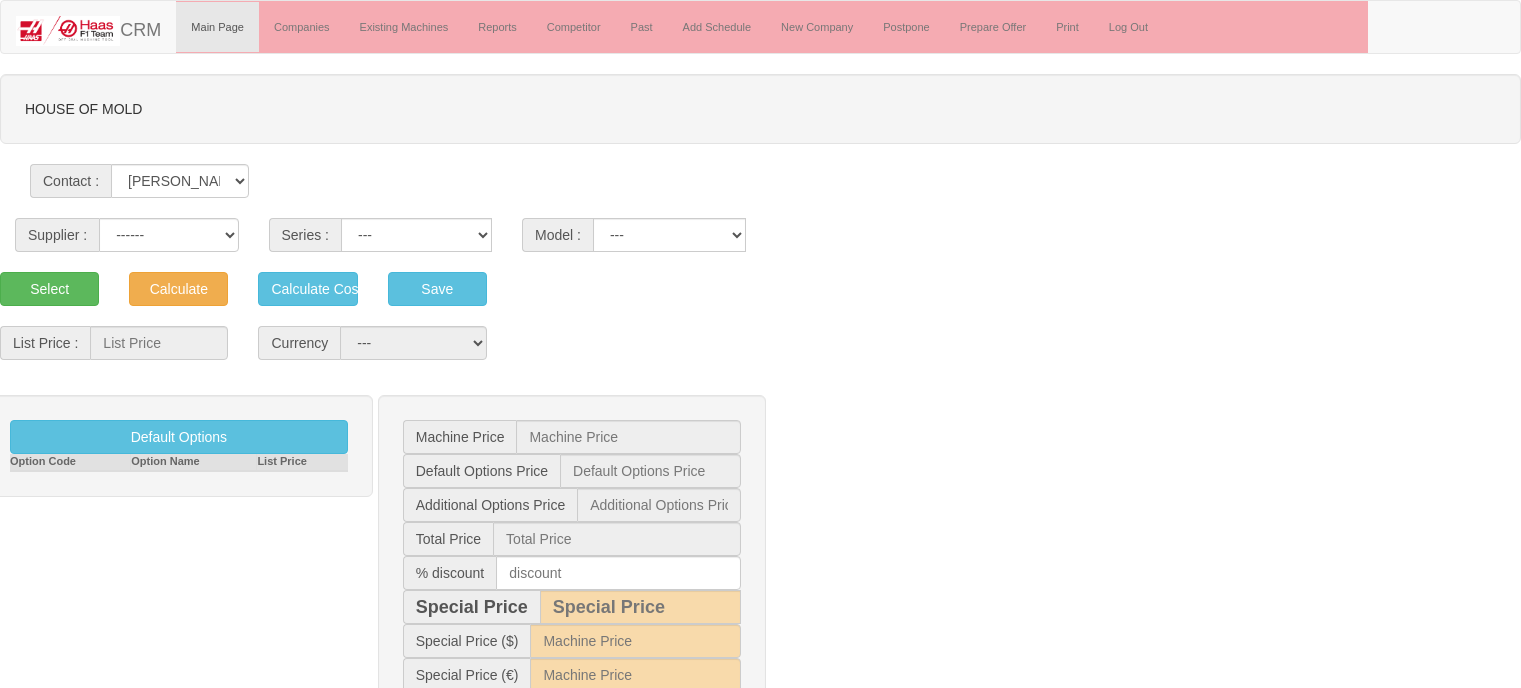 scroll, scrollTop: 0, scrollLeft: 0, axis: both 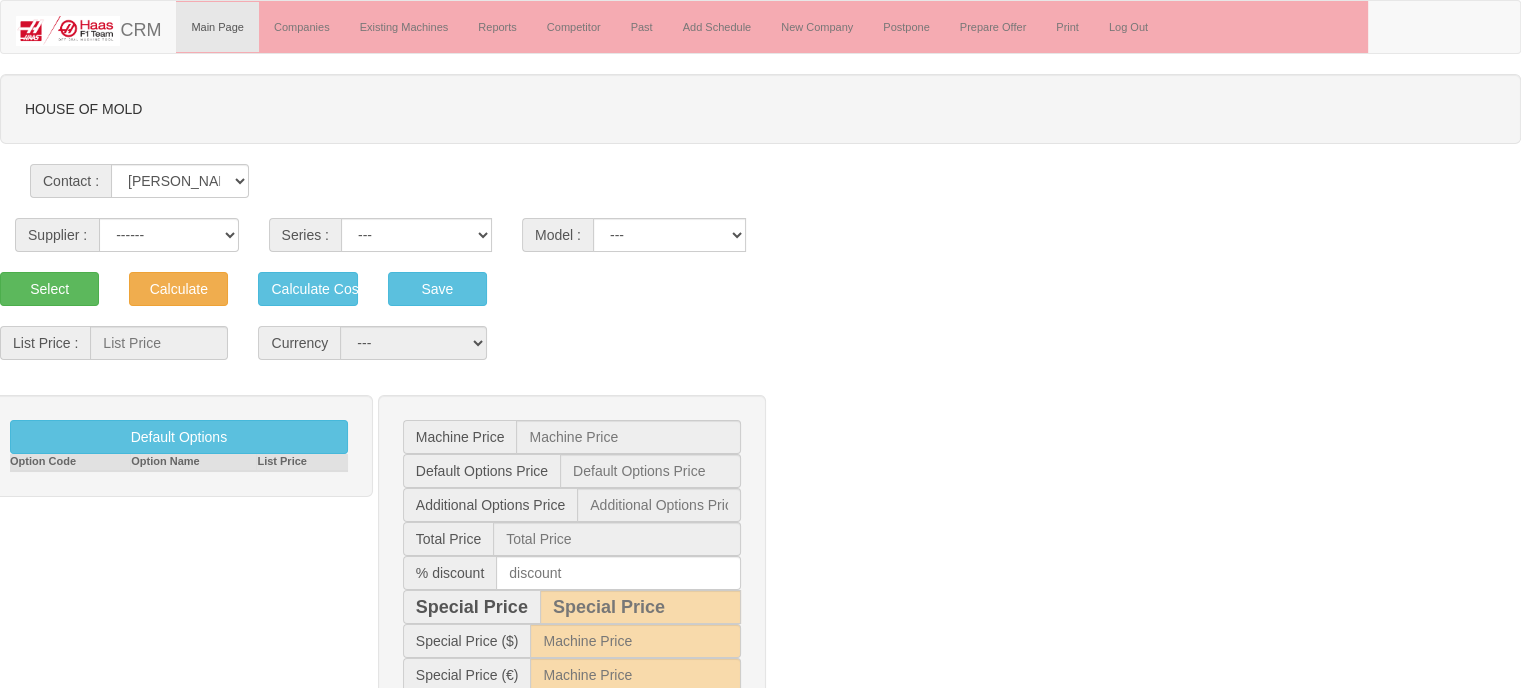 drag, startPoint x: 0, startPoint y: 0, endPoint x: 192, endPoint y: 191, distance: 270.8228 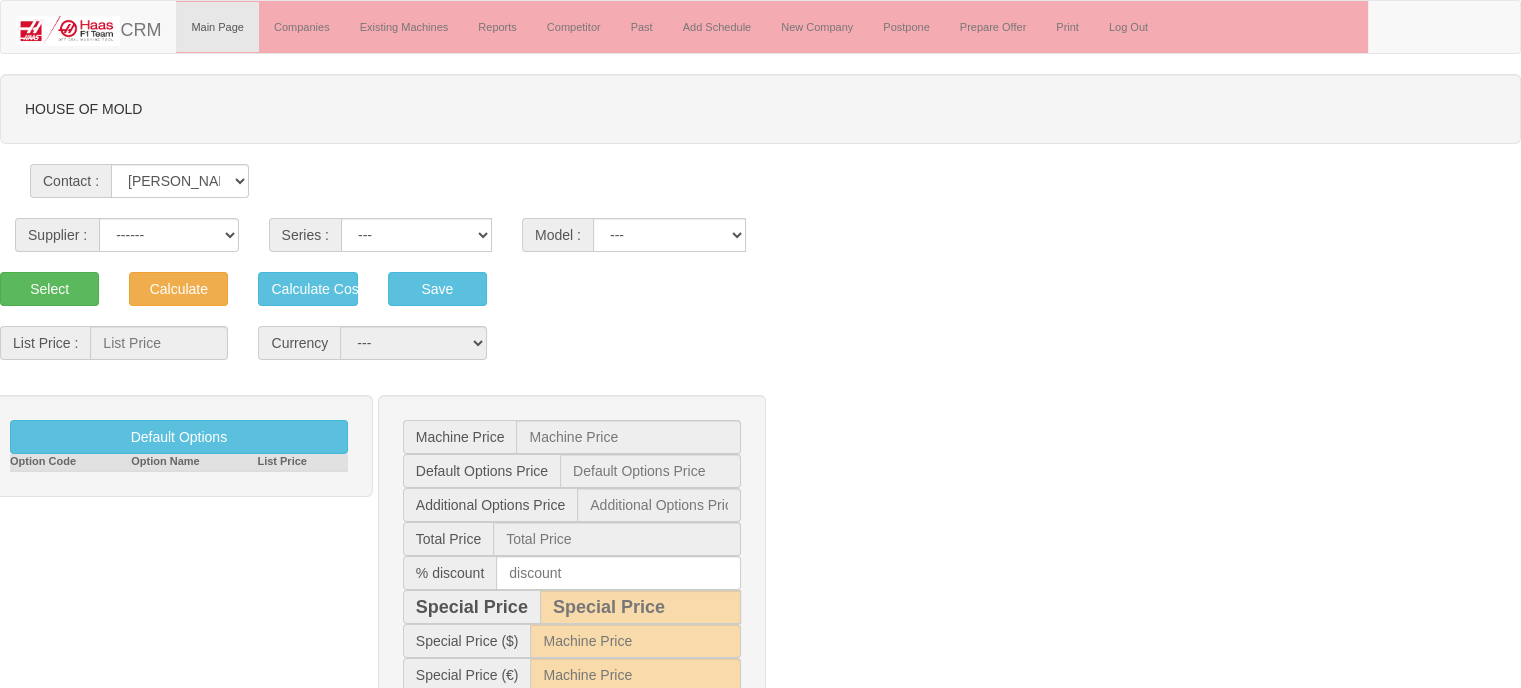 click on "[PERSON_NAME]" at bounding box center [179, 181] 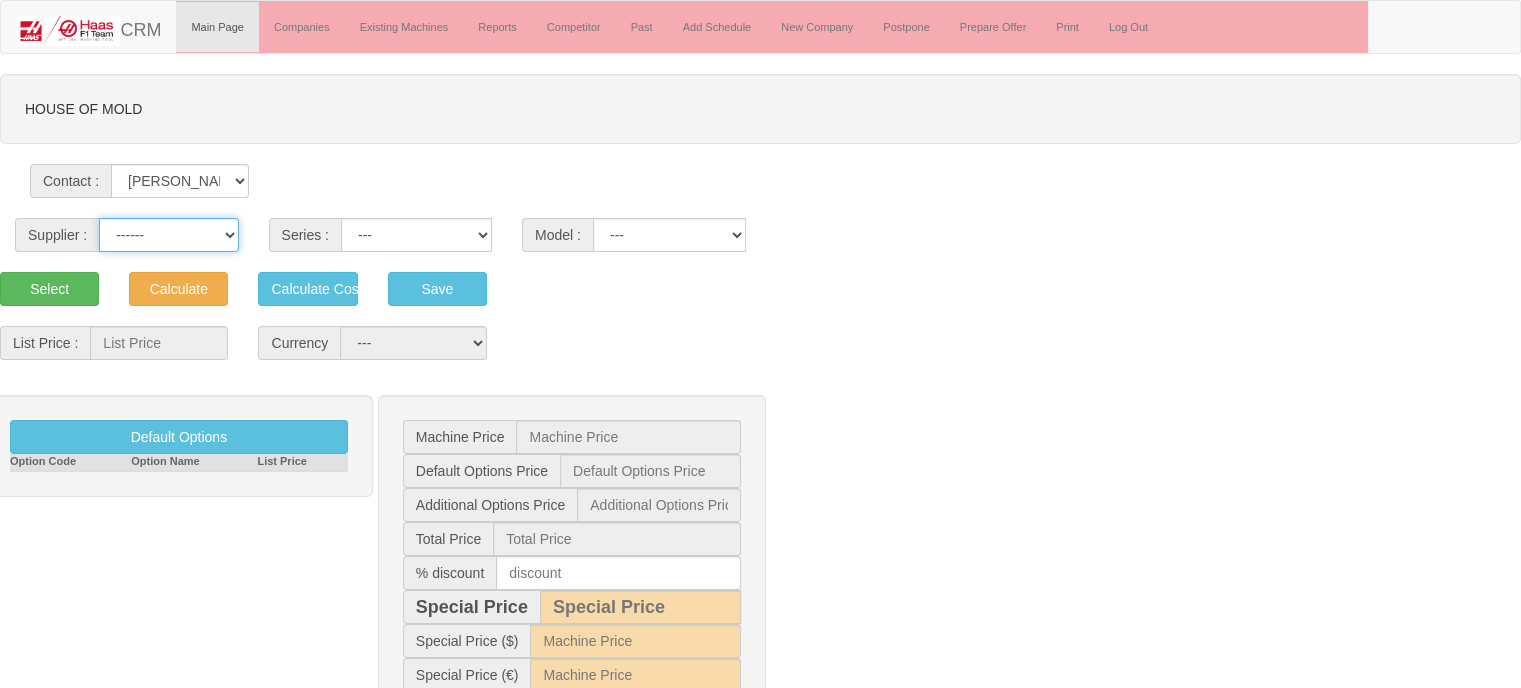 drag, startPoint x: 178, startPoint y: 227, endPoint x: 177, endPoint y: 243, distance: 16.03122 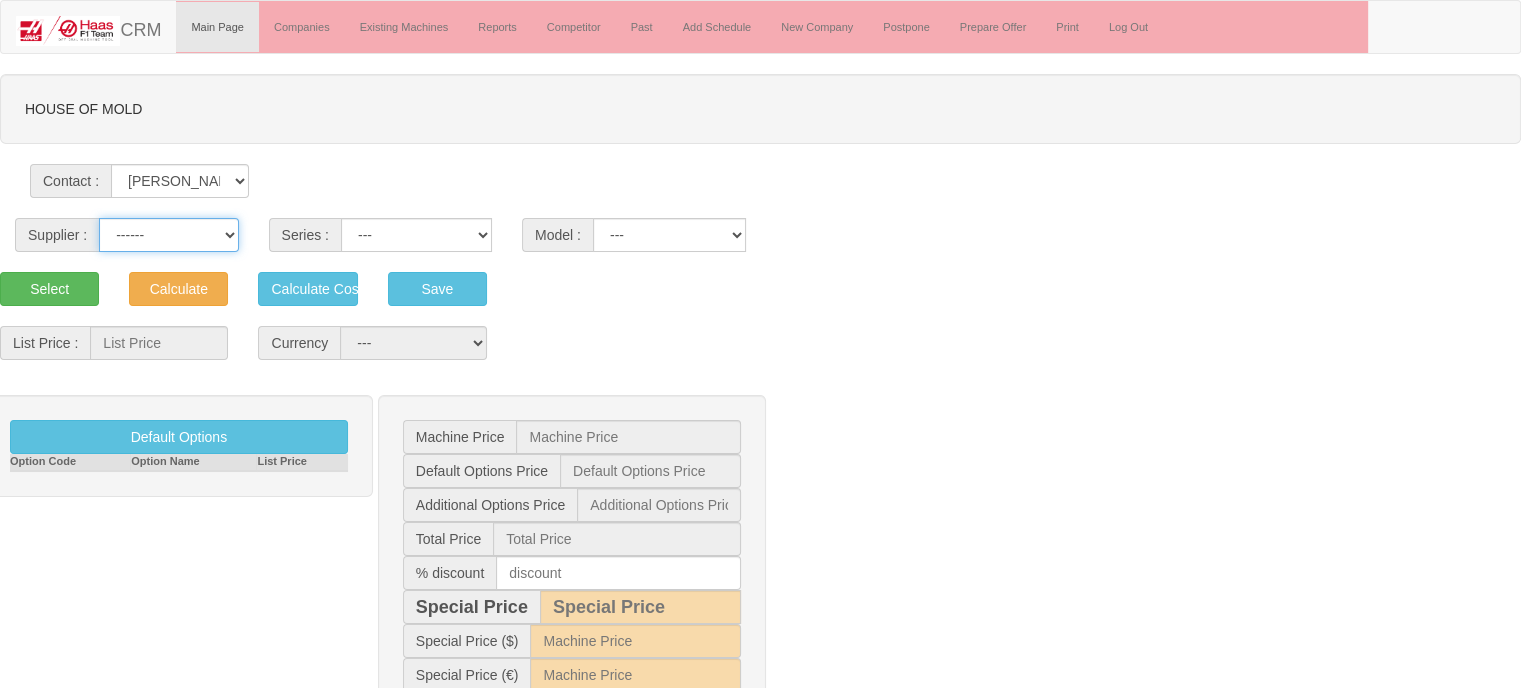 click on "------
[PERSON_NAME]
[GEOGRAPHIC_DATA]" at bounding box center [168, 235] 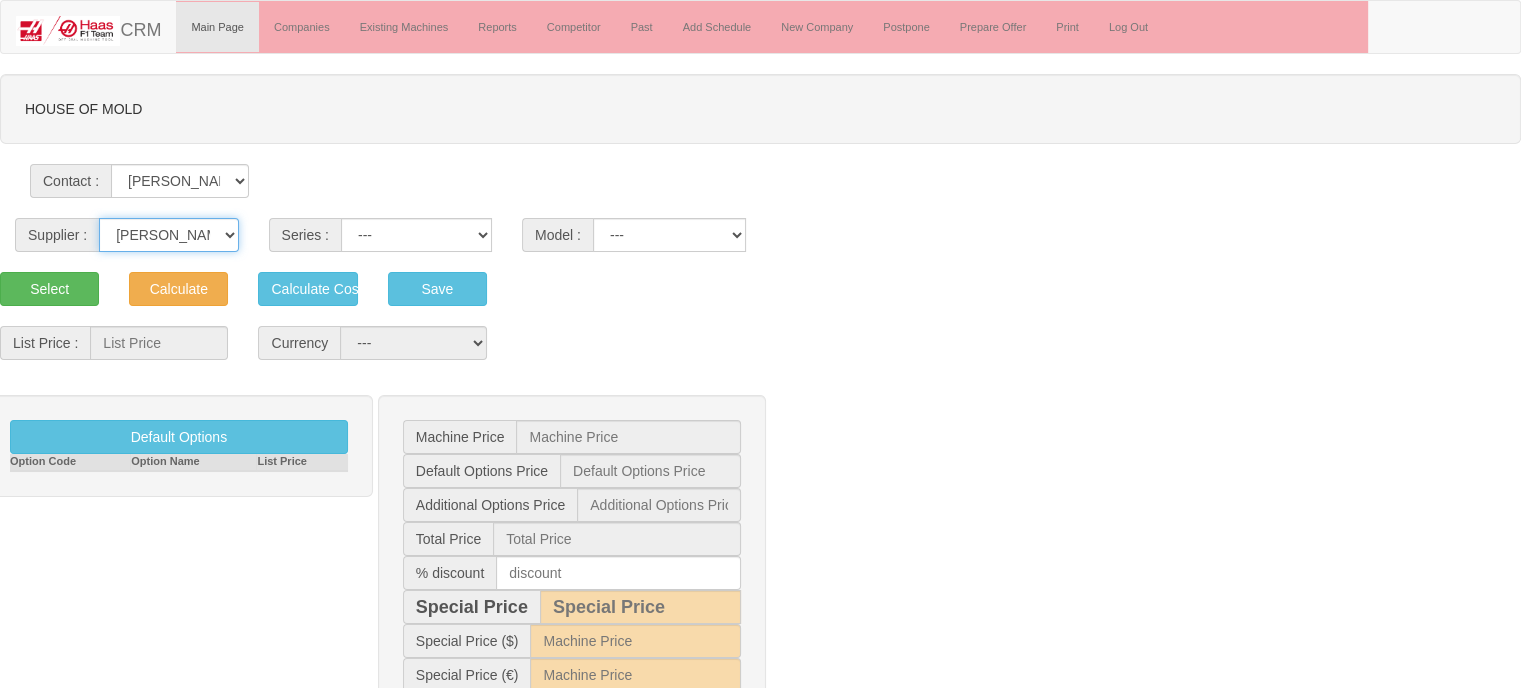 click on "------
[PERSON_NAME]
[GEOGRAPHIC_DATA]" at bounding box center [168, 235] 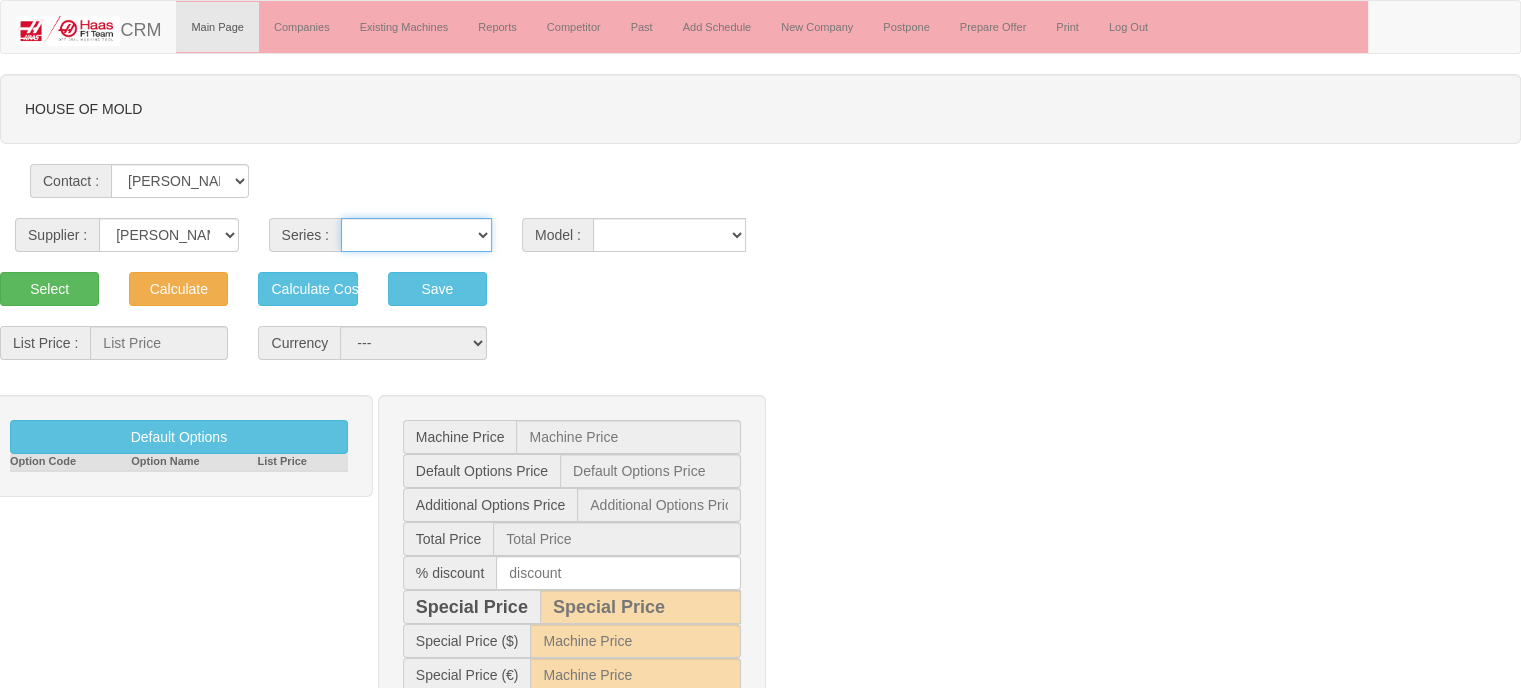 drag, startPoint x: 408, startPoint y: 232, endPoint x: 408, endPoint y: 247, distance: 15 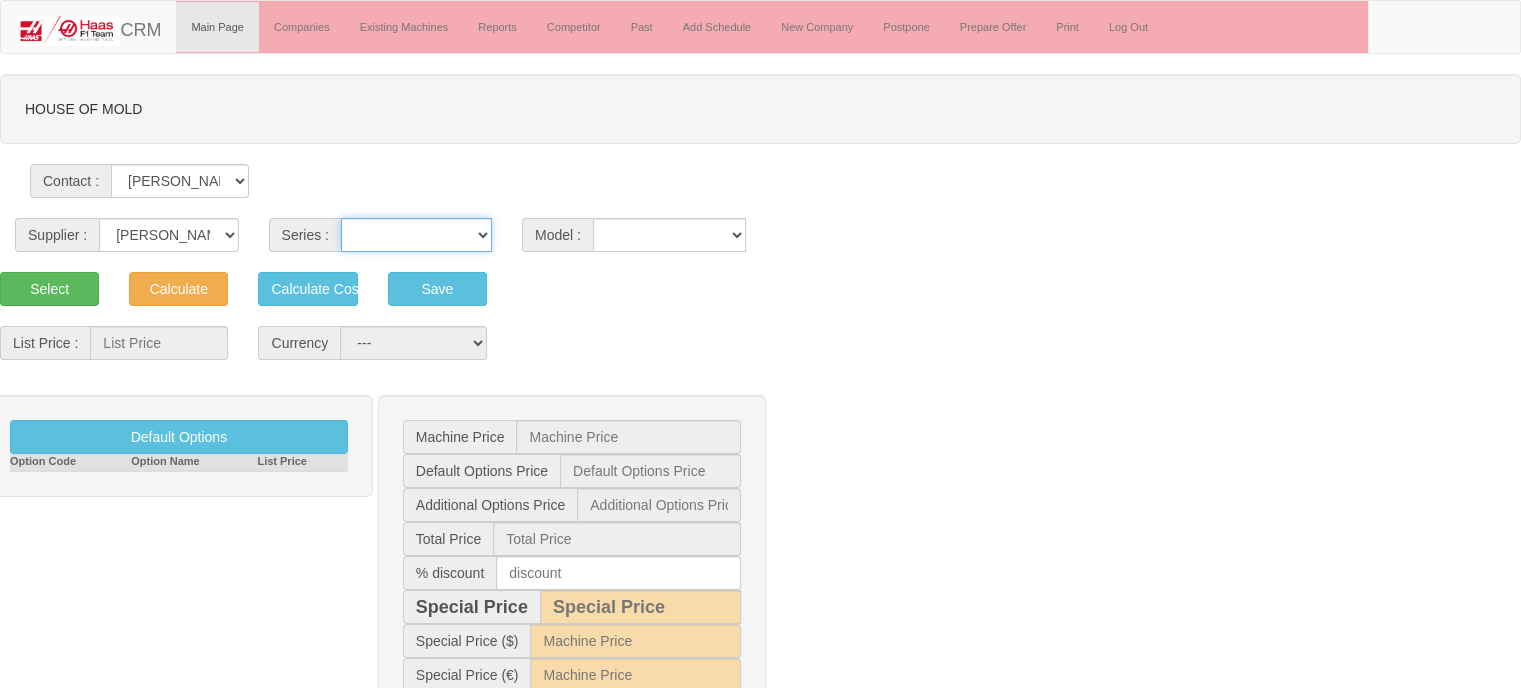 click on "VF SERIES
ST SERIES
UMC
EC SERIES
ADDITIONAL
TM SERIES
MINI SERIES
VM SERIES
VC SERIES
GM SERIES
VR SERIES
GR SERIES
VS SERIES
DC SERIES
TL SERIES
DS SERIES
CL SERIES
PARTS
DT SERIES" at bounding box center (416, 235) 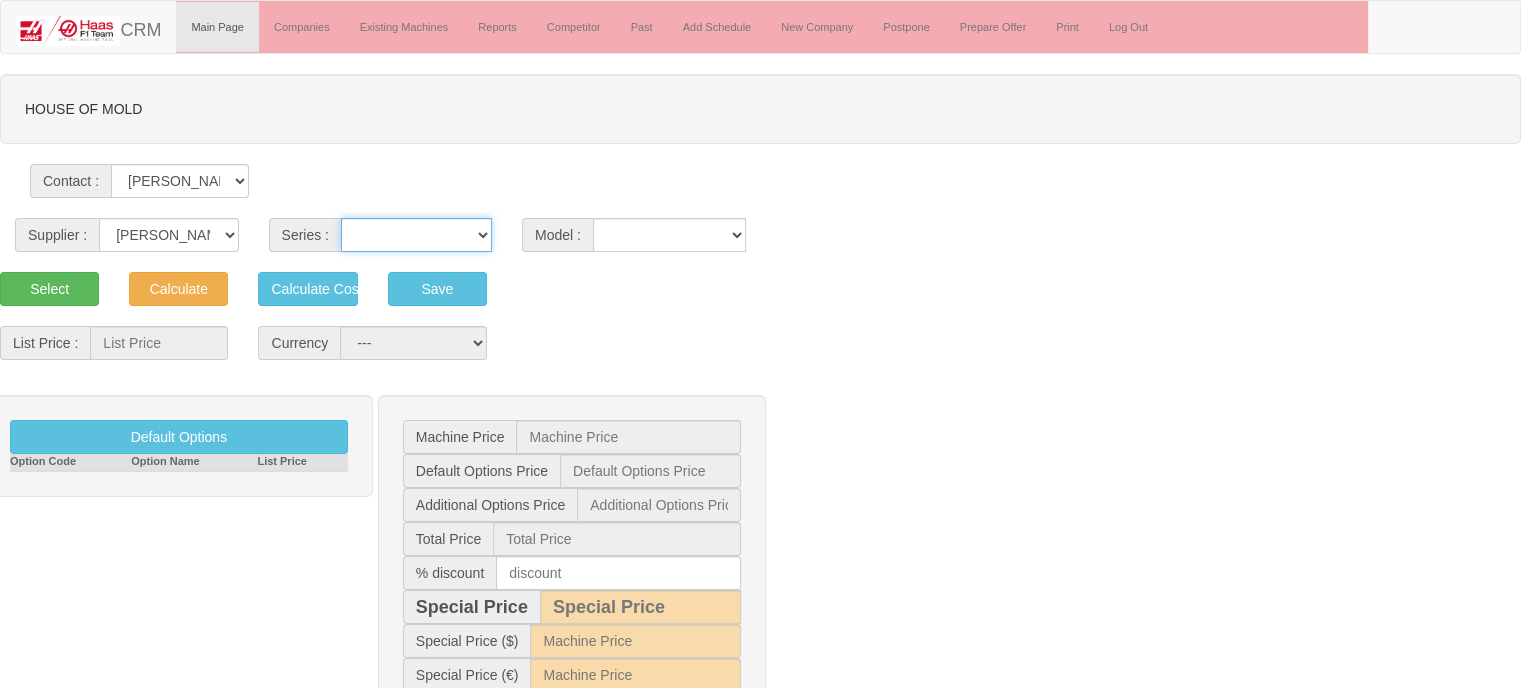 select on "18" 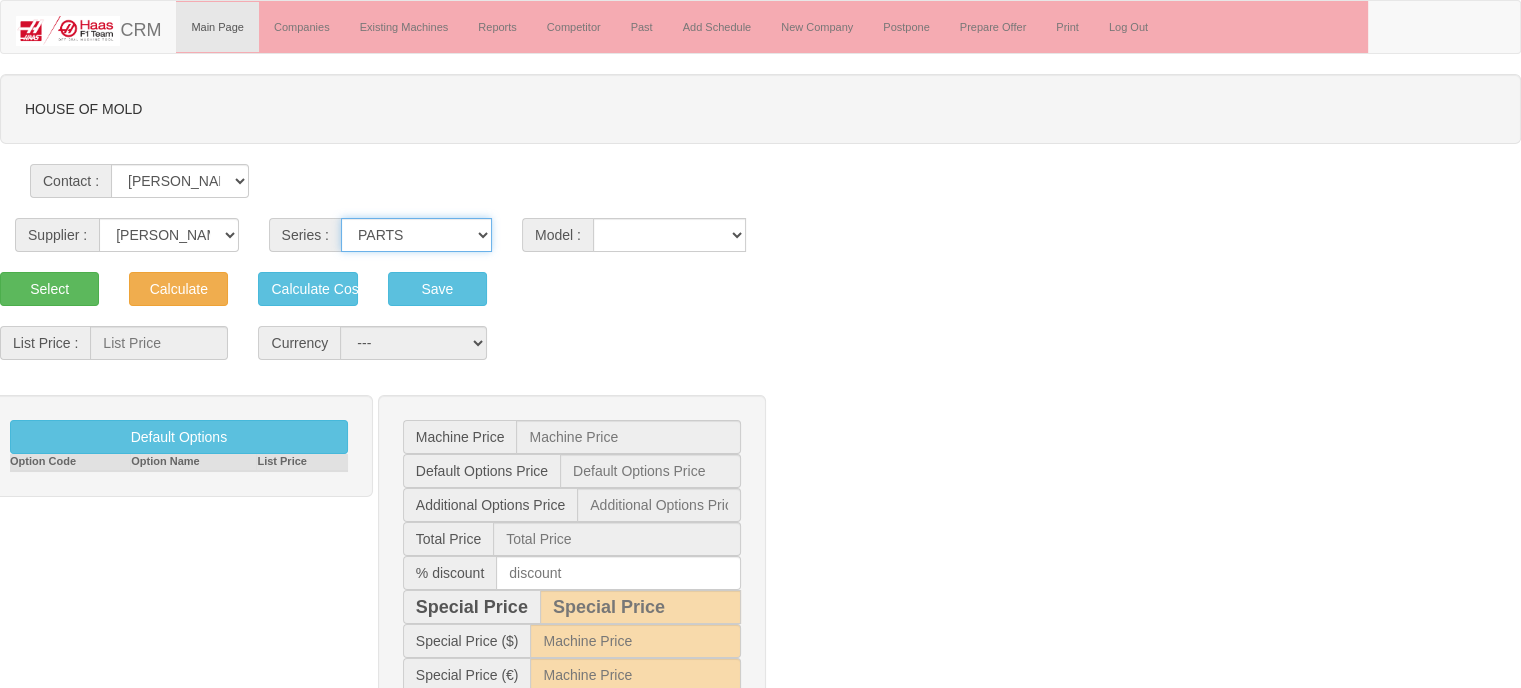 click on "VF SERIES
ST SERIES
UMC
EC SERIES
ADDITIONAL
TM SERIES
MINI SERIES
VM SERIES
VC SERIES
GM SERIES
VR SERIES
GR SERIES
VS SERIES
DC SERIES
TL SERIES
DS SERIES
CL SERIES
PARTS
DT SERIES" at bounding box center [416, 235] 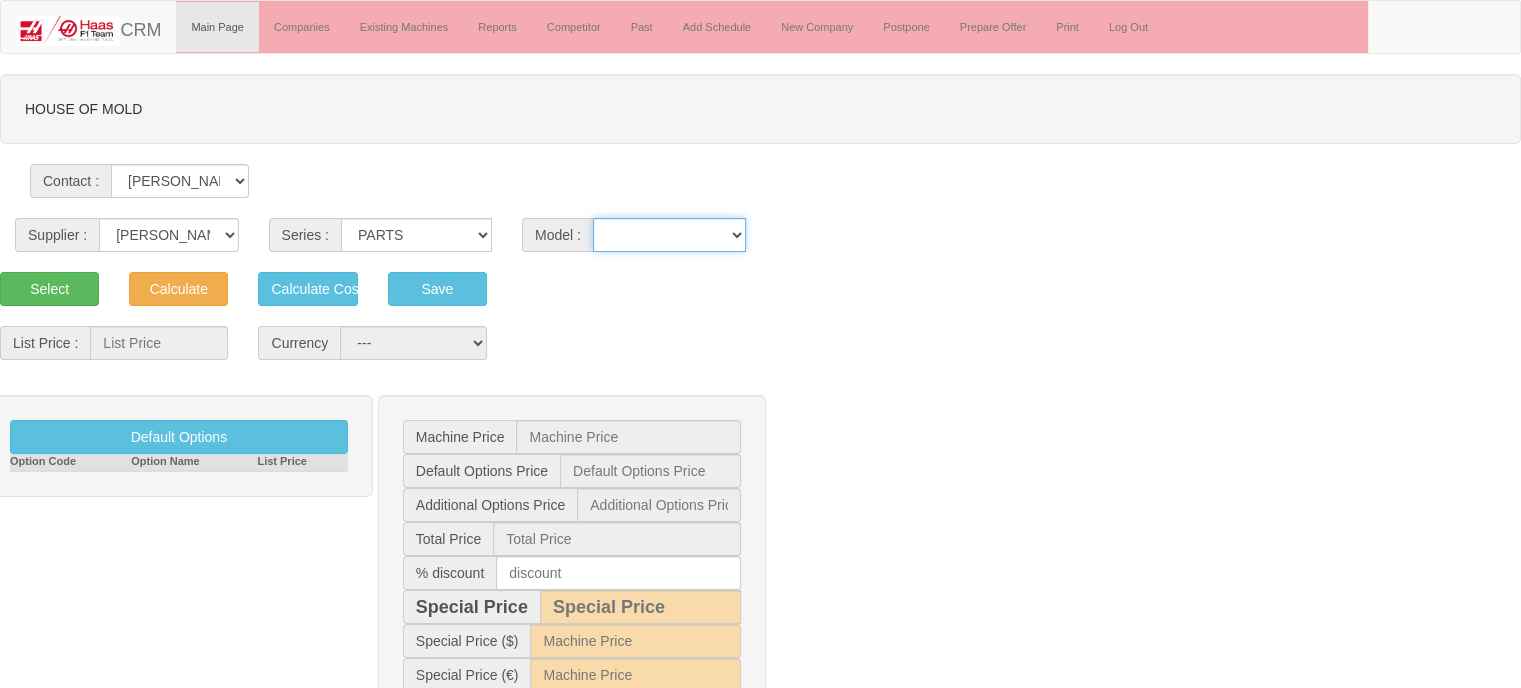 click on "SERVICE PARTS
XXXVF-2SE
XXXVF-4SE" at bounding box center (669, 235) 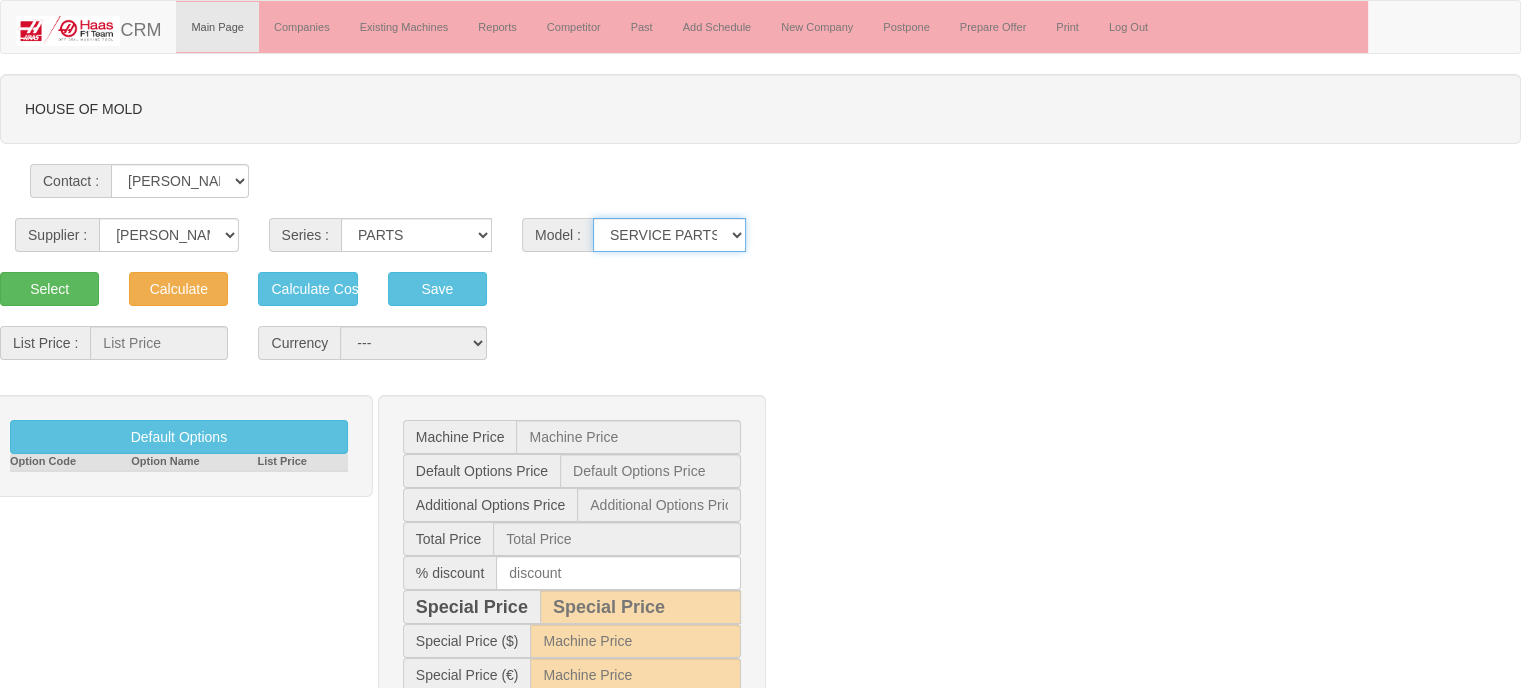 click on "SERVICE PARTS
XXXVF-2SE
XXXVF-4SE" at bounding box center [669, 235] 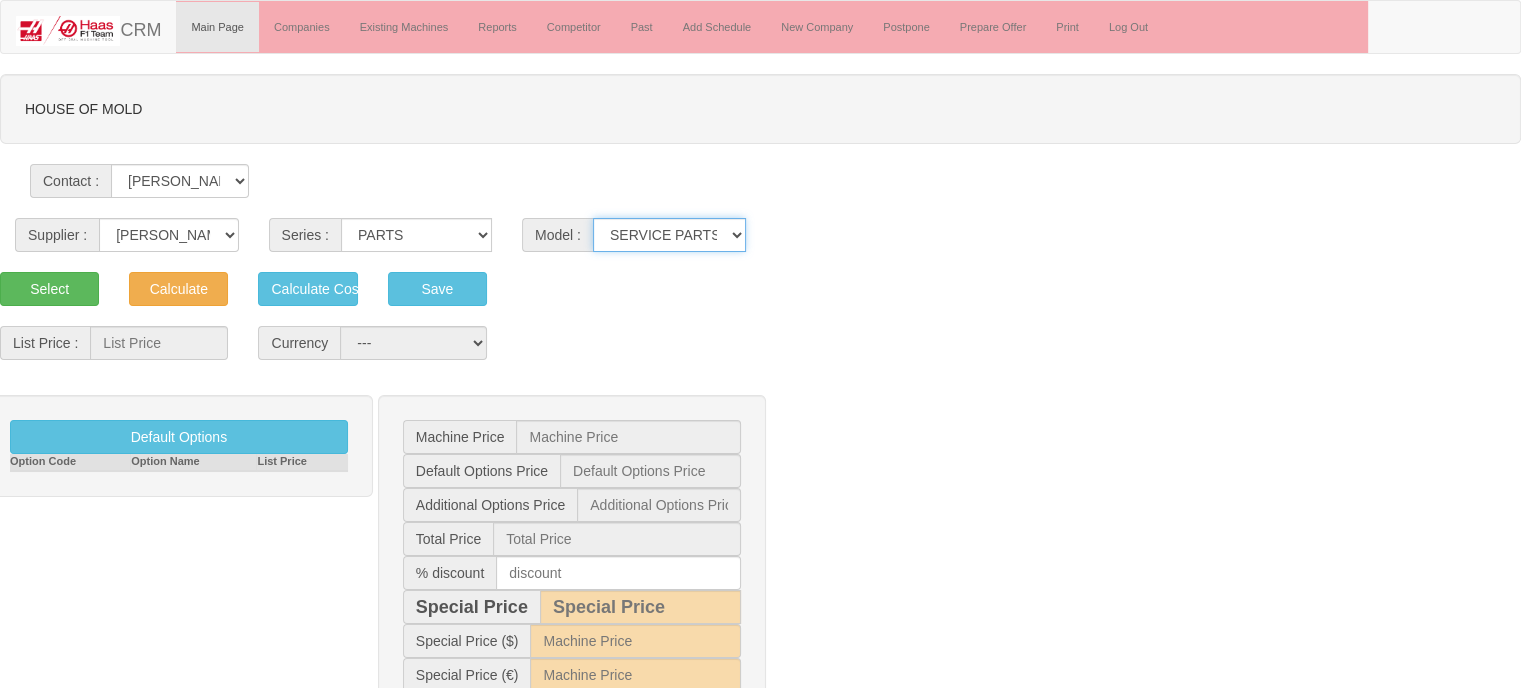 scroll, scrollTop: 256, scrollLeft: 0, axis: vertical 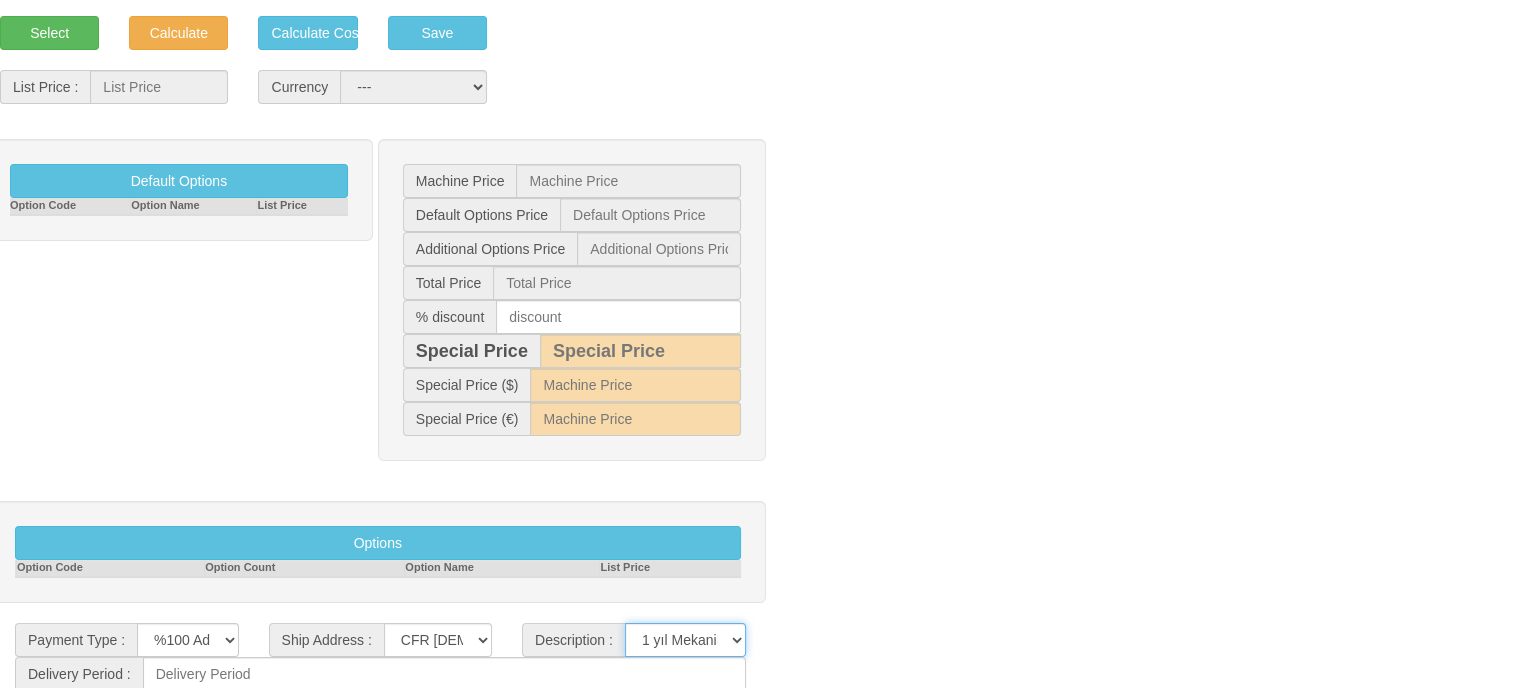 drag, startPoint x: 677, startPoint y: 636, endPoint x: 681, endPoint y: 623, distance: 13.601471 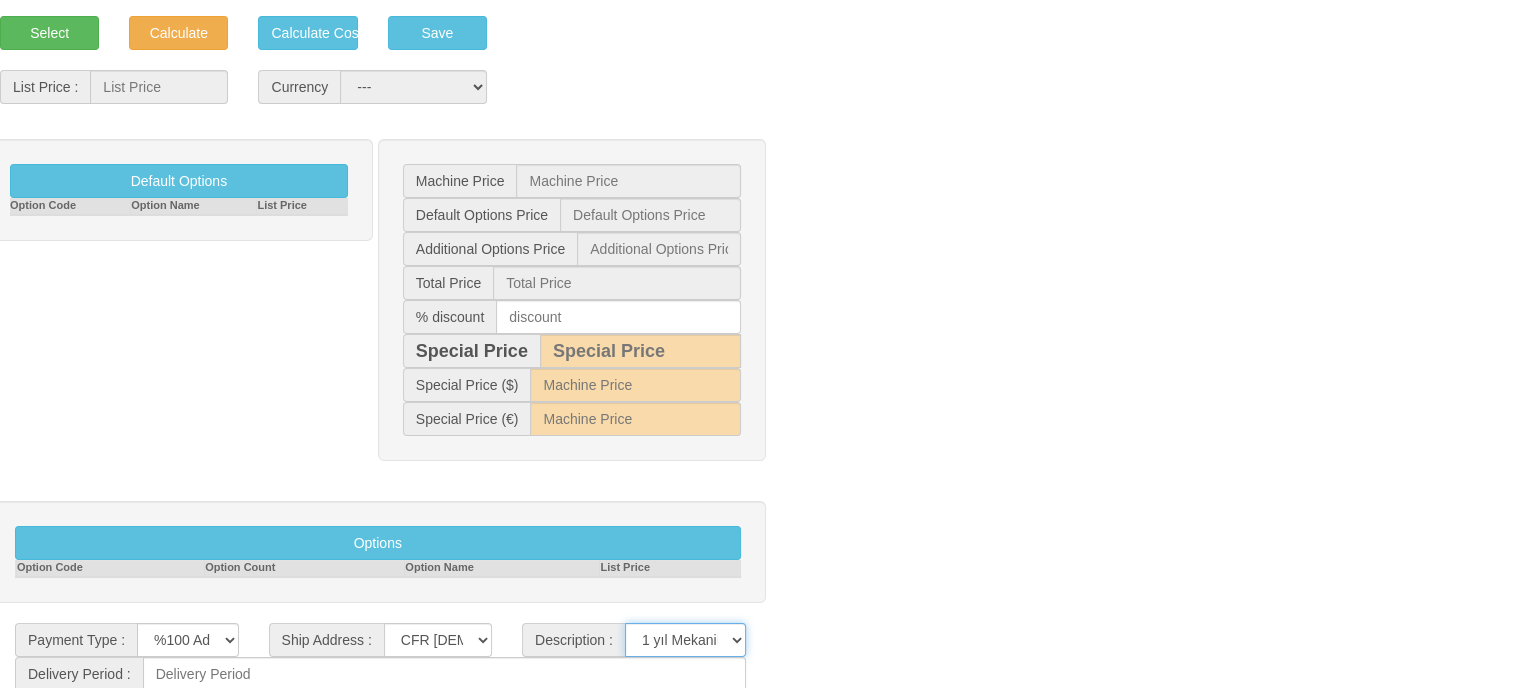 click on "**********" at bounding box center (685, 640) 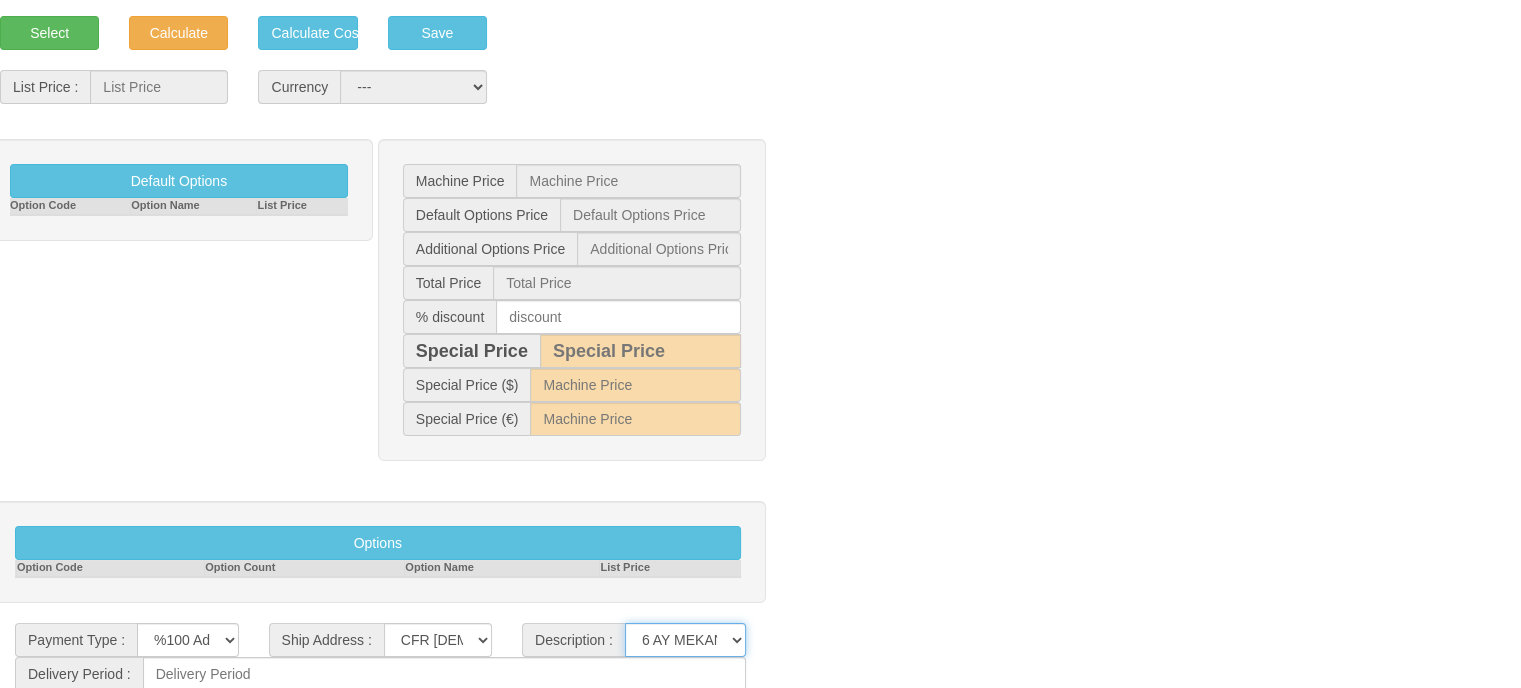 click on "**********" at bounding box center [685, 640] 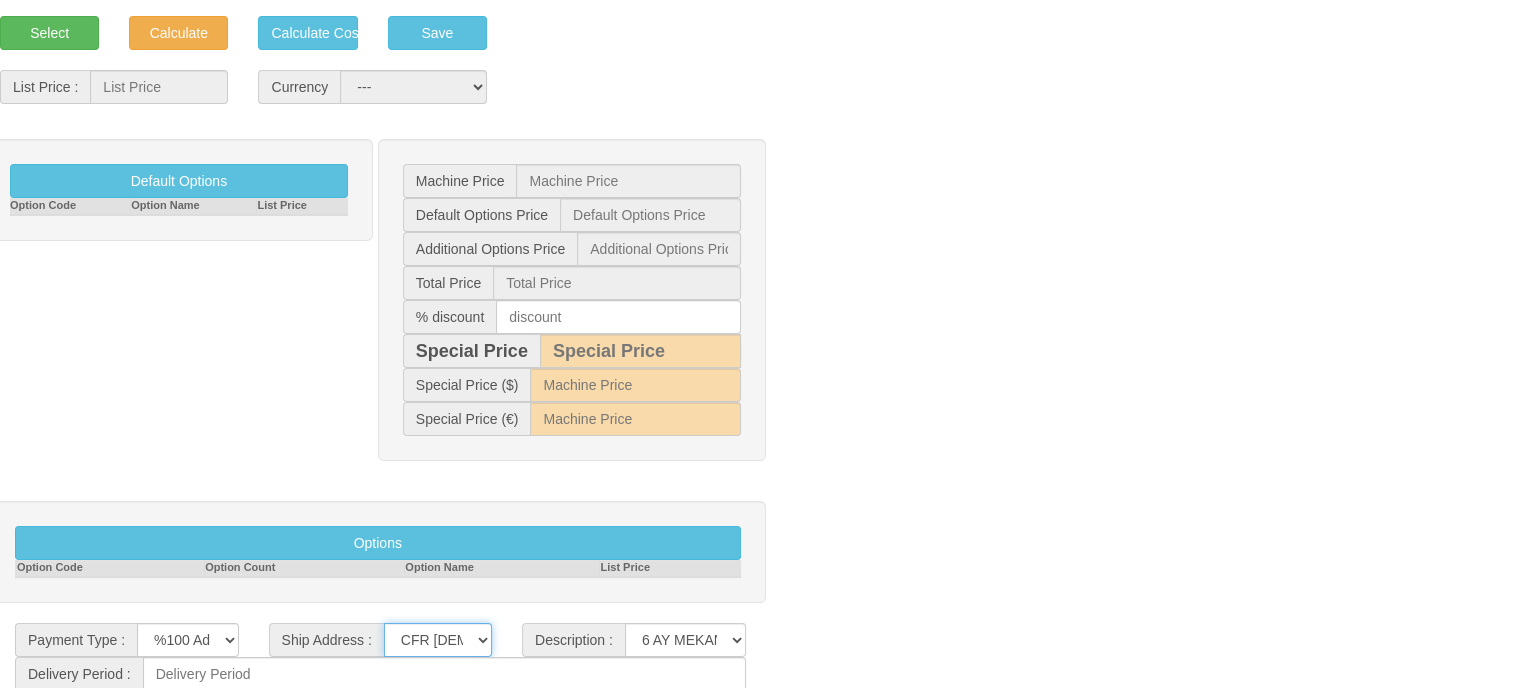 click on "CFR İZMİT
ANKARA" at bounding box center [438, 640] 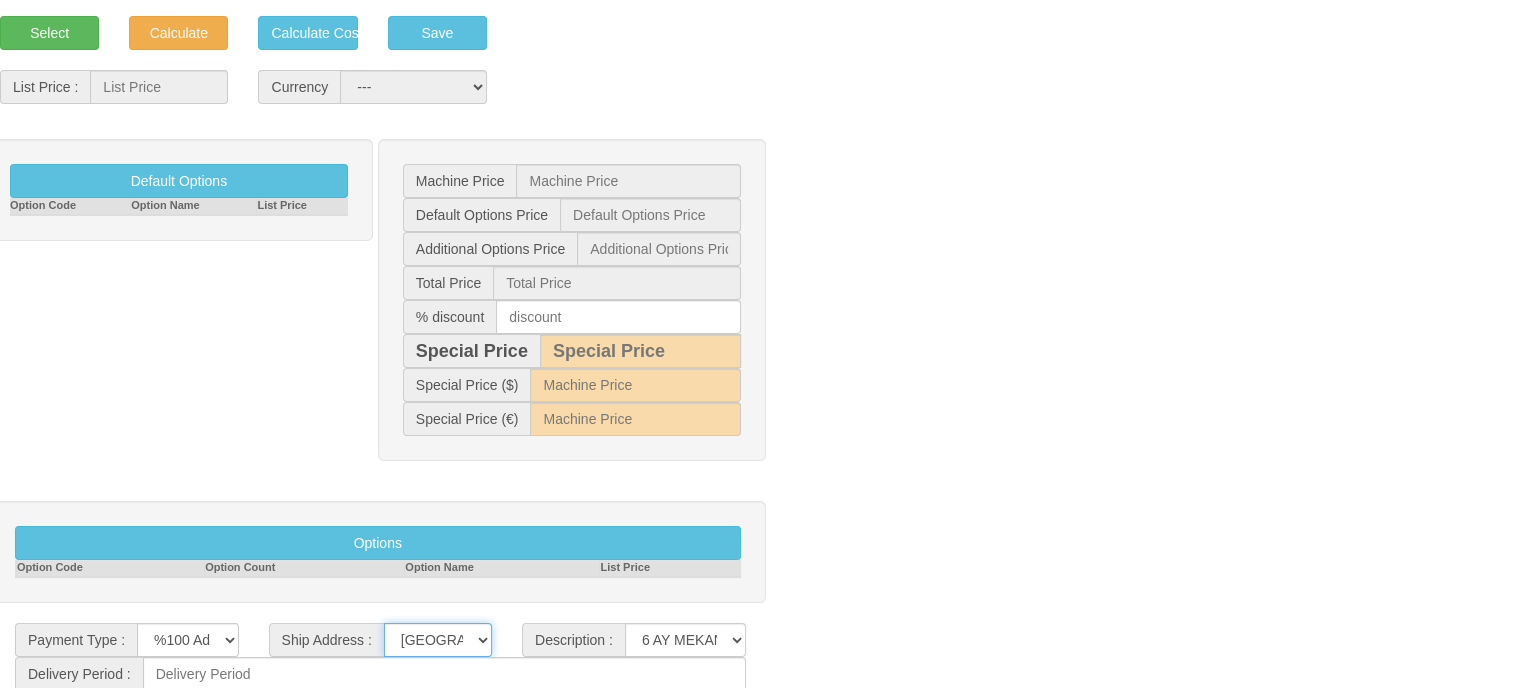 click on "CFR İZMİT
ANKARA" at bounding box center [438, 640] 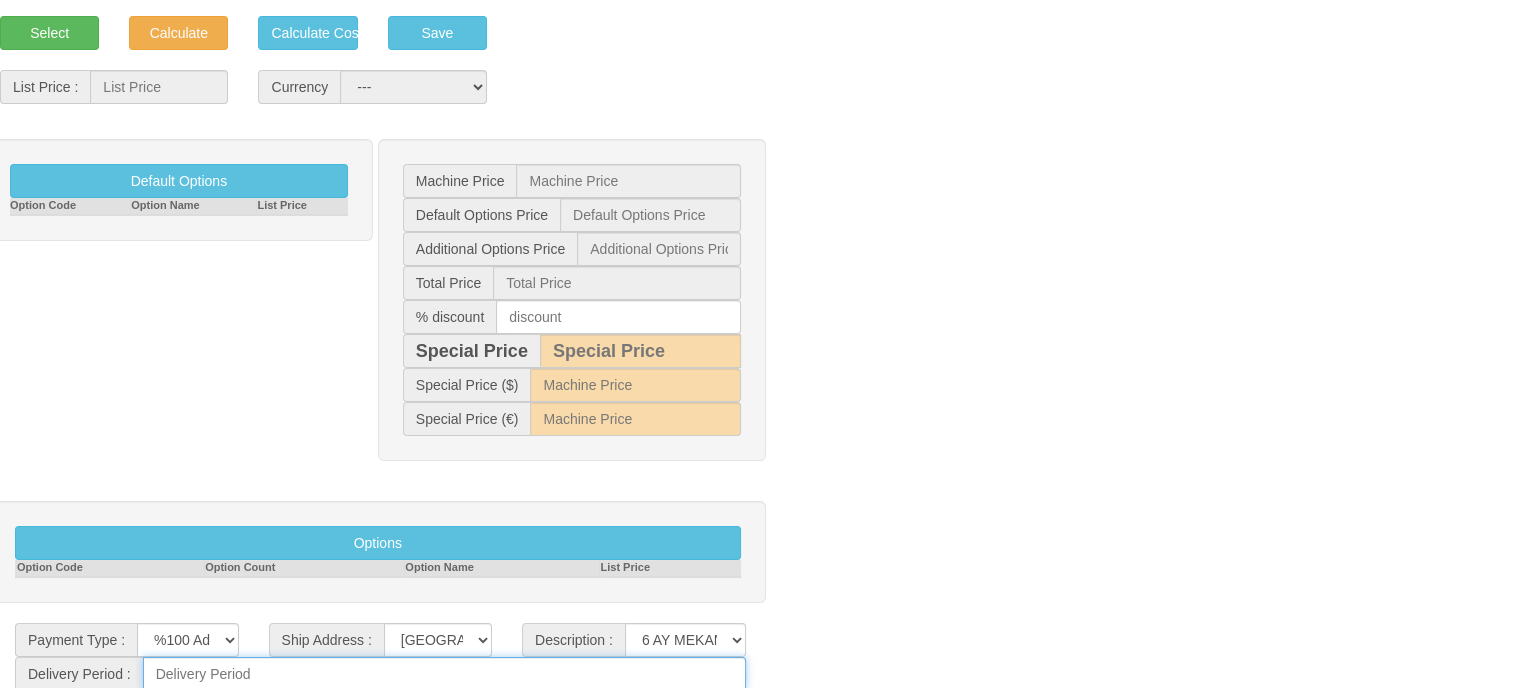 click at bounding box center (444, 674) 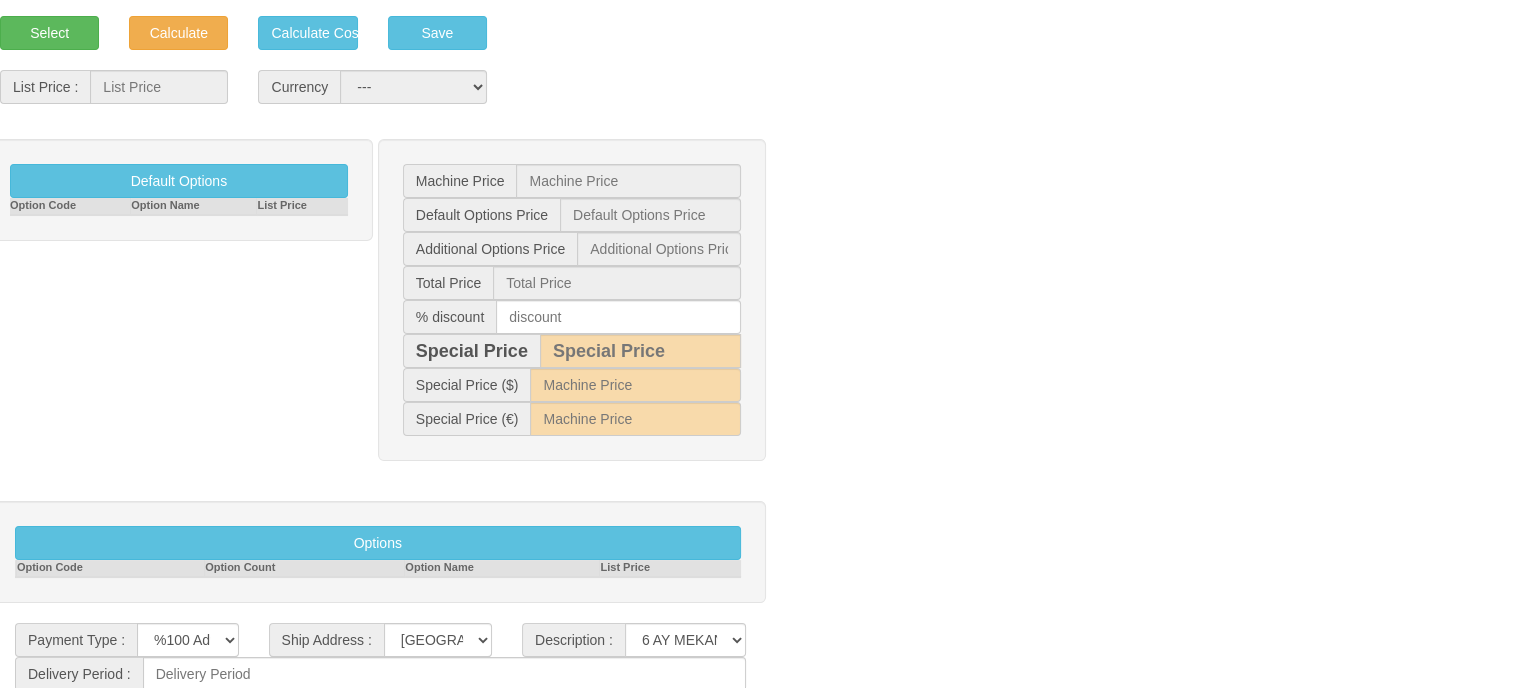 click on "Default Options
Option Code
Option Name
List Price
Machine Price
Default Options Price
Additional Options Price
Total Price
% discount
Special Price
Special Price ($)" at bounding box center (760, 310) 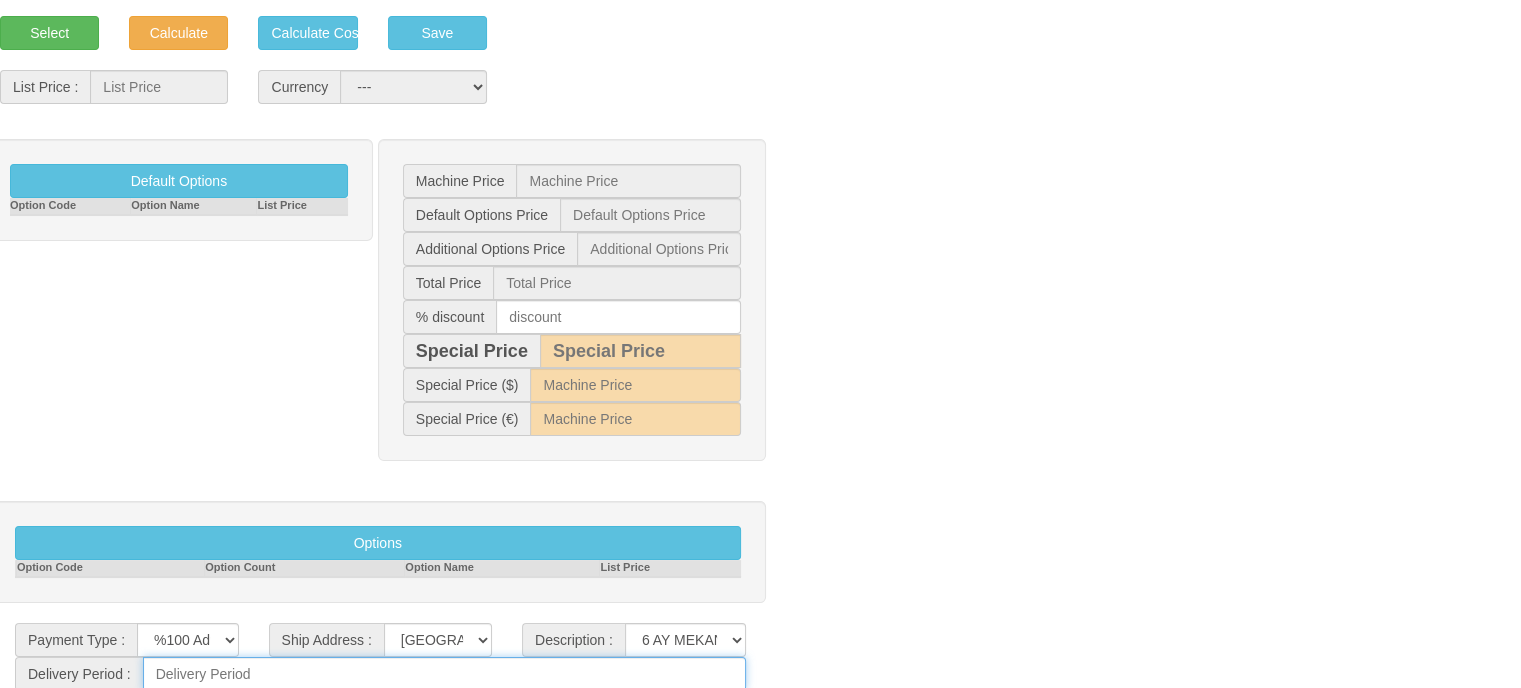 click at bounding box center [444, 674] 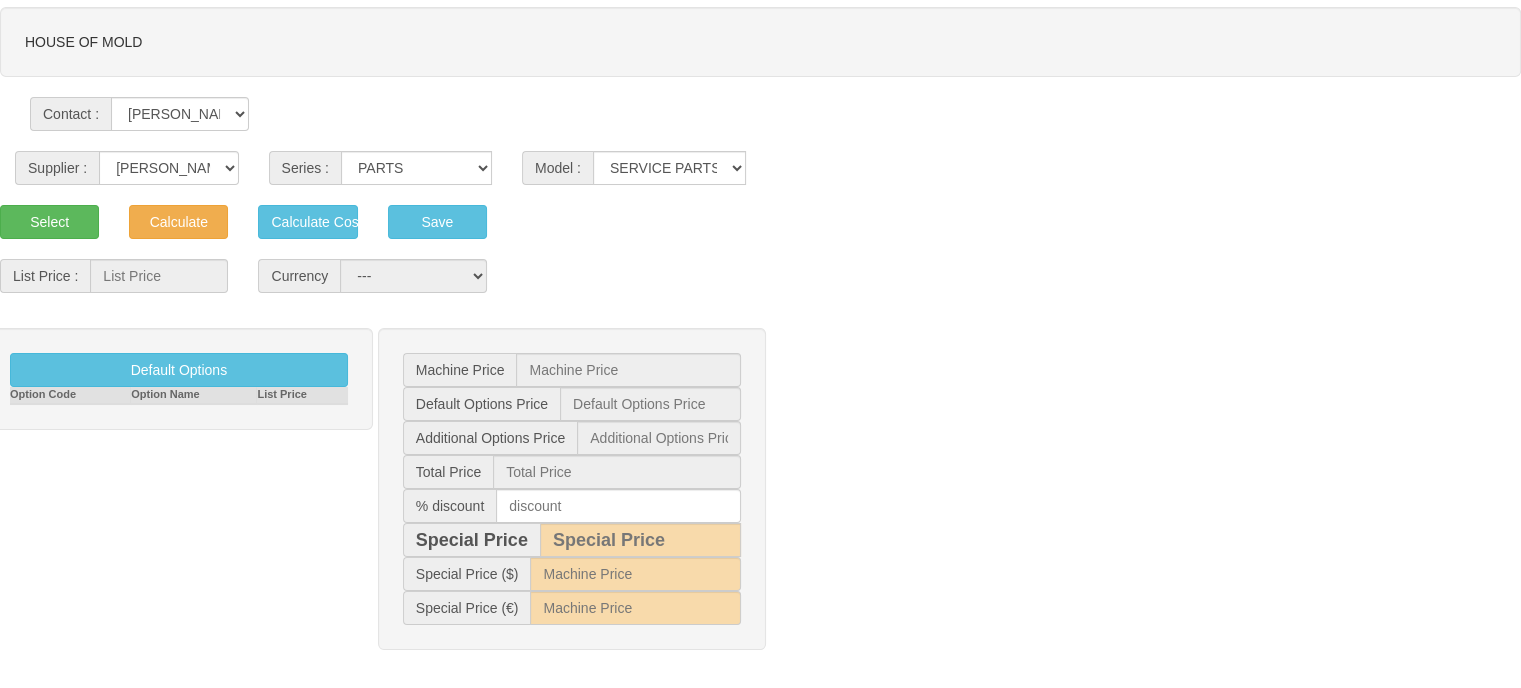 scroll, scrollTop: 256, scrollLeft: 0, axis: vertical 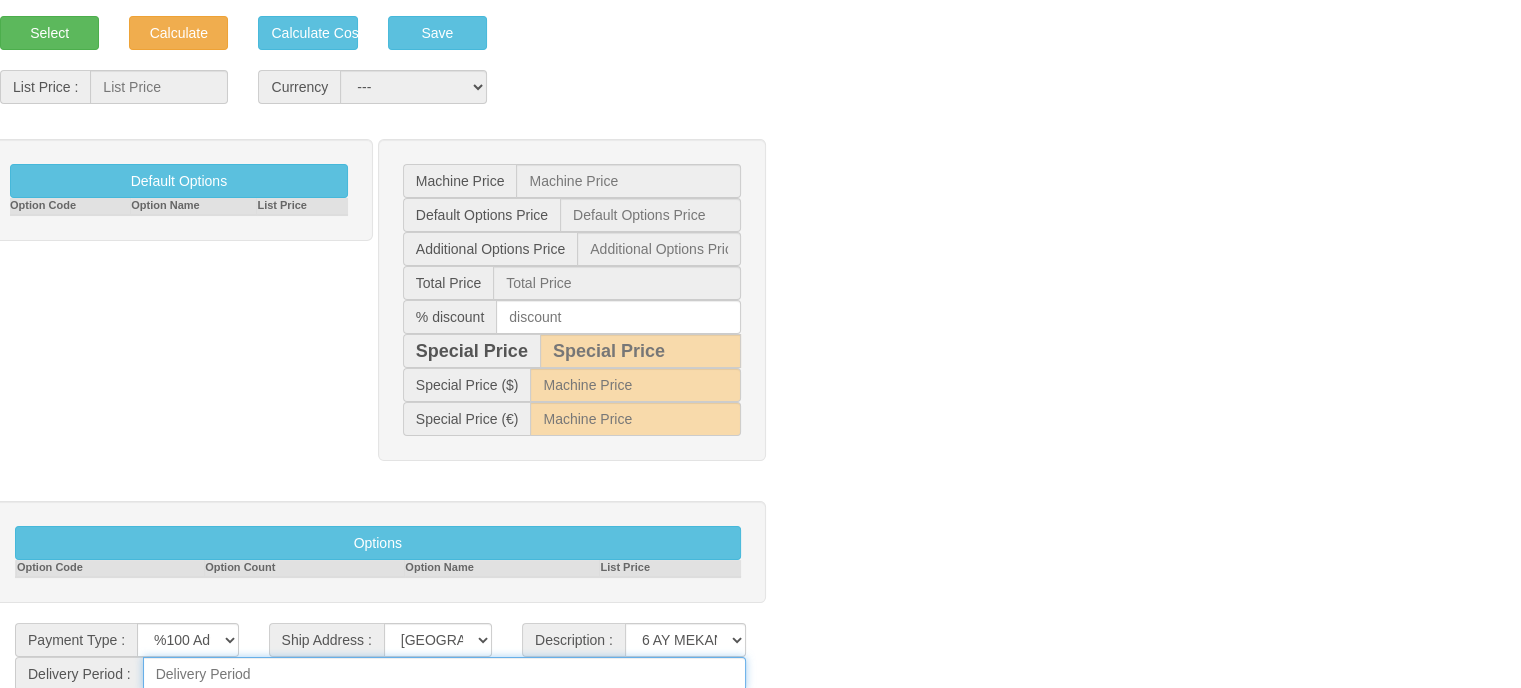 click at bounding box center [444, 674] 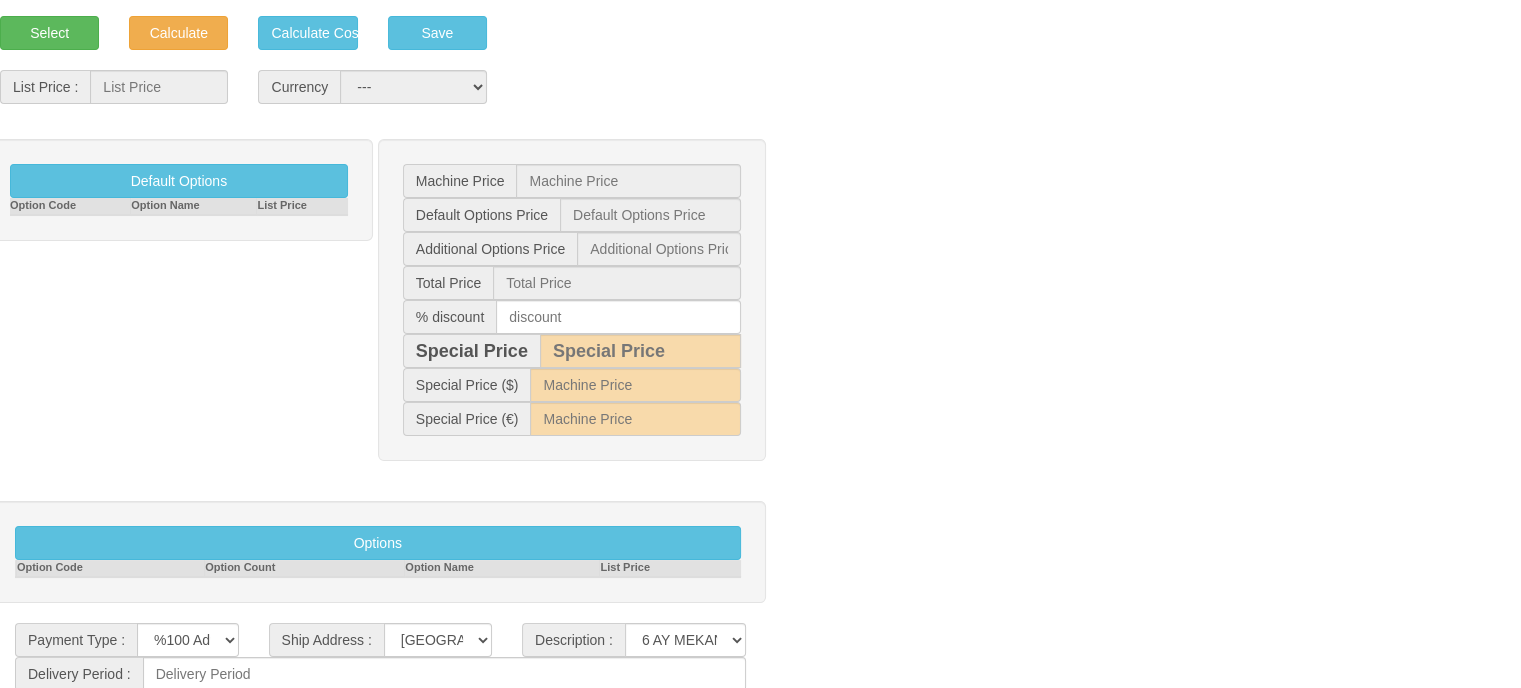 click on "Default Options
Option Code
Option Name
List Price
Machine Price
Default Options Price
Additional Options Price
Total Price
% discount
Special Price
Special Price ($)" at bounding box center [760, 310] 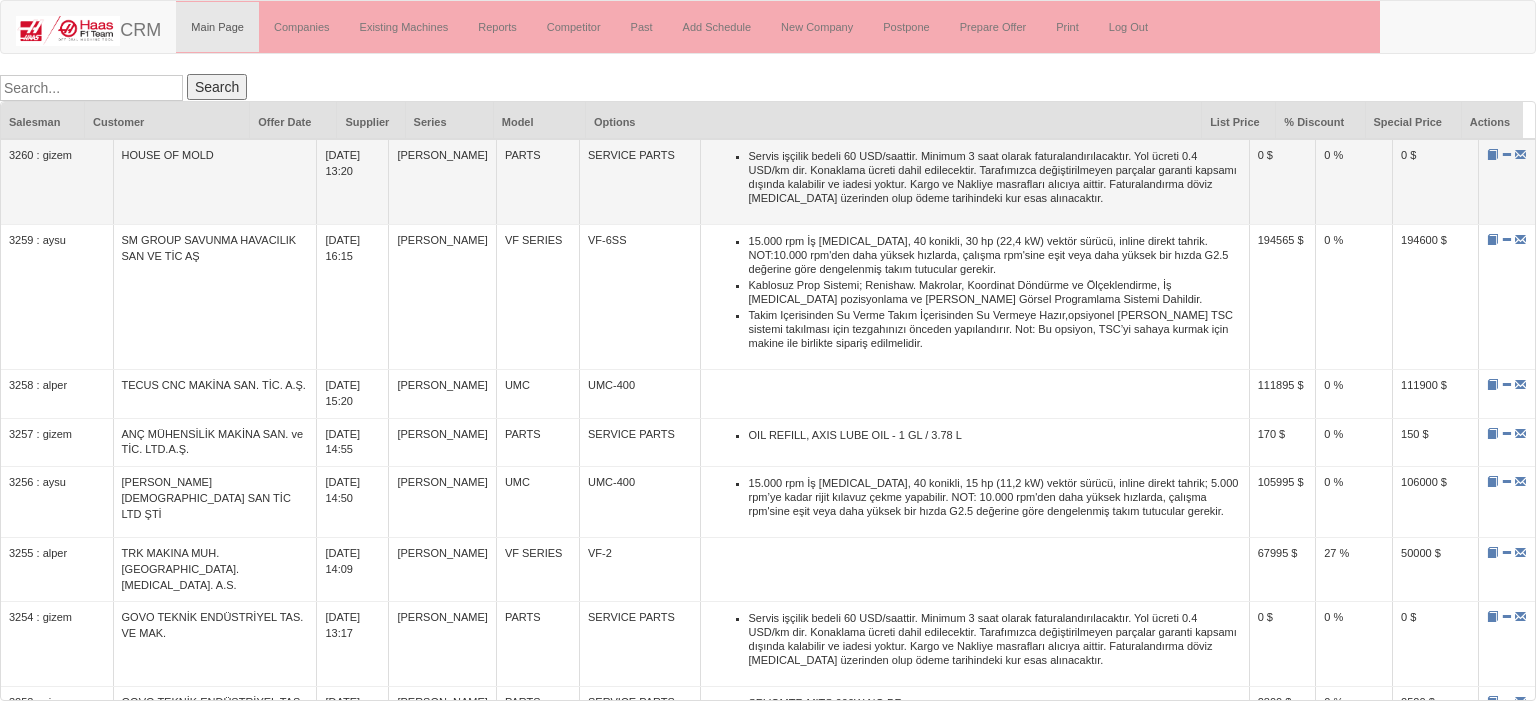 scroll, scrollTop: 0, scrollLeft: 0, axis: both 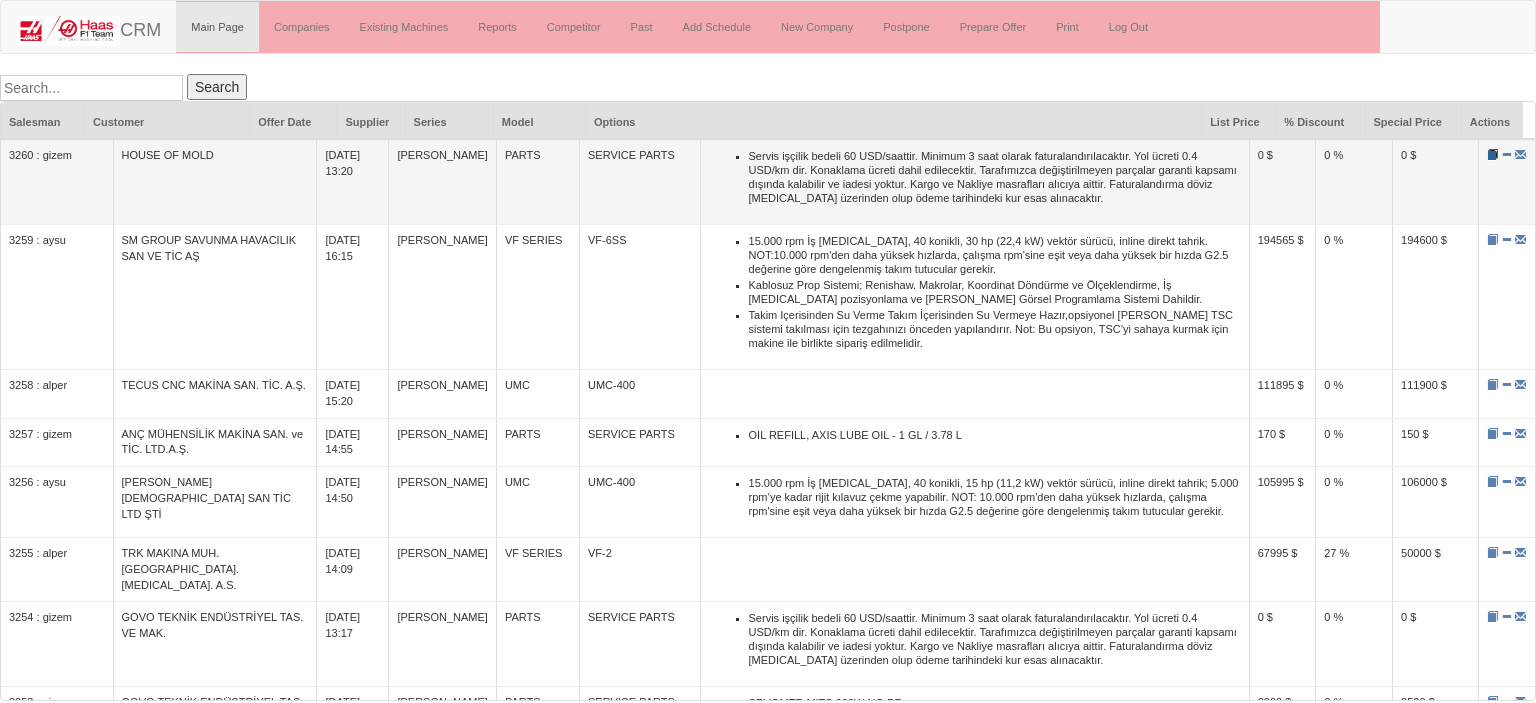 click at bounding box center [1492, 154] 